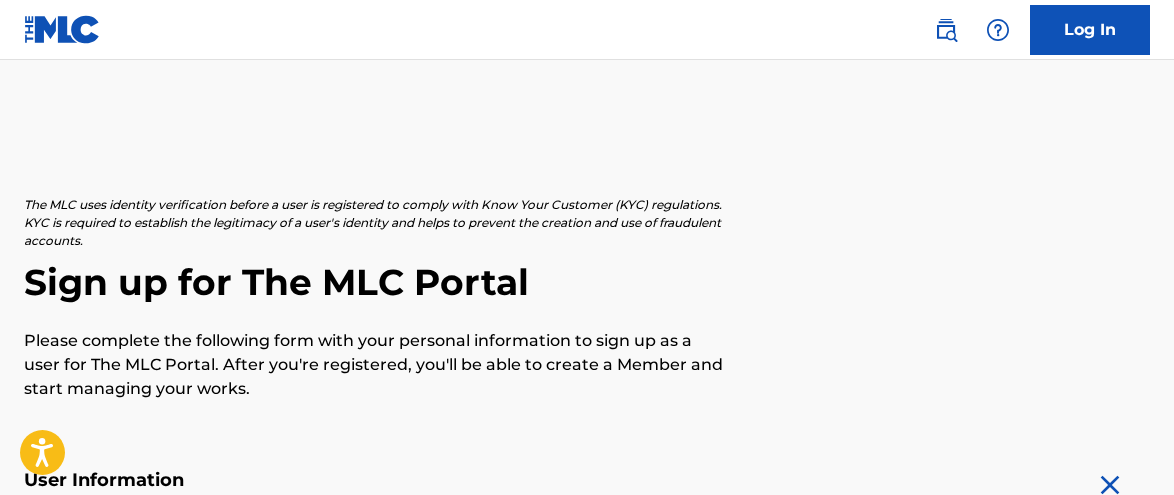 scroll, scrollTop: 0, scrollLeft: 0, axis: both 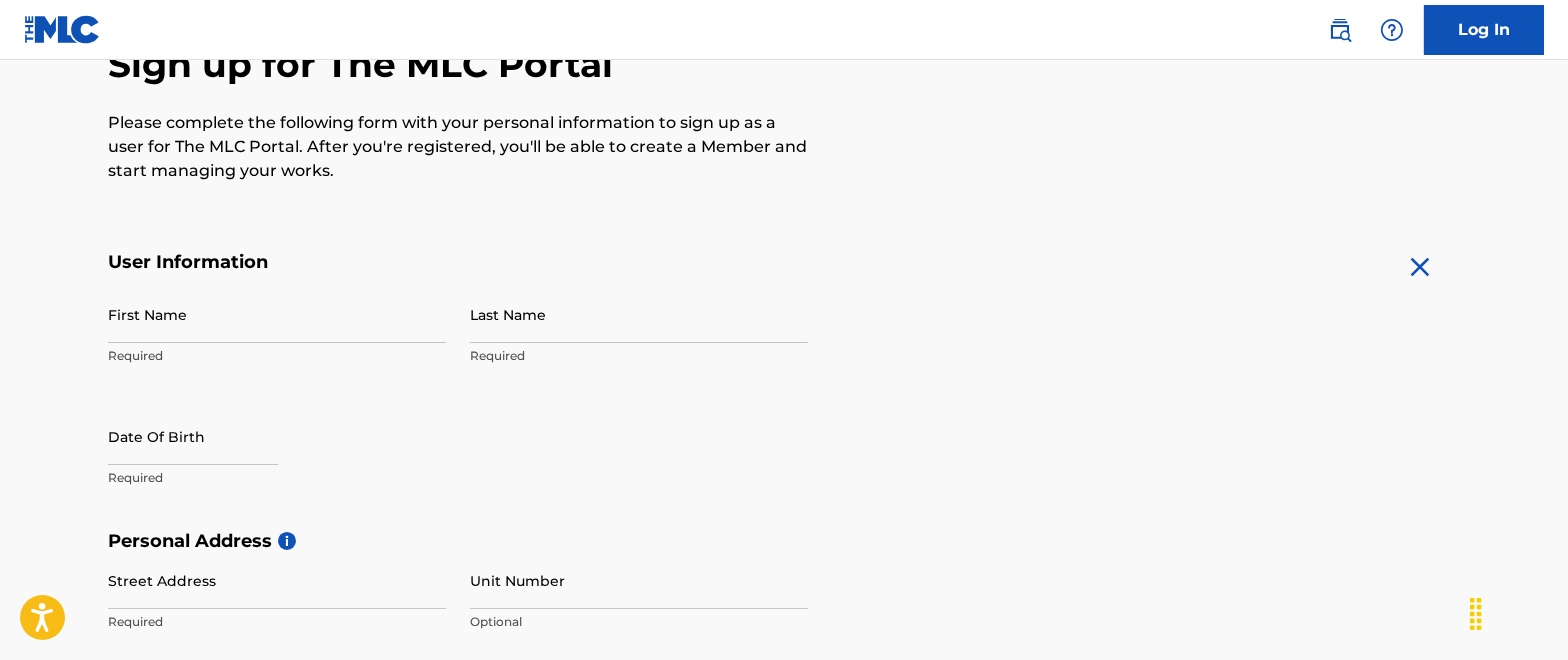 click on "First Name" at bounding box center (277, 314) 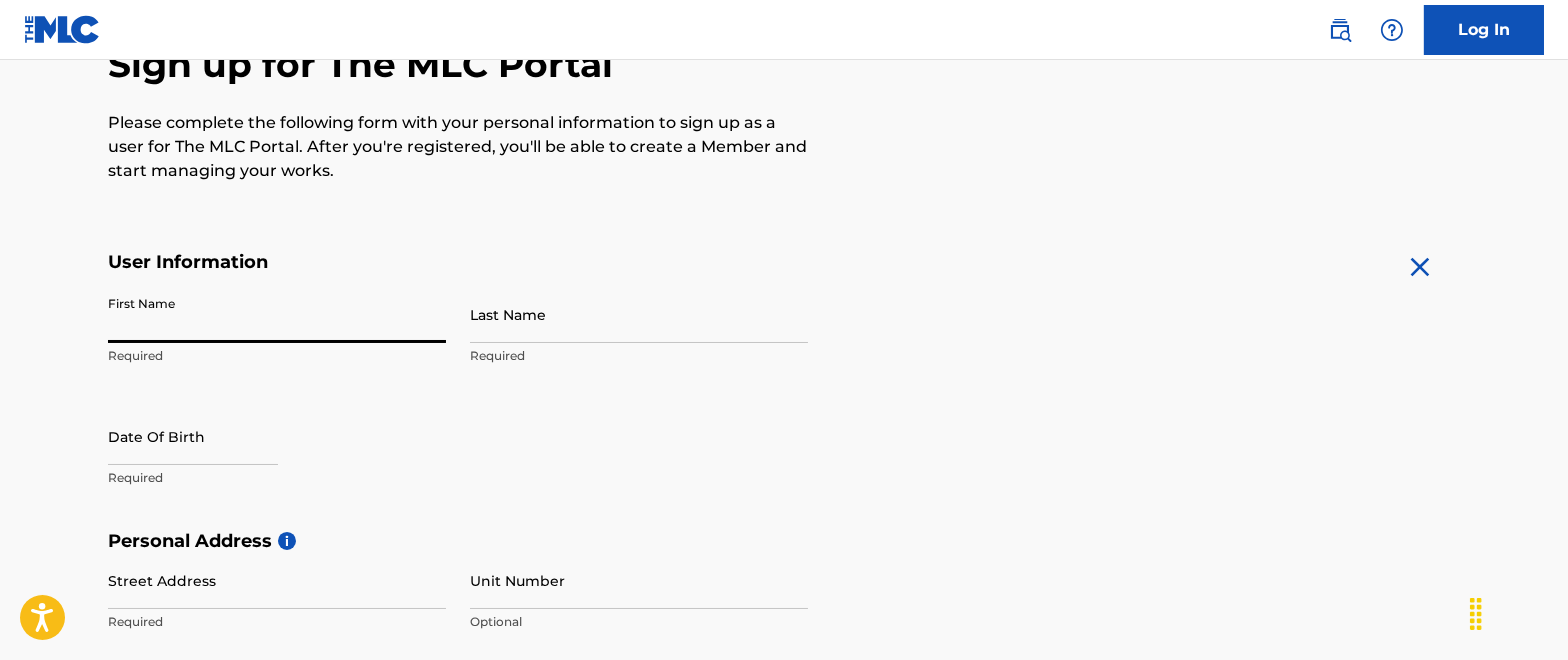 type on "[FIRST]" 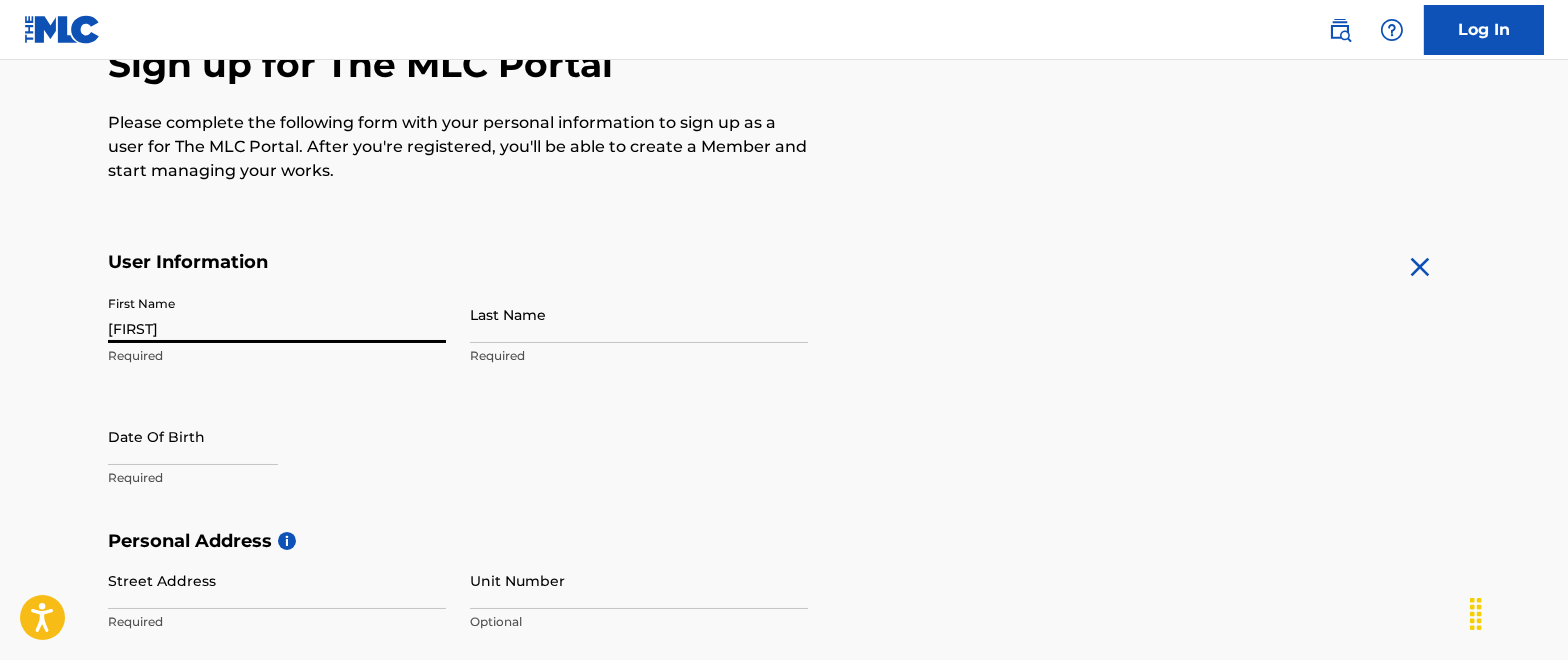 type on "Jackson" 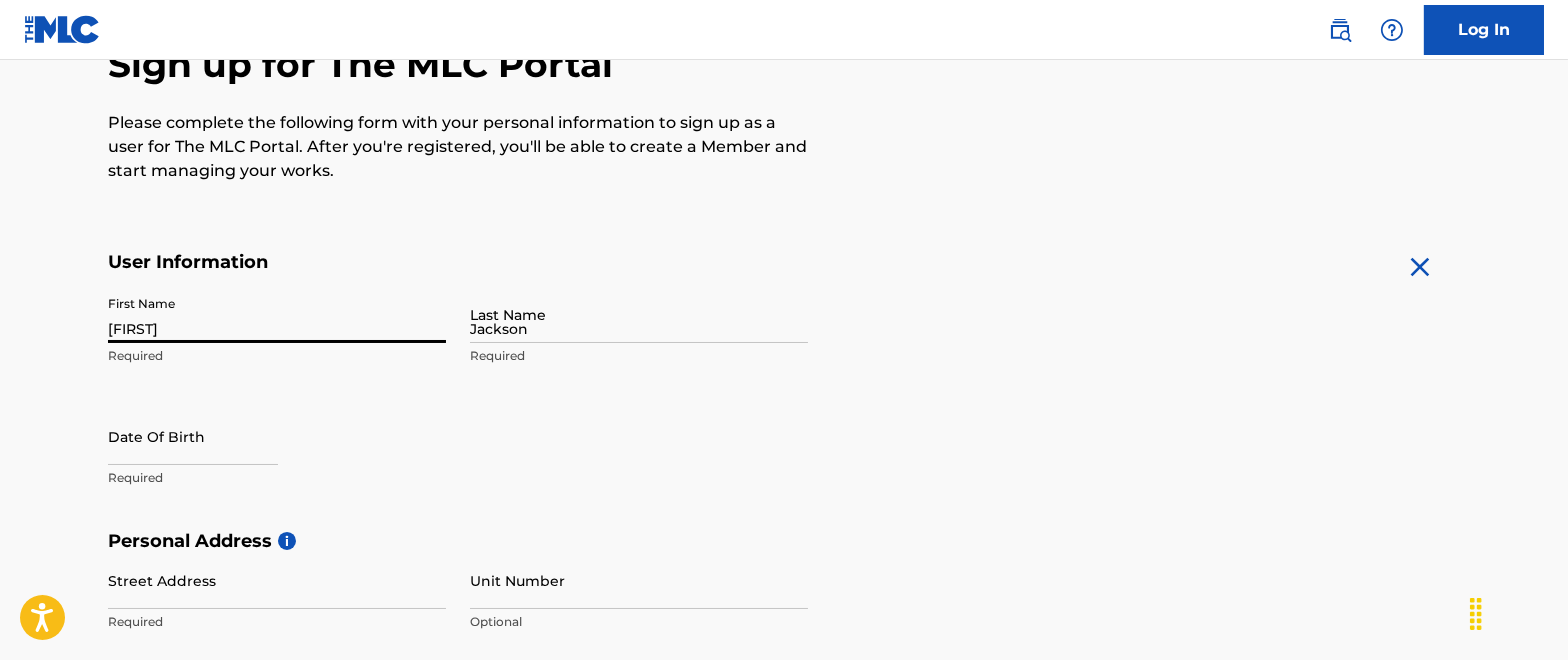 type on "[NUMBER] [STREET] [STREET]" 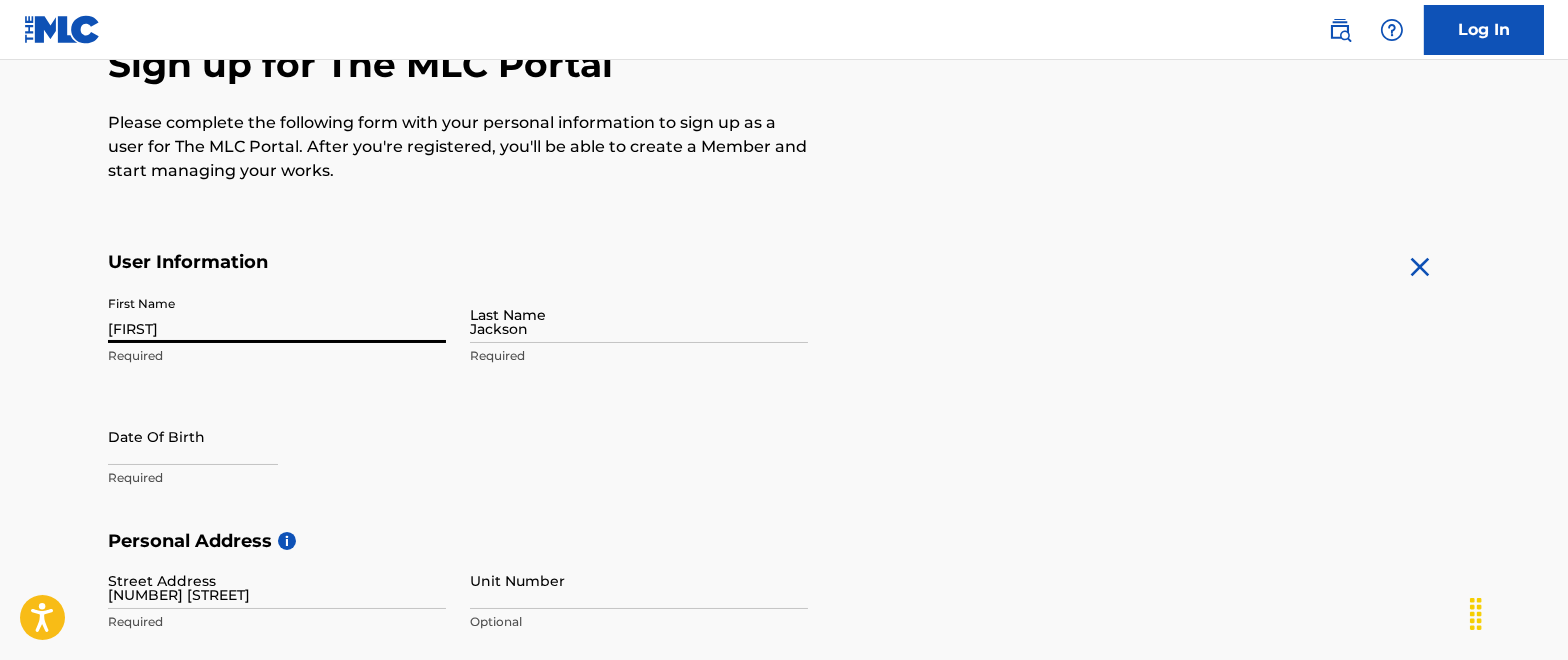 type on "[LOCATION]" 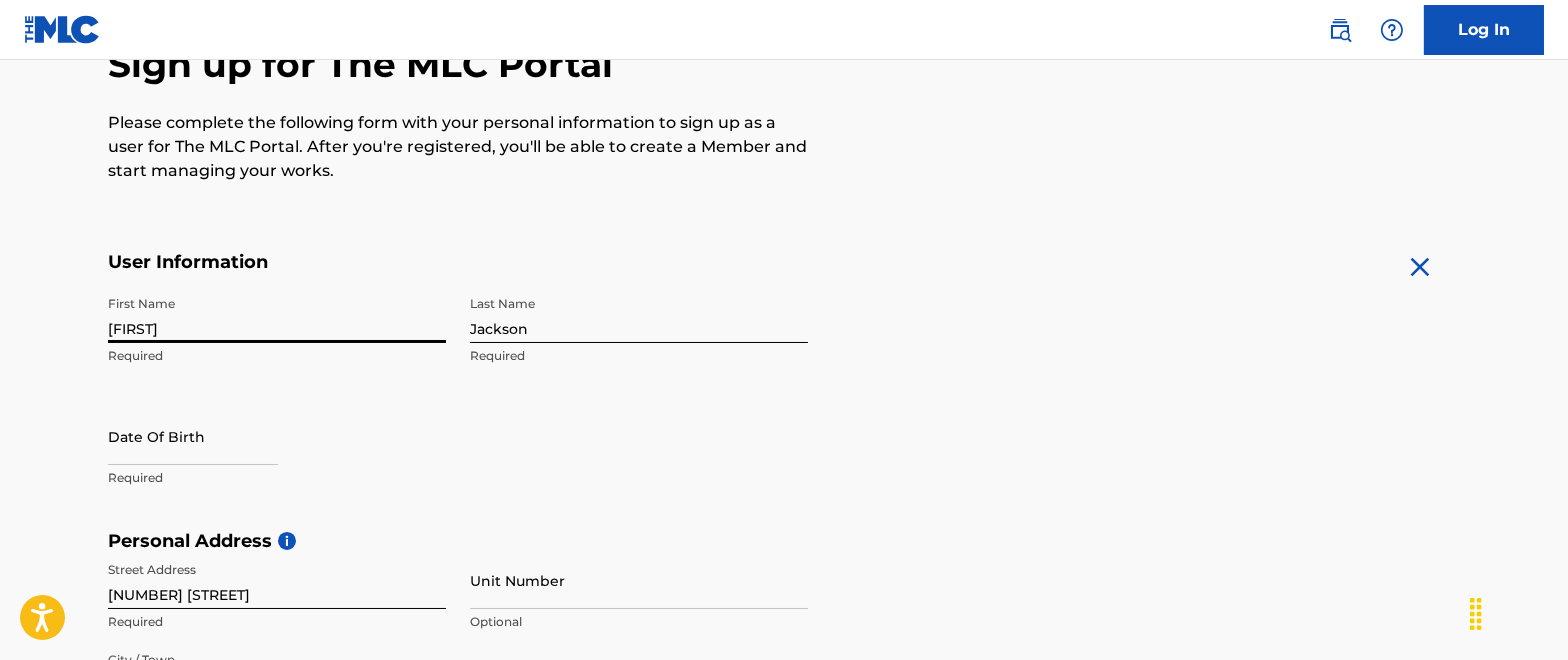 scroll, scrollTop: 775, scrollLeft: 0, axis: vertical 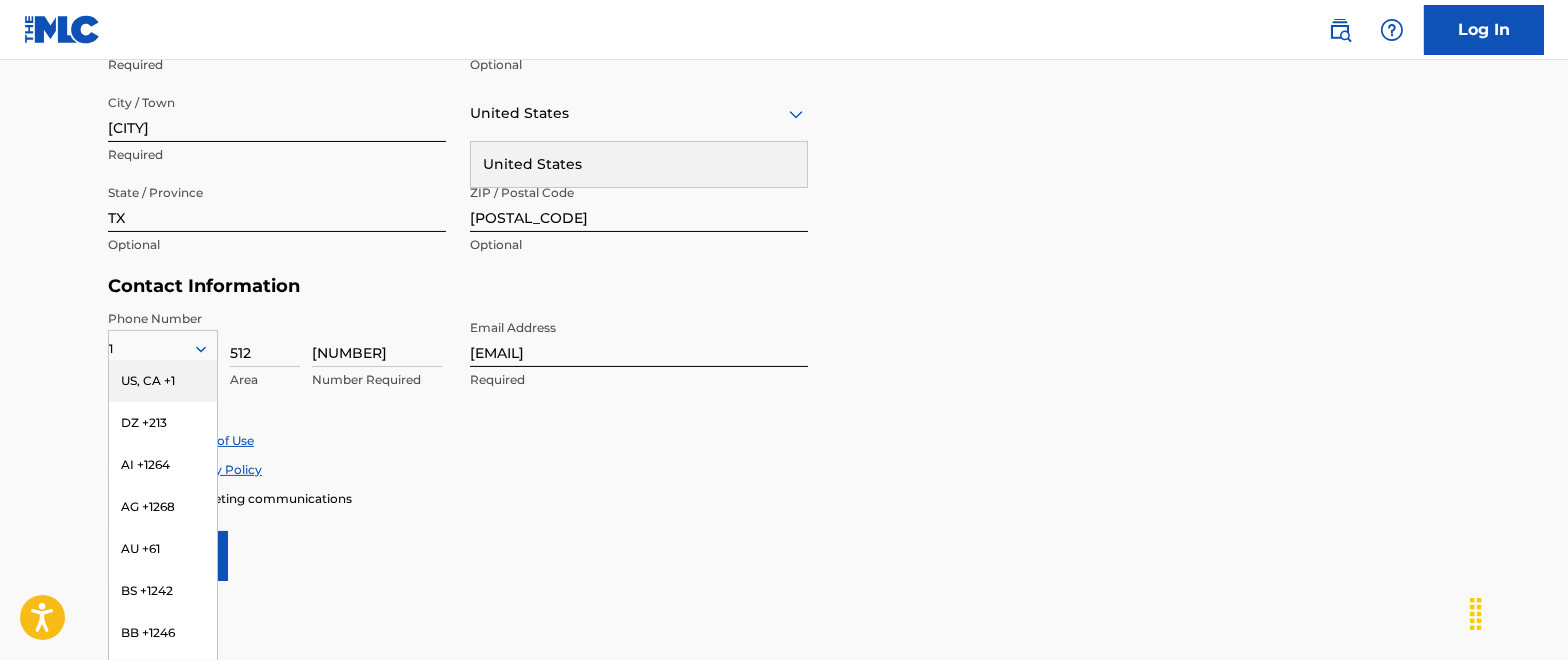 click on "The MLC uses identity verification before a user is registered to comply with Know Your Customer (KYC) regulations. KYC is required to establish the legitimacy of a user's identity and helps to prevent the creation and use of fraudulent accounts. Sign up for The MLC Portal Please complete the following form with your personal information to sign up as a user for The MLC Portal. After you're registered, you'll be able to create a Member and start managing your works. User Information First Name Nathan Required Last Name Jackson Required Date Of Birth Required Personal Address i Street Address 249 Red Buckeye Loop Required Unit Number Optional City / Town Liberty Hill Required United States United States Required State / Province TX Optional ZIP / Postal Code 78642 Optional Contact Information Phone Number 1 US, CA +1 DZ +213 AI +1264 AG +1268 AU +61 BS +1242 BB +1246 BZ +501 BM +1441 BO +591 KY +1345 DM +1767 DO +1809 ER +291 ET +251 GA +241 GD +1473 IN +91 JM +1876 JP +81 LV +371 LB +961 LR +231 LY +218 512" at bounding box center (784, -11) 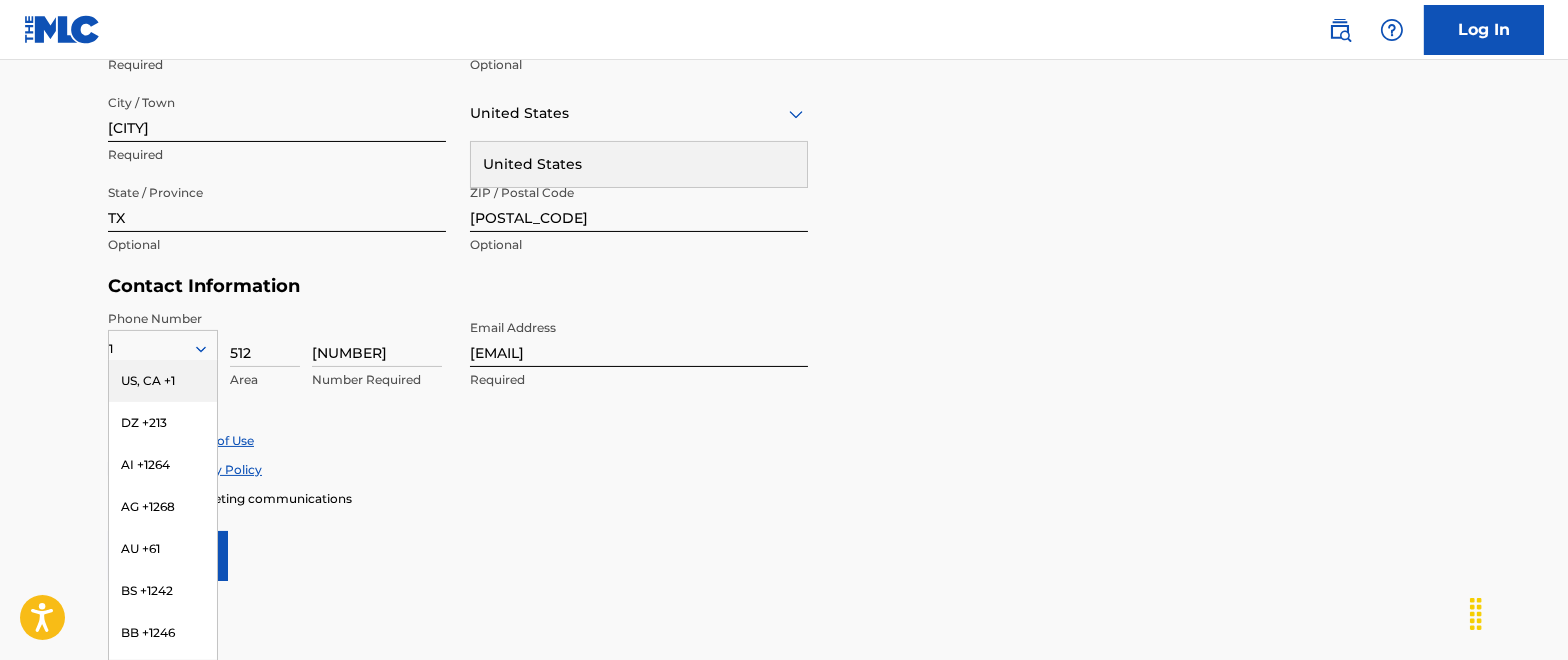 click on "User Information First Name Nathan Required Last Name Jackson Required Date Of Birth Required Personal Address i Street Address 249 Red Buckeye Loop Required Unit Number Optional City / Town Liberty Hill Required United States United States Required State / Province TX Optional ZIP / Postal Code 78642 Optional Contact Information Phone Number 1 US, CA +1 DZ +213 AI +1264 AG +1268 AU +61 BS +1242 BB +1246 BZ +501 BM +1441 BO +591 KY +1345 DM +1767 DO +1809 ER +291 ET +251 GA +241 GD +1473 IN +91 JM +1876 JP +81 LV +371 LB +961 LR +231 LY +218 MG +261 FM +691 ME, RS +381 MS +1664 MA, EH +212 NL +31 PE +51 PT +351 KN +1869 LC +1758 VC +1784 SN +221 SK +421 CH +41 TT +1868 TN +216 TC +1649 AE +971 VG +1284 WF +681 Country Required 512 Area 6409848 Number Required Email Address S2Soulwellness@gmail.com Required Accept Terms of Use Accept Privacy Policy Enroll in marketing communications Sign up" at bounding box center [784, 137] 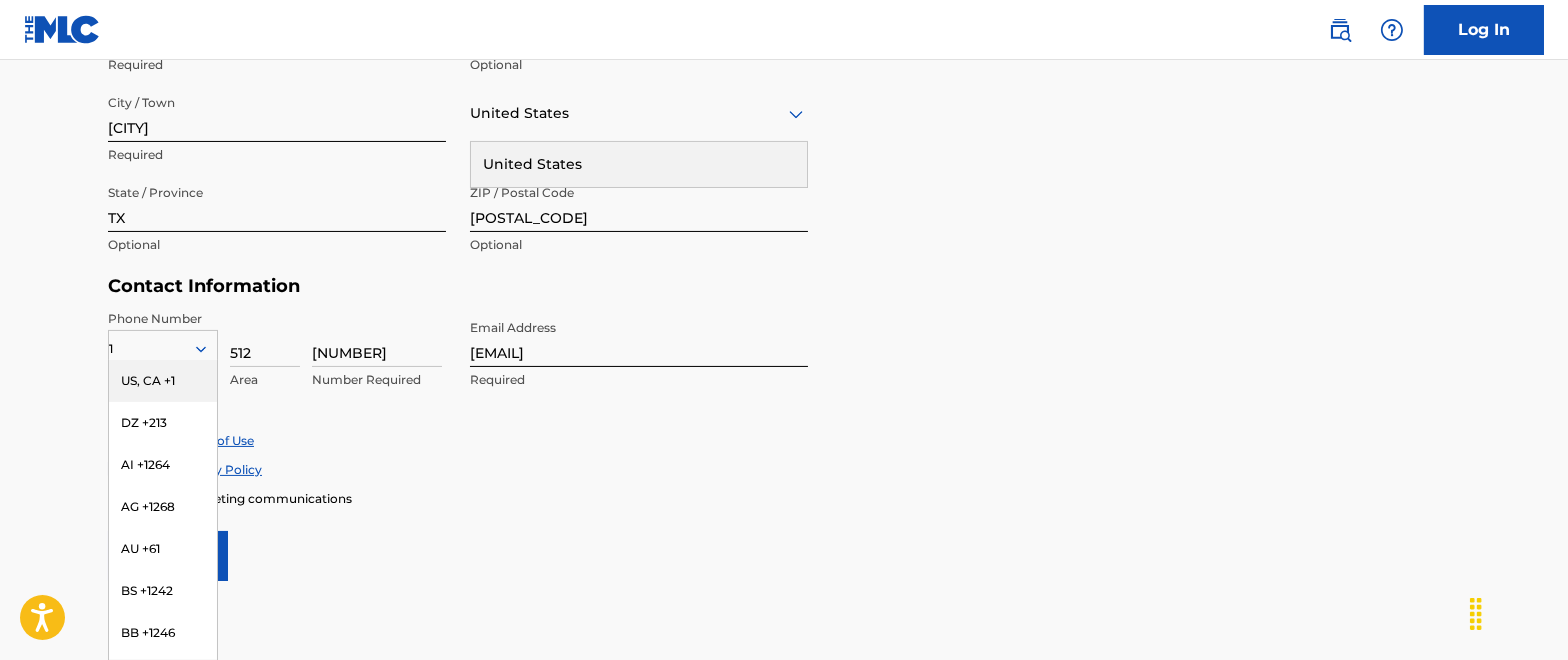 click on "512" at bounding box center (265, 338) 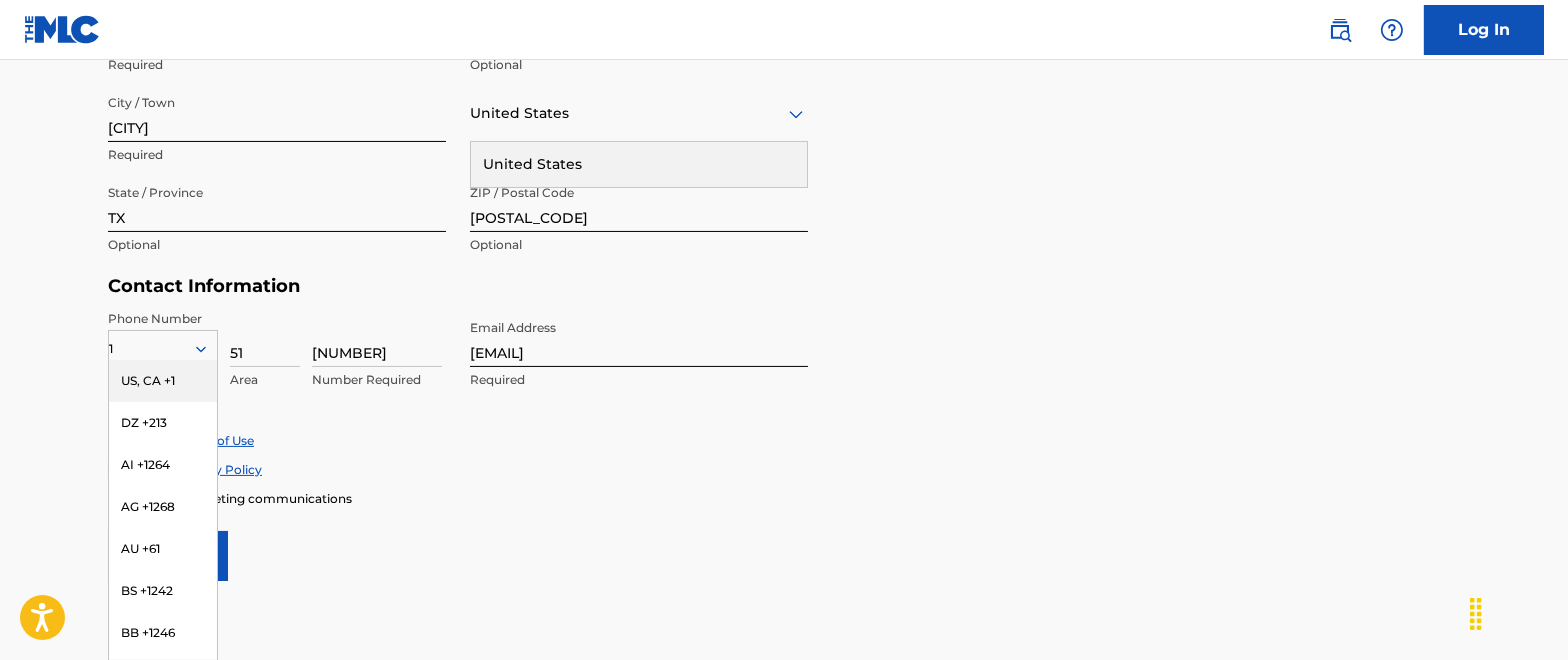 type on "5" 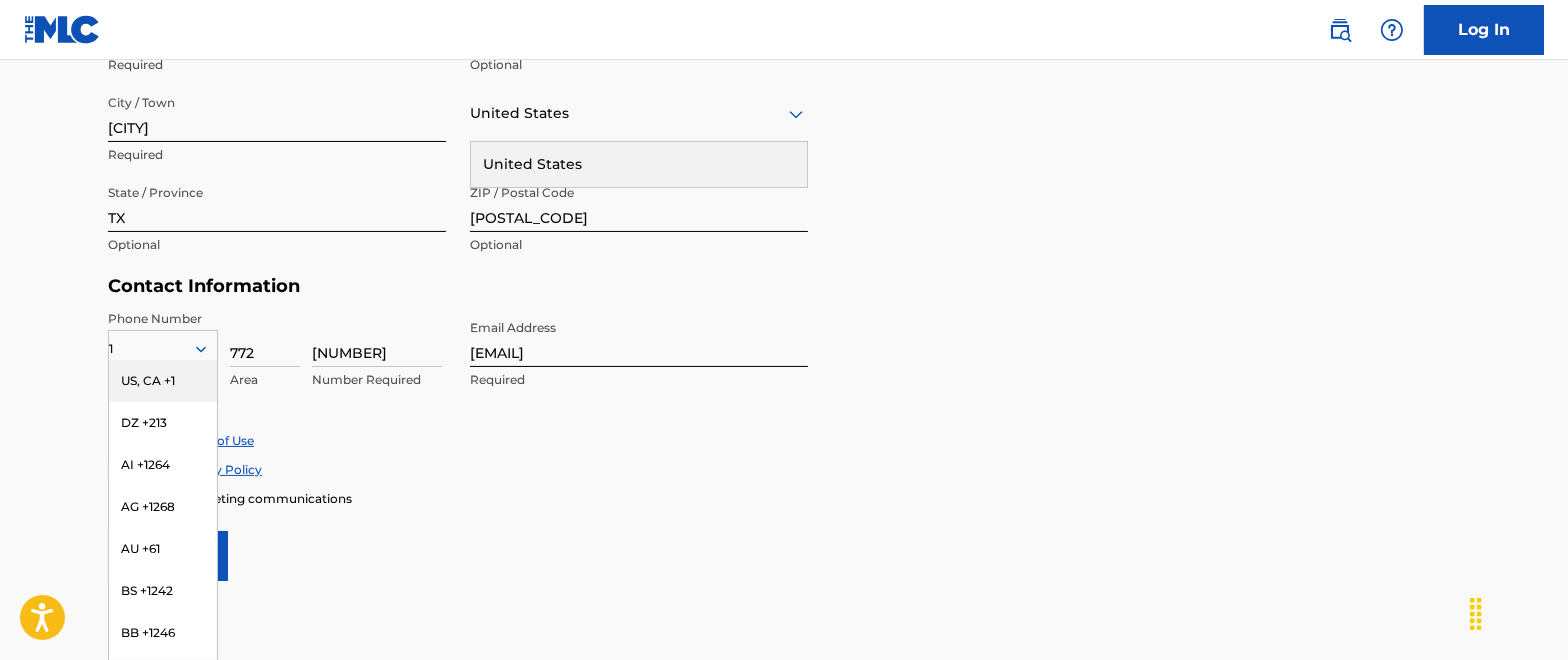 type on "772" 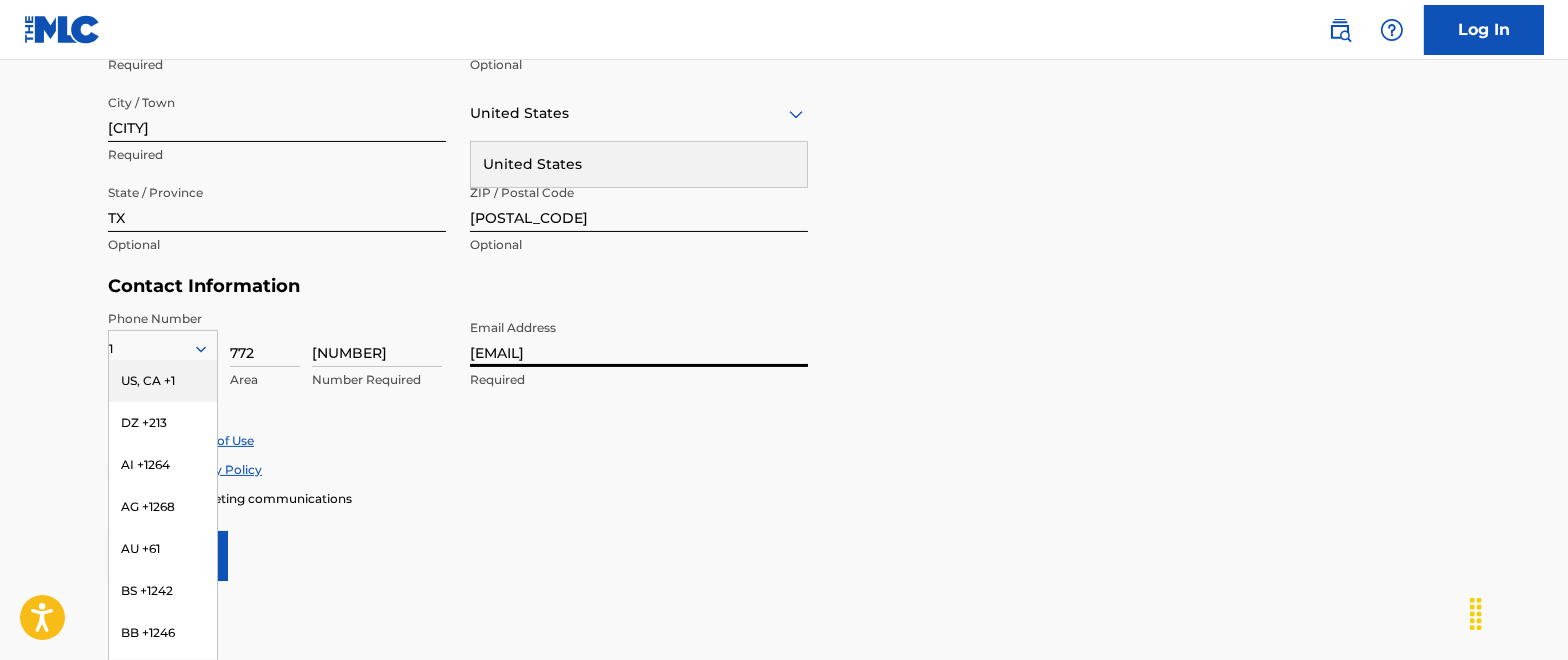 click on "S2Soulwellness@gmail.com" at bounding box center [639, 338] 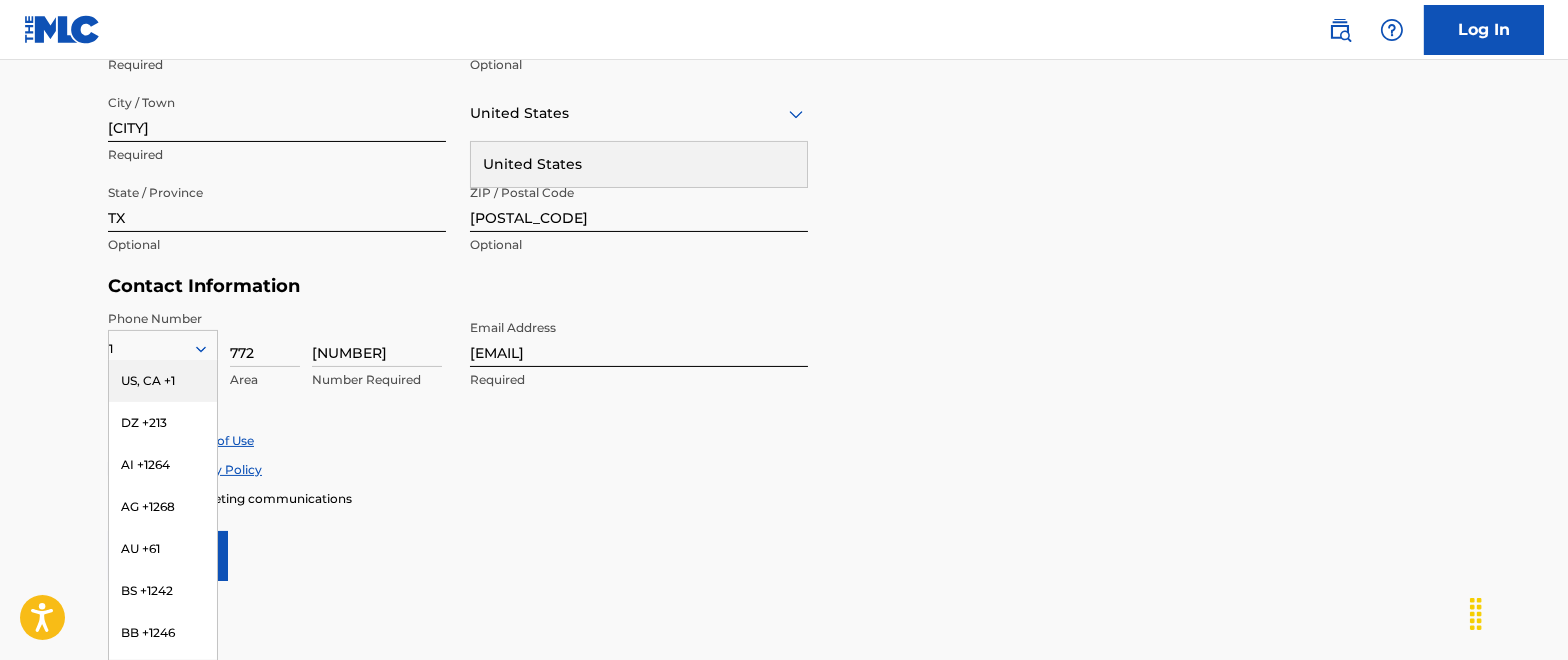 click on "US, CA +1" at bounding box center [163, 381] 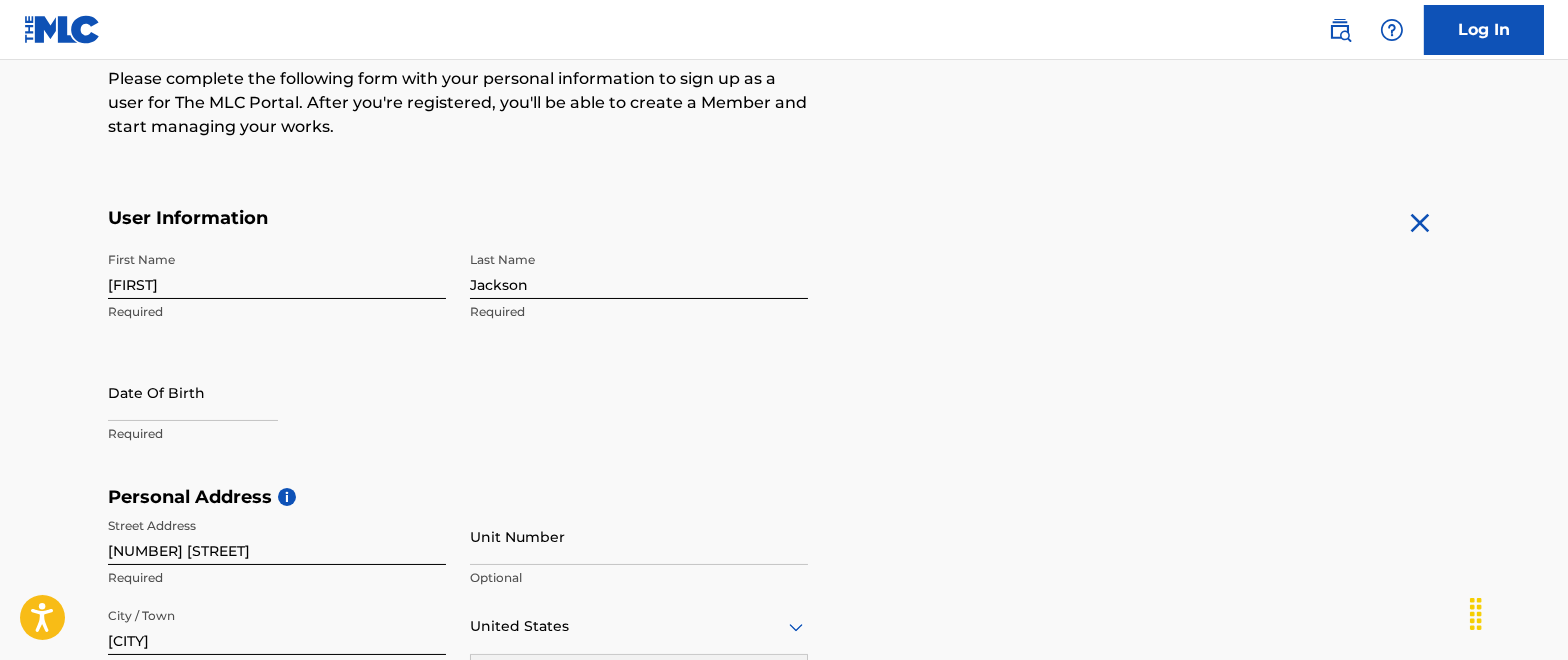scroll, scrollTop: 252, scrollLeft: 0, axis: vertical 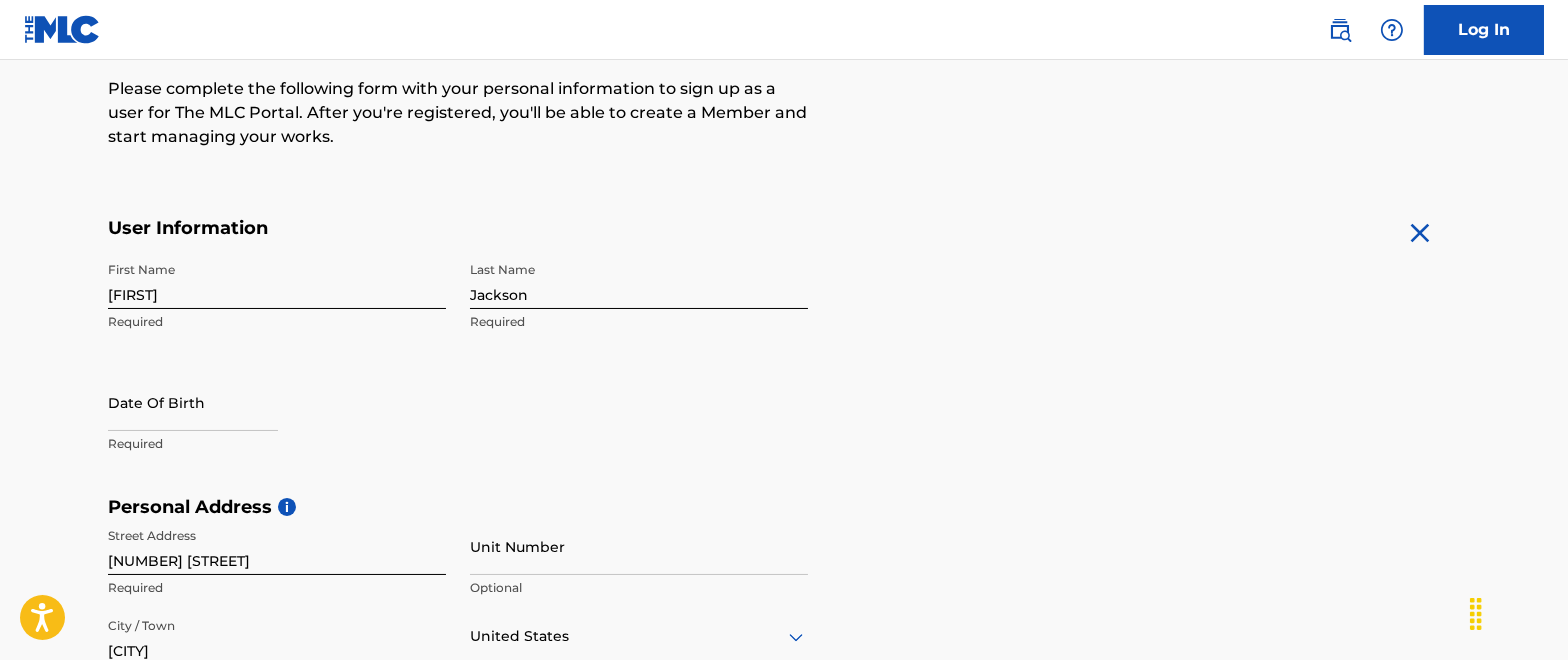 click at bounding box center [193, 402] 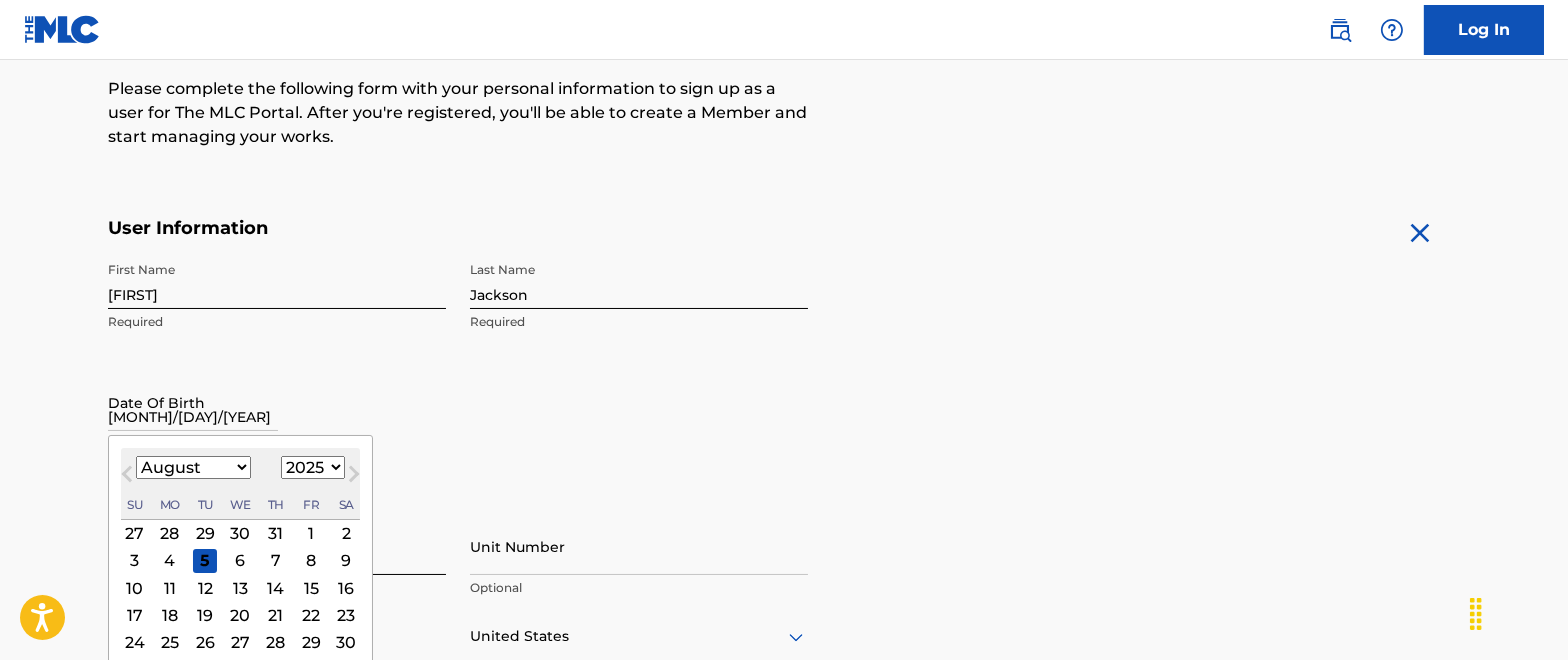 type on "02/02/1998" 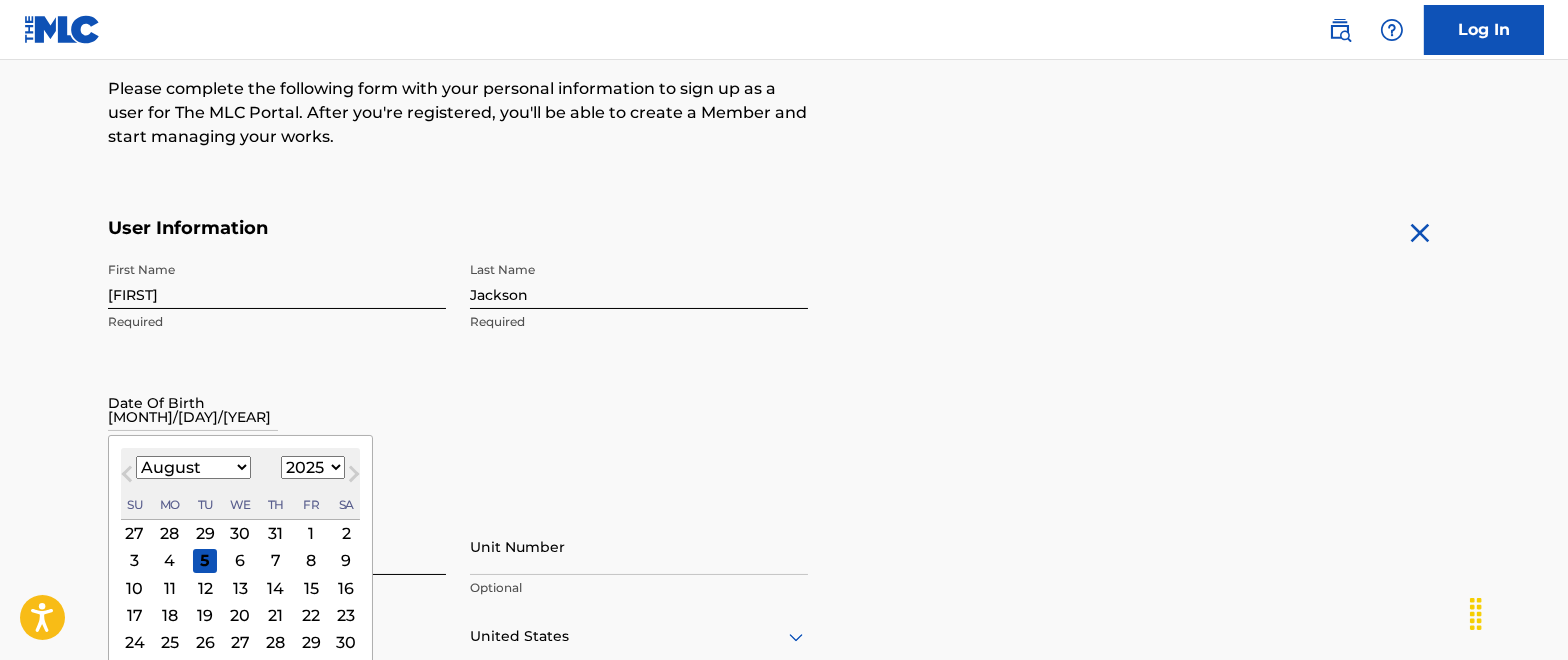 click on "First Name Nathan Required Last Name Jackson Required Date Of Birth 02/02/1998 Previous Month Next Month August 2025 January February March April May June July August September October November December 1899 1900 1901 1902 1903 1904 1905 1906 1907 1908 1909 1910 1911 1912 1913 1914 1915 1916 1917 1918 1919 1920 1921 1922 1923 1924 1925 1926 1927 1928 1929 1930 1931 1932 1933 1934 1935 1936 1937 1938 1939 1940 1941 1942 1943 1944 1945 1946 1947 1948 1949 1950 1951 1952 1953 1954 1955 1956 1957 1958 1959 1960 1961 1962 1963 1964 1965 1966 1967 1968 1969 1970 1971 1972 1973 1974 1975 1976 1977 1978 1979 1980 1981 1982 1983 1984 1985 1986 1987 1988 1989 1990 1991 1992 1993 1994 1995 1996 1997 1998 1999 2000 2001 2002 2003 2004 2005 2006 2007 2008 2009 2010 2011 2012 2013 2014 2015 2016 2017 2018 2019 2020 2021 2022 2023 2024 2025 2026 2027 2028 2029 2030 2031 2032 2033 2034 2035 2036 2037 2038 2039 2040 2041 2042 2043 2044 2045 2046 2047 2048 2049 2050 2051 2052 2053 2054 2055 2056 2057 2058 2059 2060 2061 2062 1" at bounding box center (458, 374) 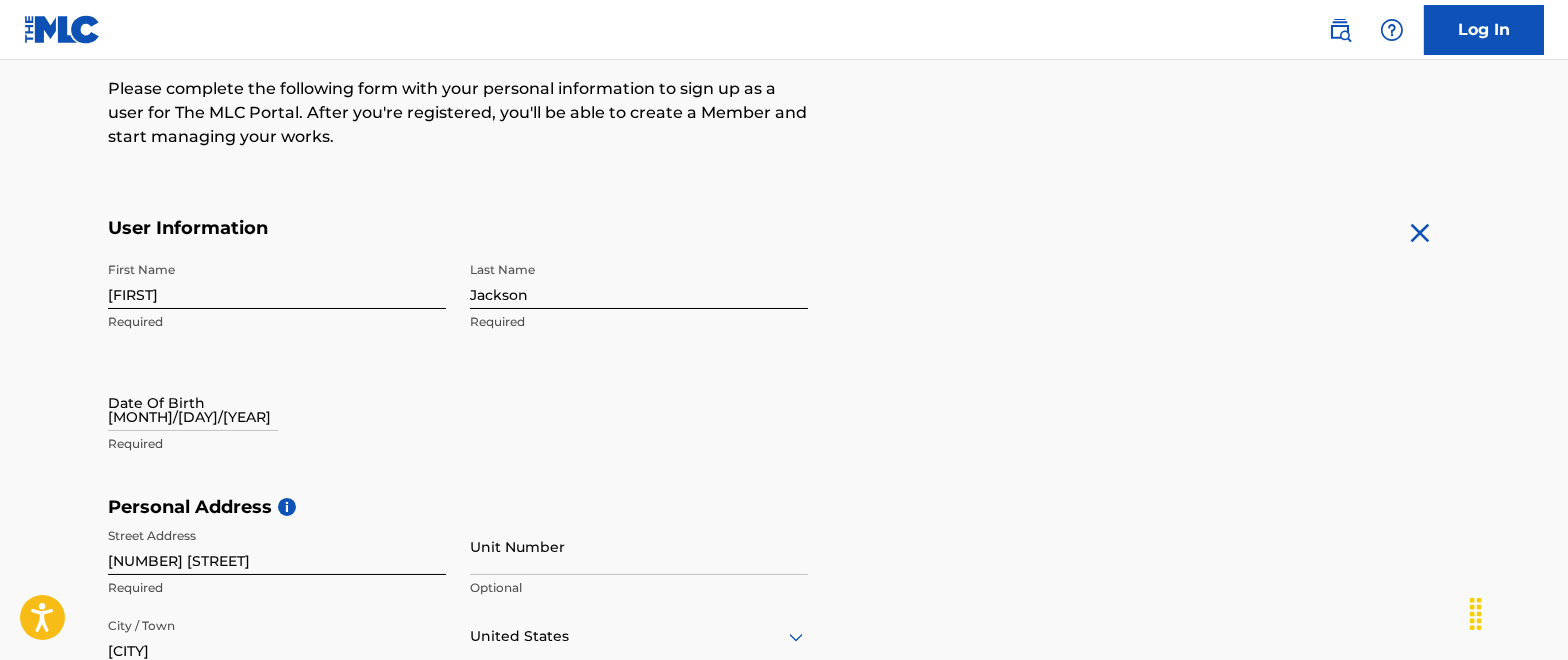 click on "02/02/1998" at bounding box center (193, 402) 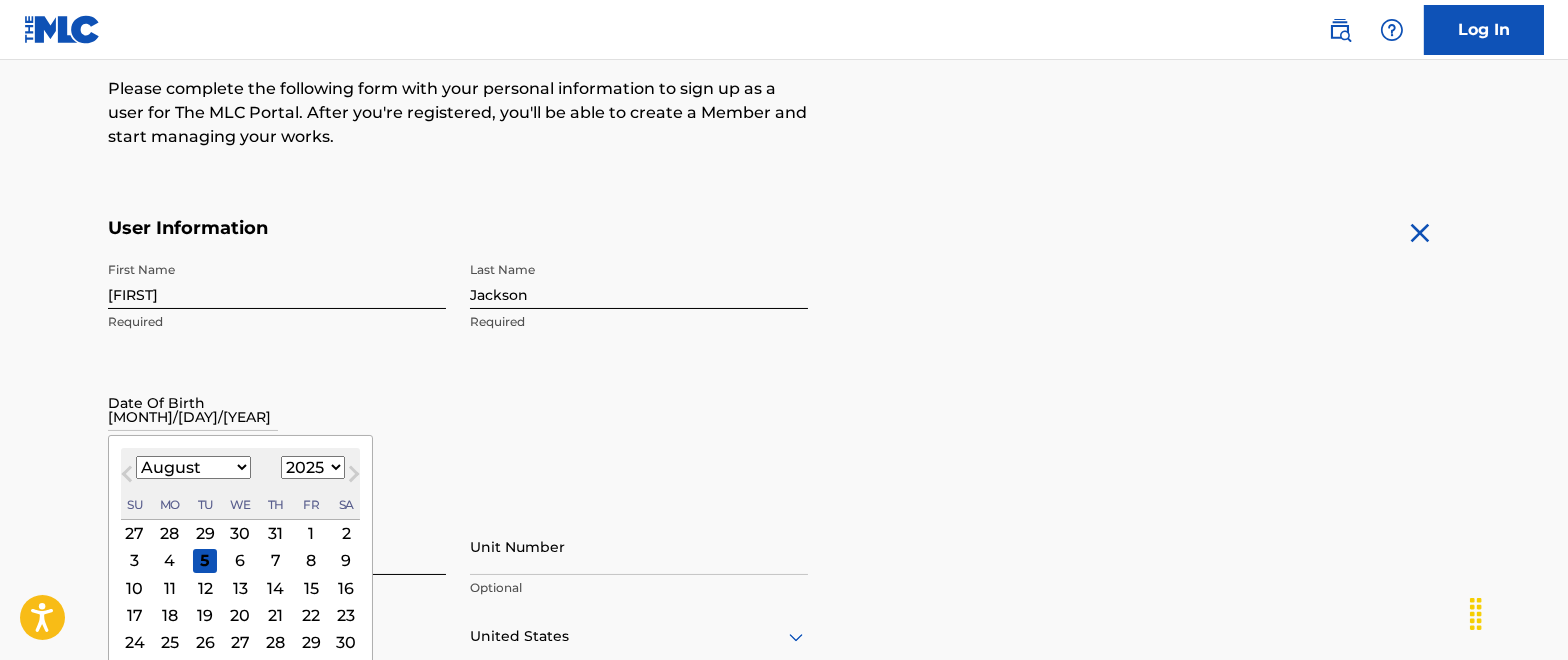 type on "02/02/1998" 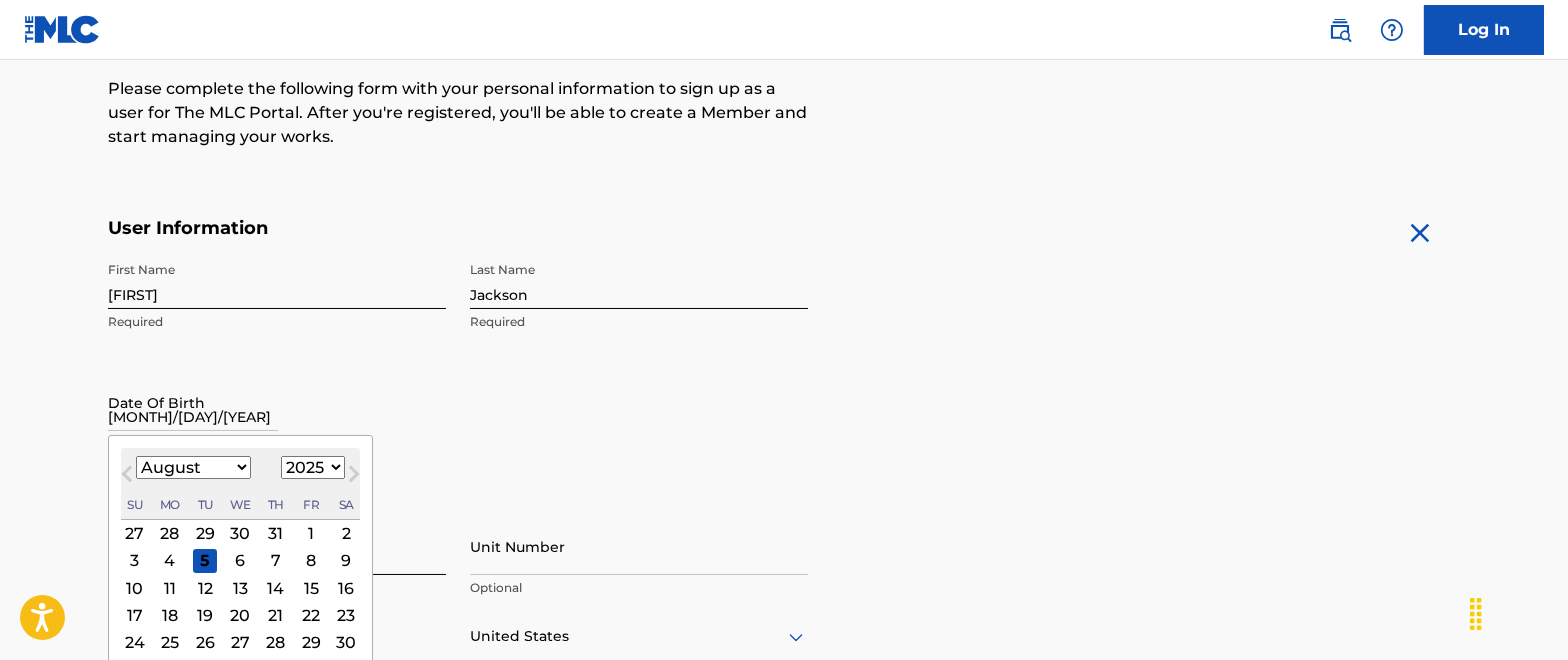 click on "02/02/1998" at bounding box center [193, 402] 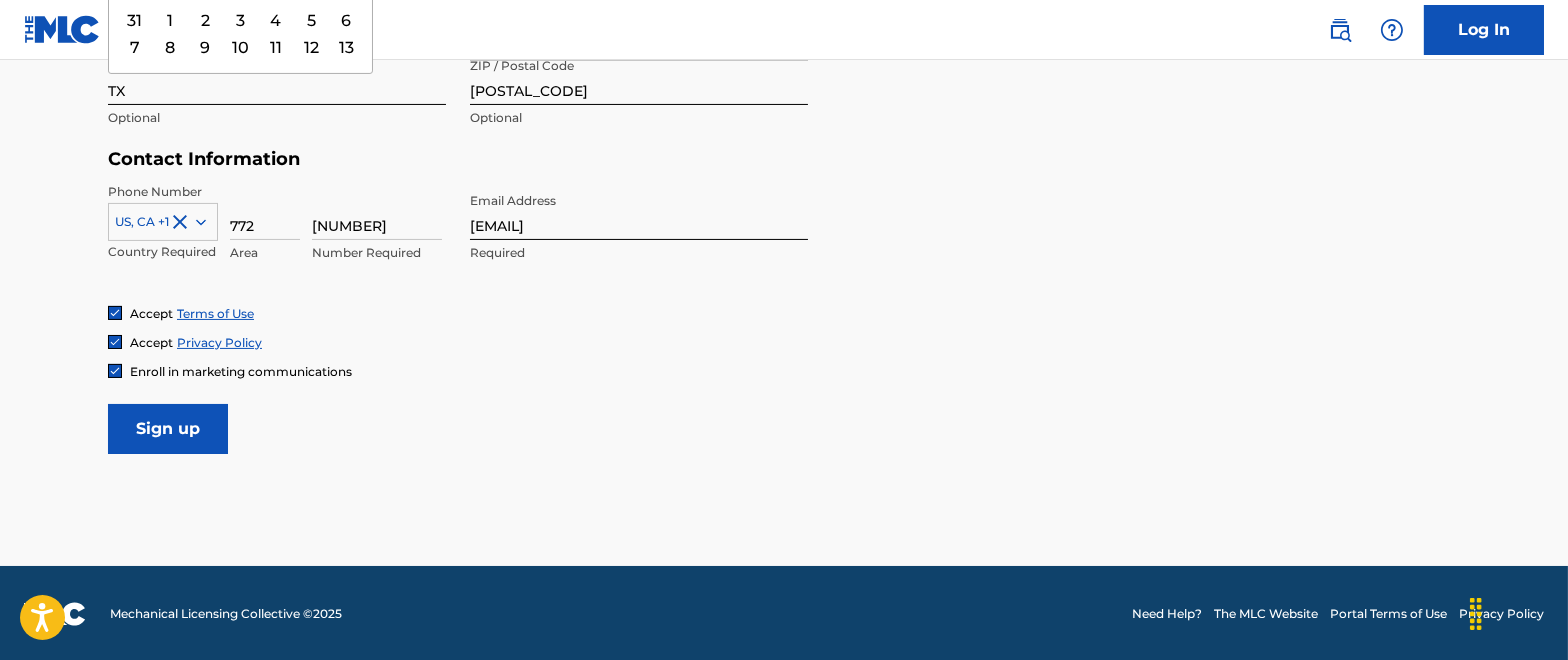 scroll, scrollTop: 902, scrollLeft: 0, axis: vertical 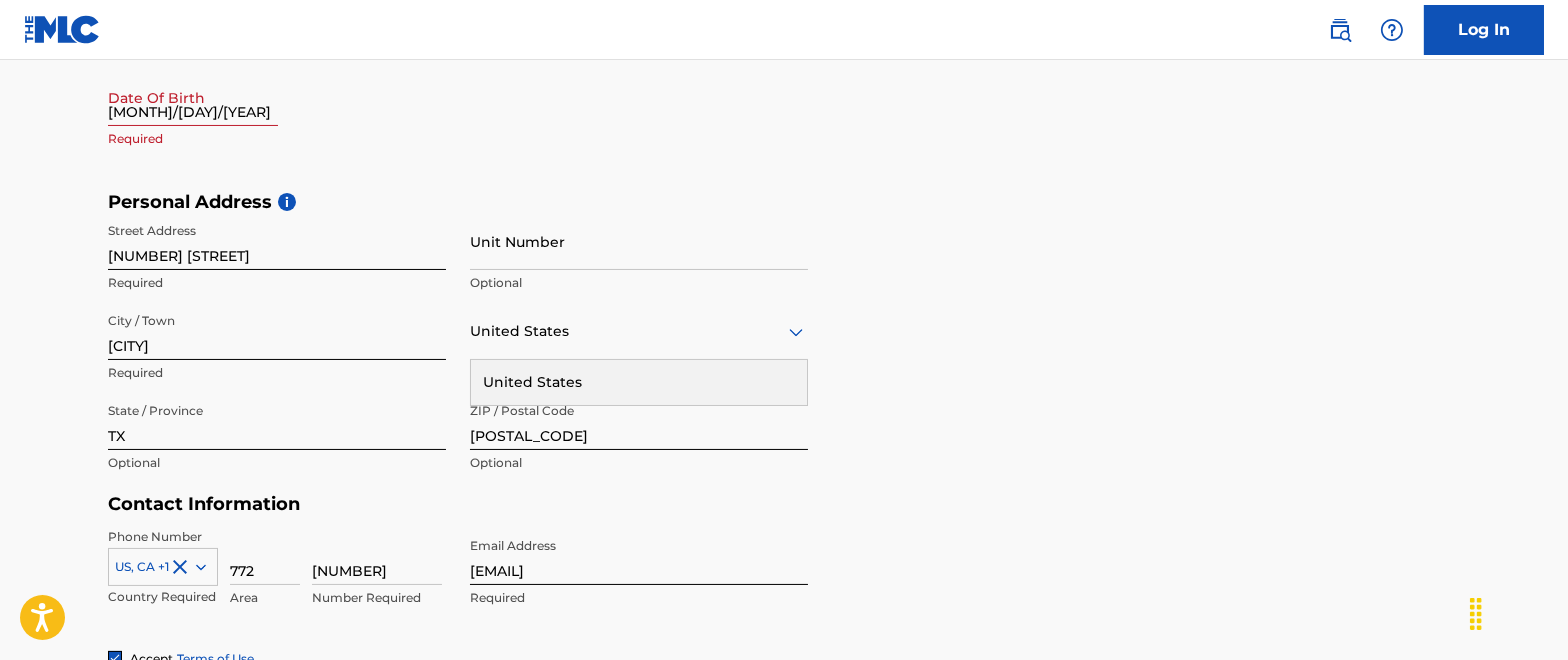 click on "02/02/1998" at bounding box center [193, 97] 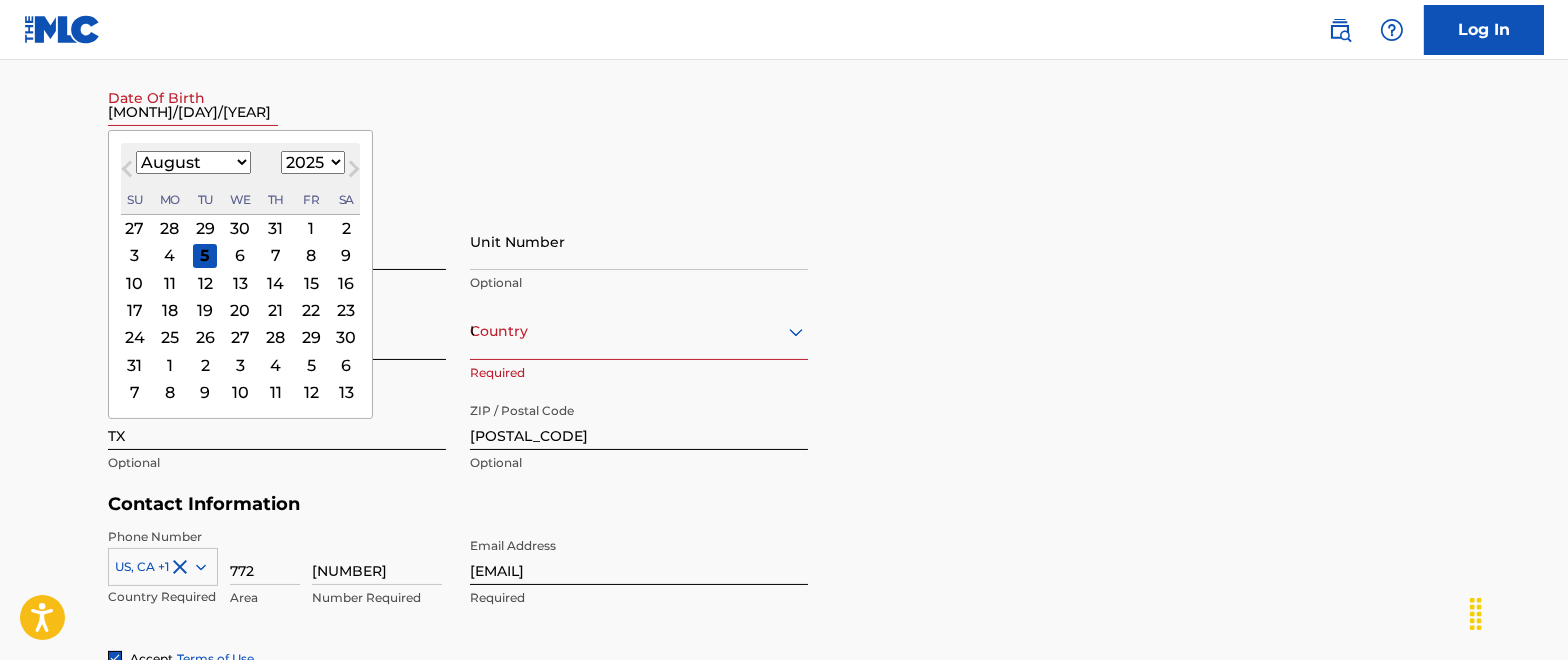 click on "January February March April May June July August September October November December" at bounding box center (193, 162) 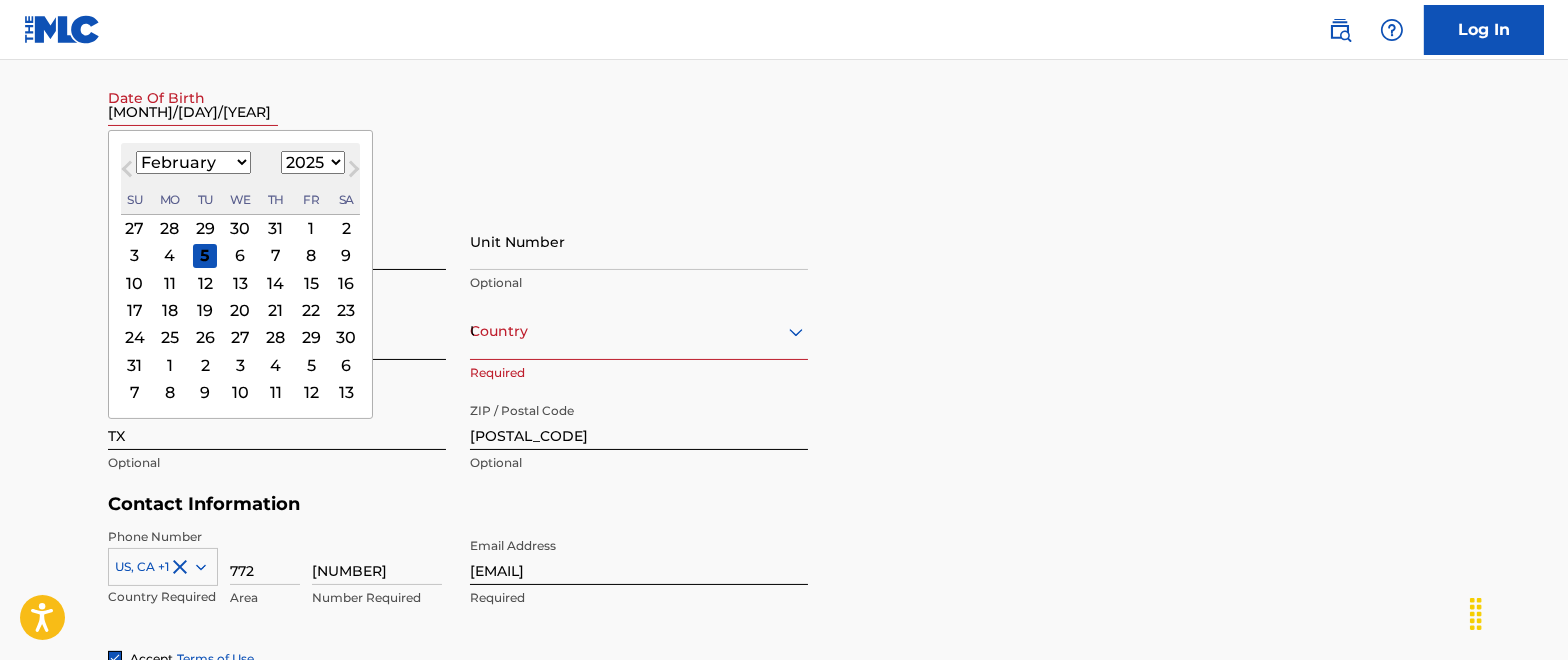 click on "January February March April May June July August September October November December" at bounding box center (193, 162) 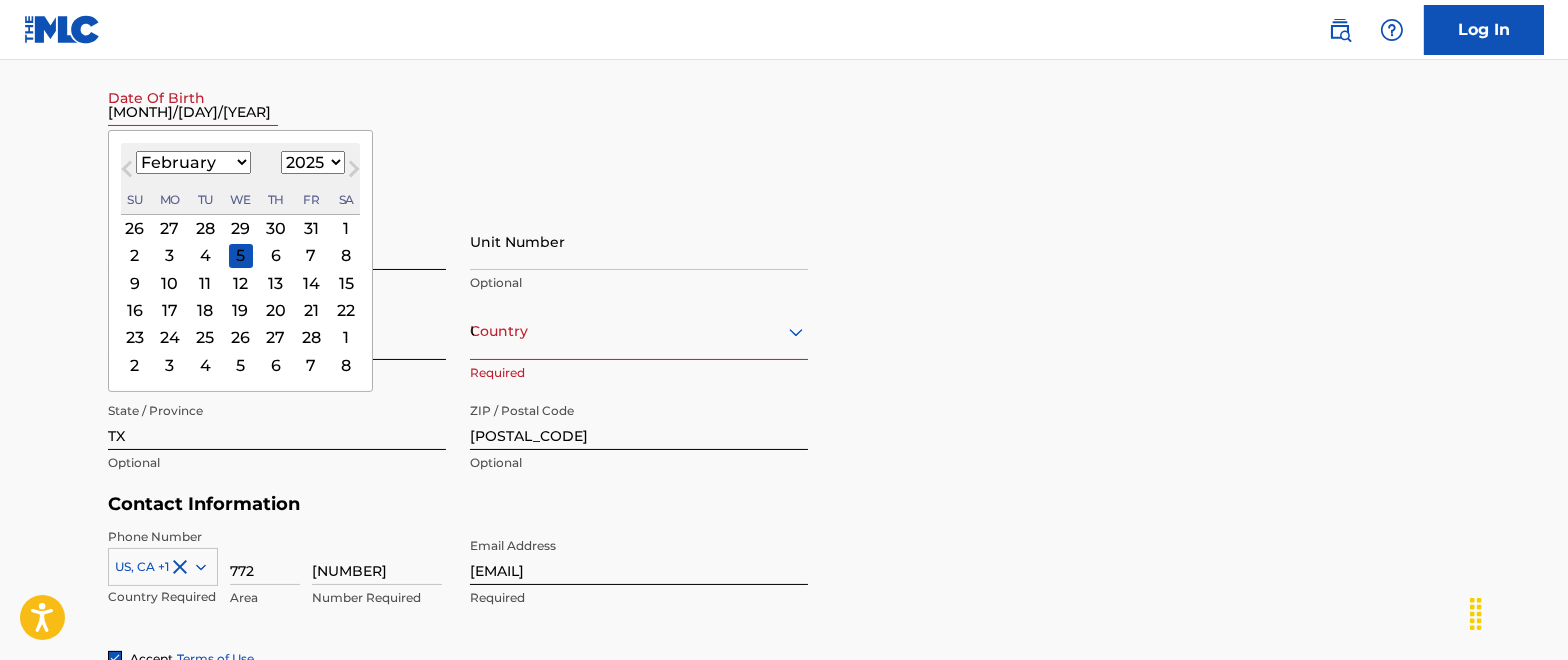 click on "1899 1900 1901 1902 1903 1904 1905 1906 1907 1908 1909 1910 1911 1912 1913 1914 1915 1916 1917 1918 1919 1920 1921 1922 1923 1924 1925 1926 1927 1928 1929 1930 1931 1932 1933 1934 1935 1936 1937 1938 1939 1940 1941 1942 1943 1944 1945 1946 1947 1948 1949 1950 1951 1952 1953 1954 1955 1956 1957 1958 1959 1960 1961 1962 1963 1964 1965 1966 1967 1968 1969 1970 1971 1972 1973 1974 1975 1976 1977 1978 1979 1980 1981 1982 1983 1984 1985 1986 1987 1988 1989 1990 1991 1992 1993 1994 1995 1996 1997 1998 1999 2000 2001 2002 2003 2004 2005 2006 2007 2008 2009 2010 2011 2012 2013 2014 2015 2016 2017 2018 2019 2020 2021 2022 2023 2024 2025 2026 2027 2028 2029 2030 2031 2032 2033 2034 2035 2036 2037 2038 2039 2040 2041 2042 2043 2044 2045 2046 2047 2048 2049 2050 2051 2052 2053 2054 2055 2056 2057 2058 2059 2060 2061 2062 2063 2064 2065 2066 2067 2068 2069 2070 2071 2072 2073 2074 2075 2076 2077 2078 2079 2080 2081 2082 2083 2084 2085 2086 2087 2088 2089 2090 2091 2092 2093 2094 2095 2096 2097 2098 2099 2100" at bounding box center (313, 162) 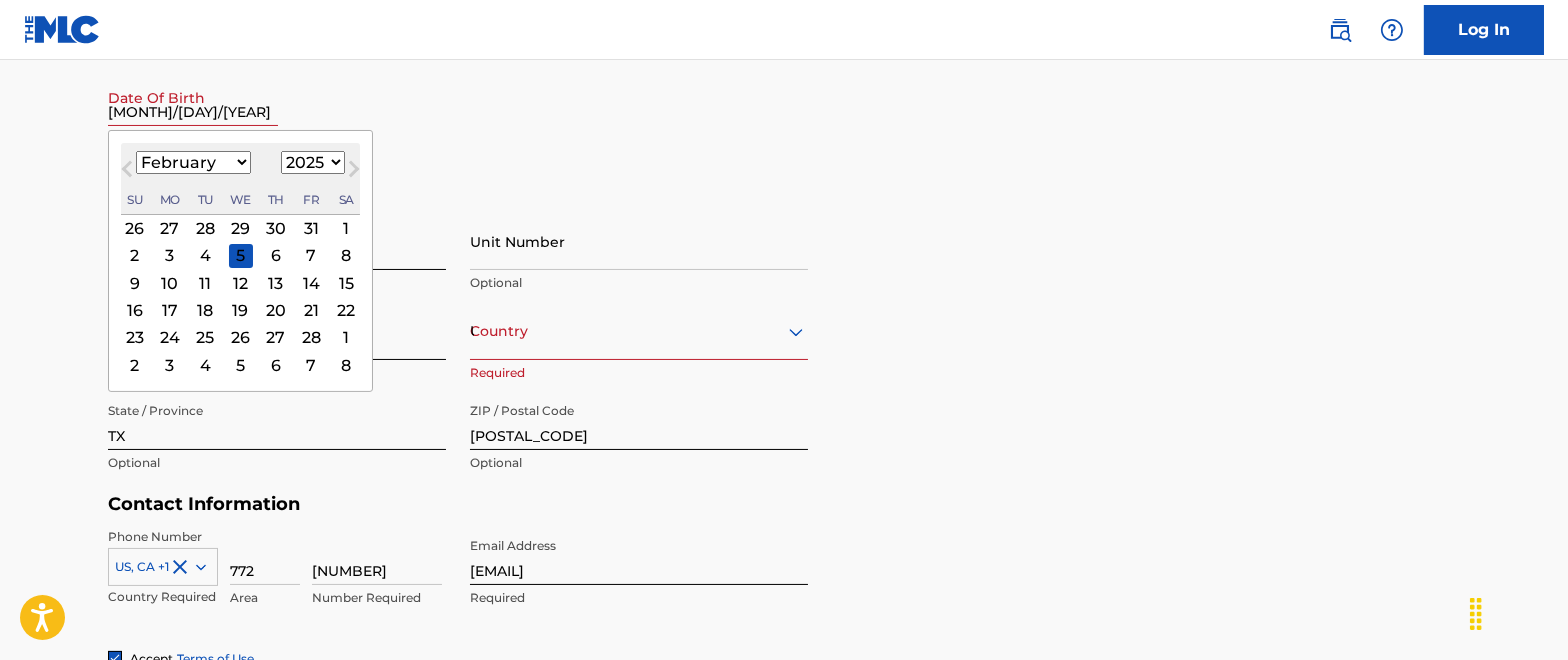 select on "1998" 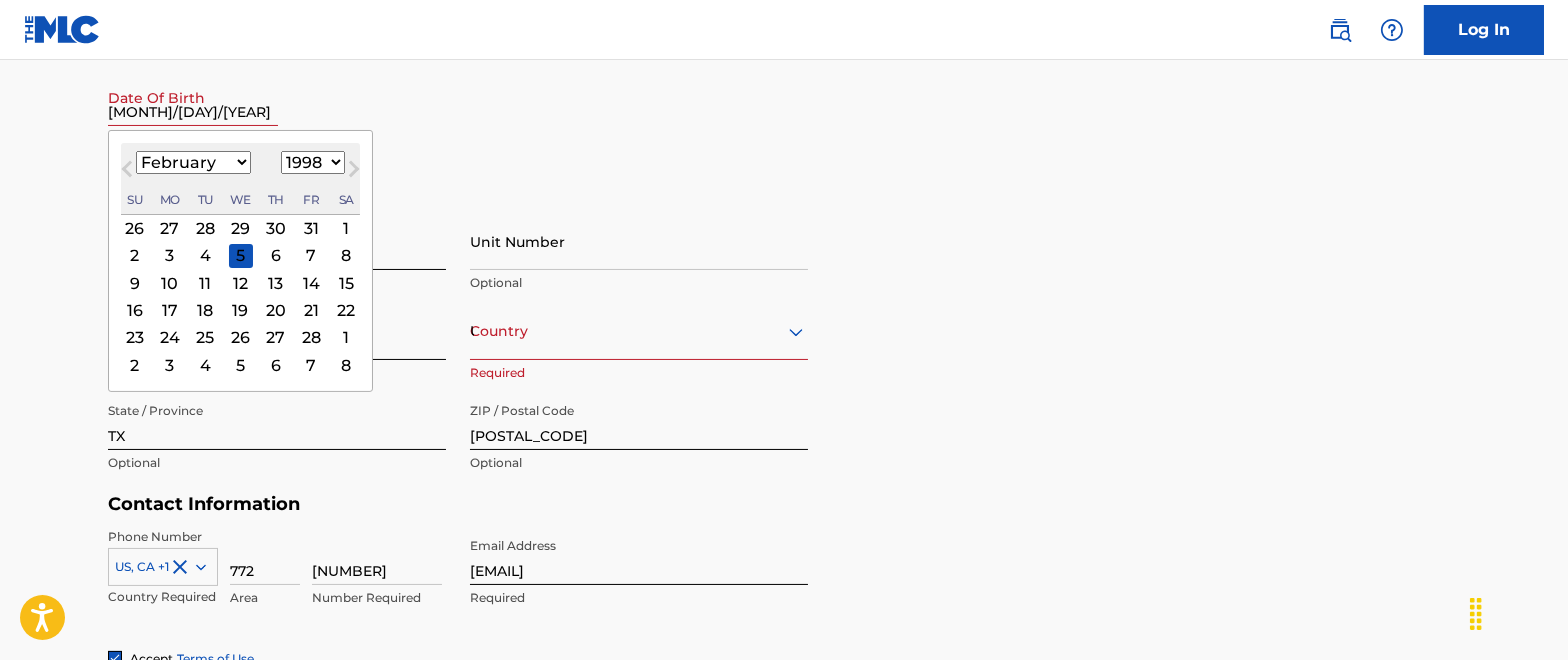 click on "1899 1900 1901 1902 1903 1904 1905 1906 1907 1908 1909 1910 1911 1912 1913 1914 1915 1916 1917 1918 1919 1920 1921 1922 1923 1924 1925 1926 1927 1928 1929 1930 1931 1932 1933 1934 1935 1936 1937 1938 1939 1940 1941 1942 1943 1944 1945 1946 1947 1948 1949 1950 1951 1952 1953 1954 1955 1956 1957 1958 1959 1960 1961 1962 1963 1964 1965 1966 1967 1968 1969 1970 1971 1972 1973 1974 1975 1976 1977 1978 1979 1980 1981 1982 1983 1984 1985 1986 1987 1988 1989 1990 1991 1992 1993 1994 1995 1996 1997 1998 1999 2000 2001 2002 2003 2004 2005 2006 2007 2008 2009 2010 2011 2012 2013 2014 2015 2016 2017 2018 2019 2020 2021 2022 2023 2024 2025 2026 2027 2028 2029 2030 2031 2032 2033 2034 2035 2036 2037 2038 2039 2040 2041 2042 2043 2044 2045 2046 2047 2048 2049 2050 2051 2052 2053 2054 2055 2056 2057 2058 2059 2060 2061 2062 2063 2064 2065 2066 2067 2068 2069 2070 2071 2072 2073 2074 2075 2076 2077 2078 2079 2080 2081 2082 2083 2084 2085 2086 2087 2088 2089 2090 2091 2092 2093 2094 2095 2096 2097 2098 2099 2100" at bounding box center [313, 162] 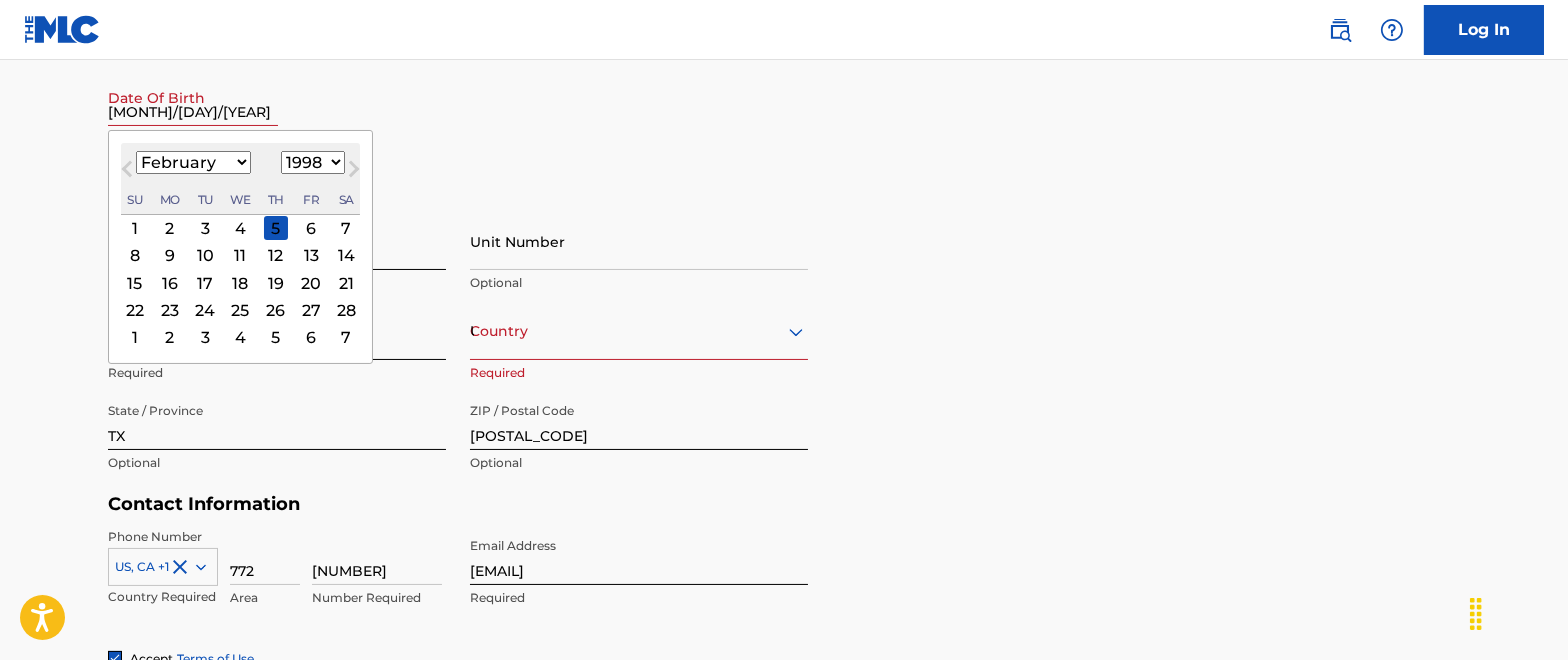click on "2" at bounding box center [170, 228] 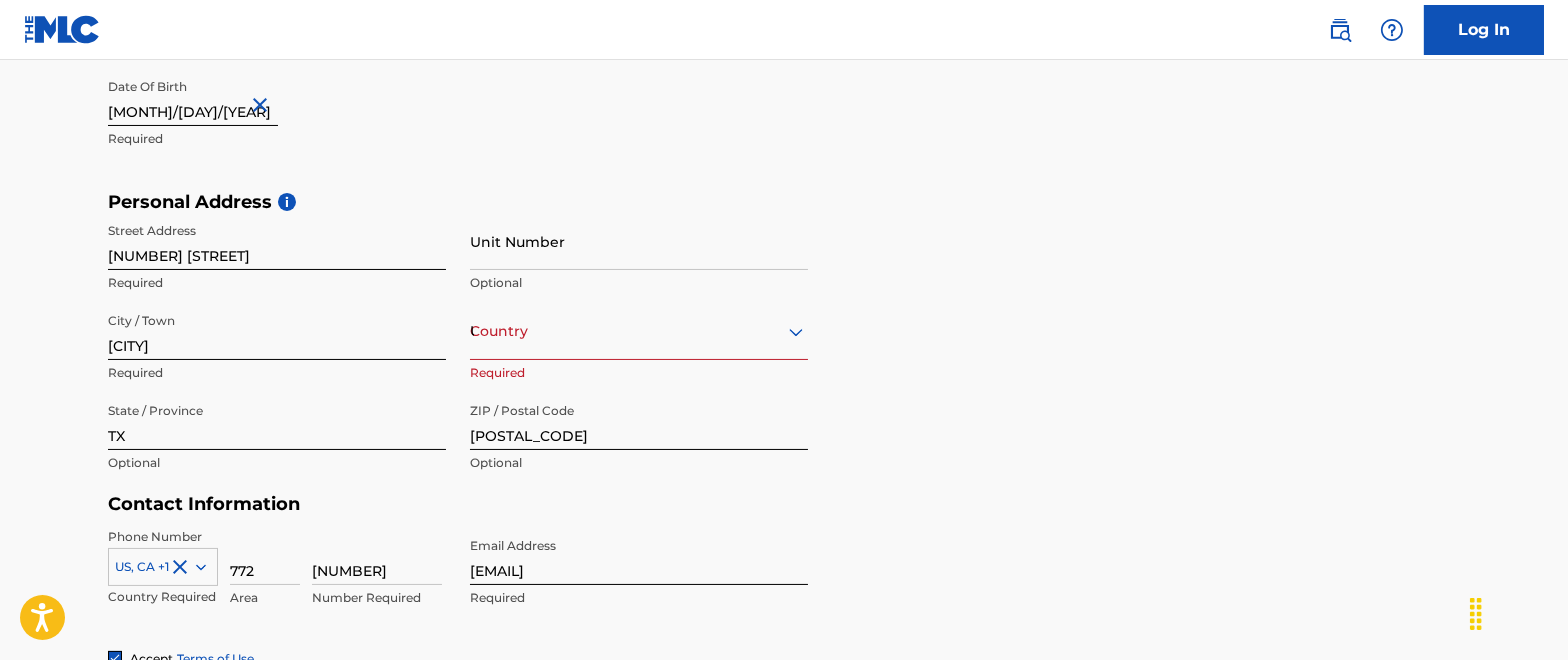 click on "United States" at bounding box center [639, 331] 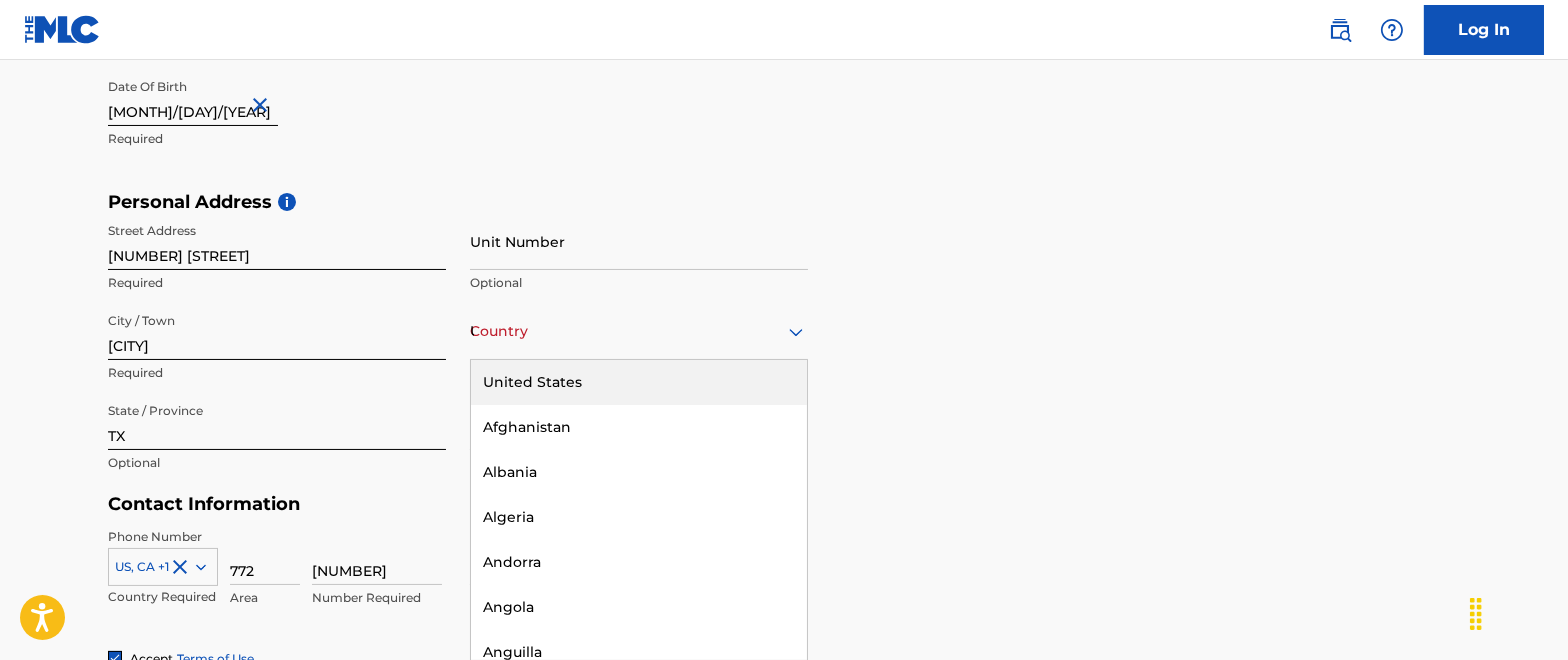 click on "United States" at bounding box center (639, 382) 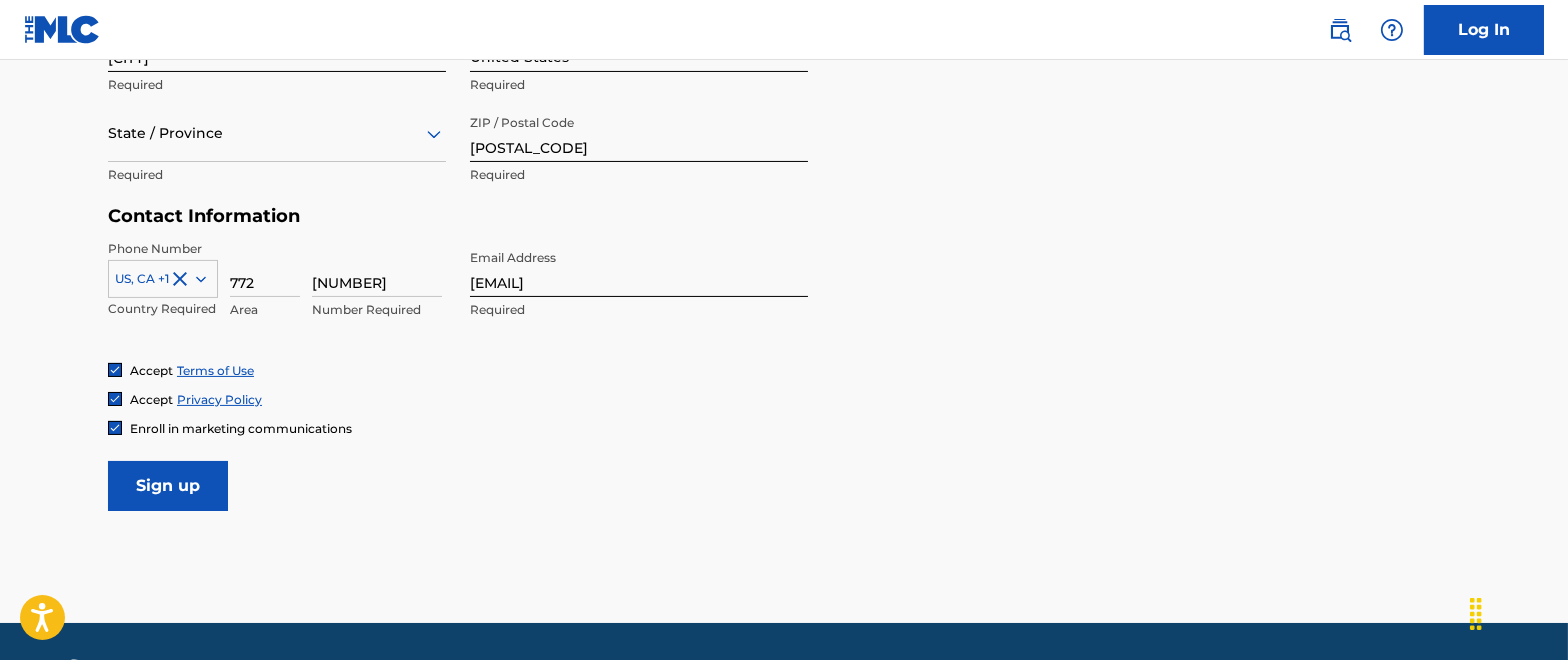 scroll, scrollTop: 902, scrollLeft: 0, axis: vertical 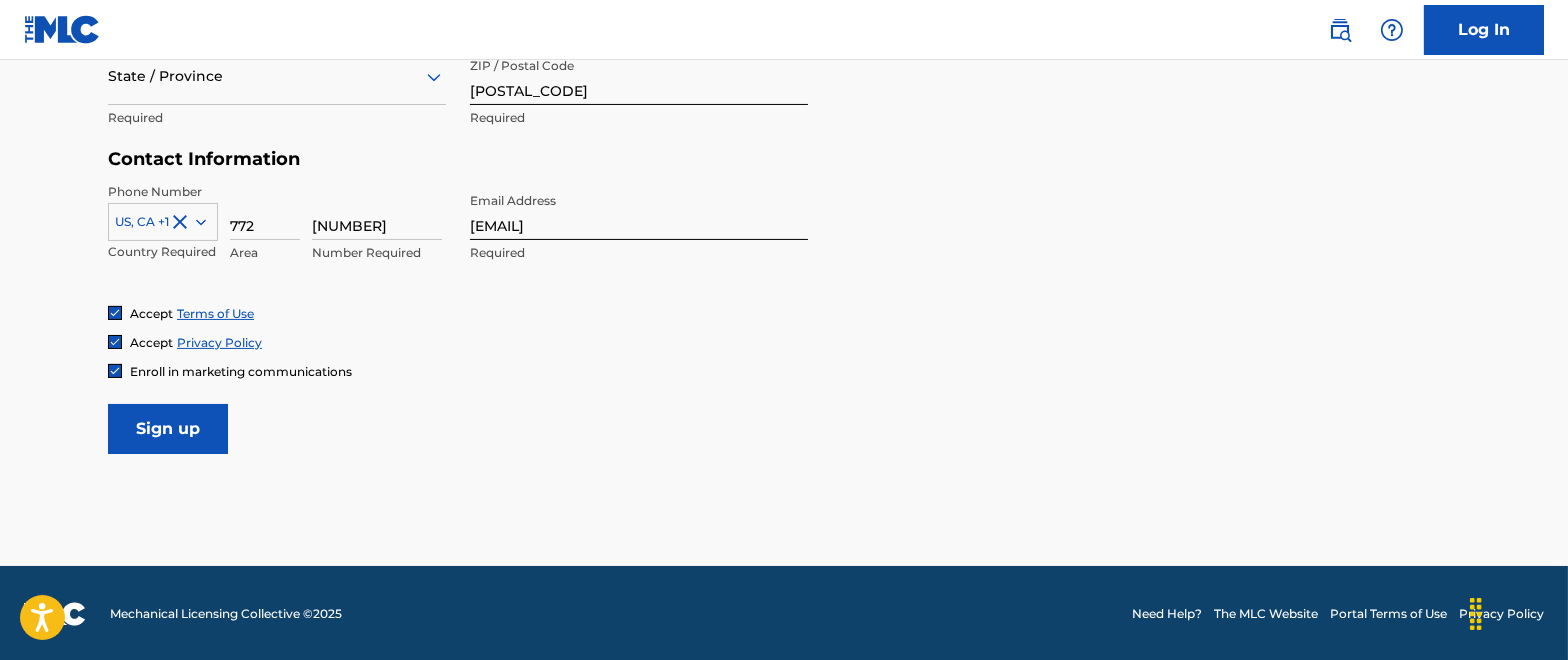 click on "Sign up" at bounding box center [168, 429] 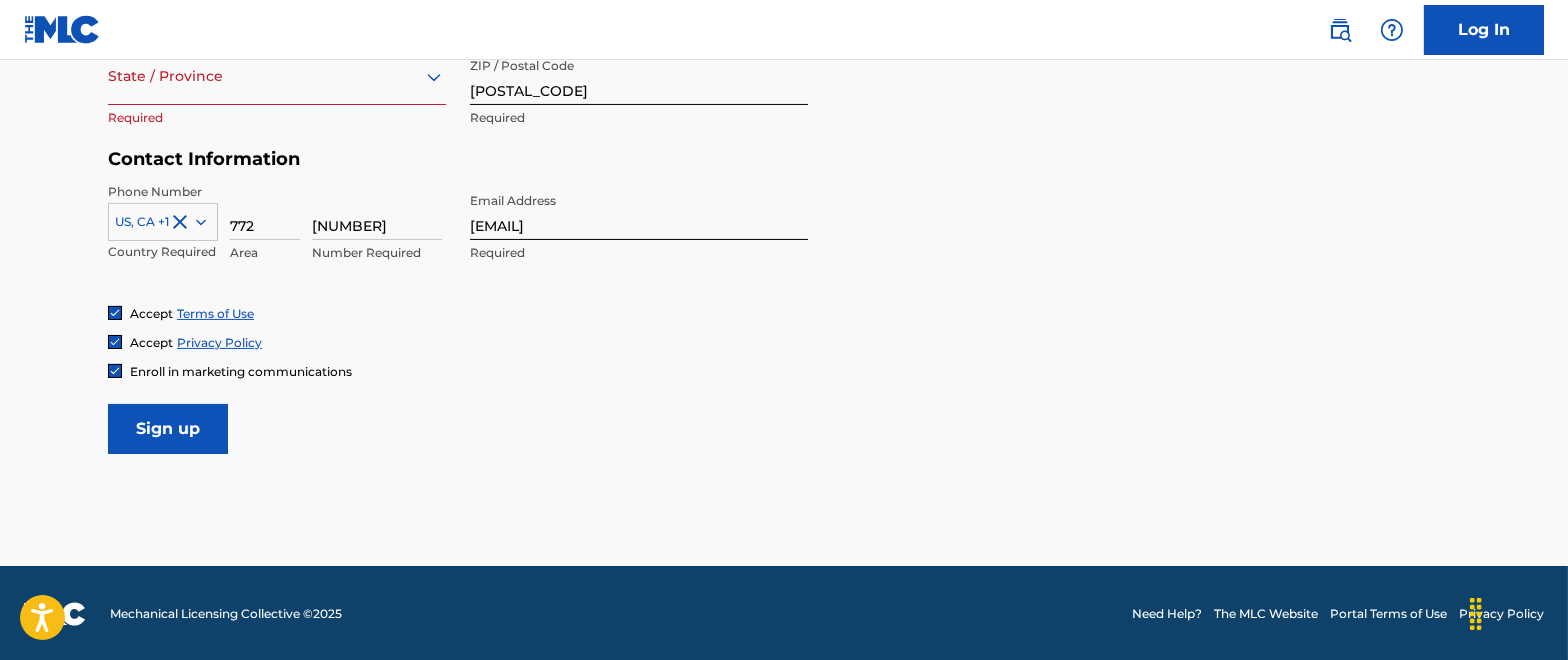 click on "State / Province" at bounding box center [277, 76] 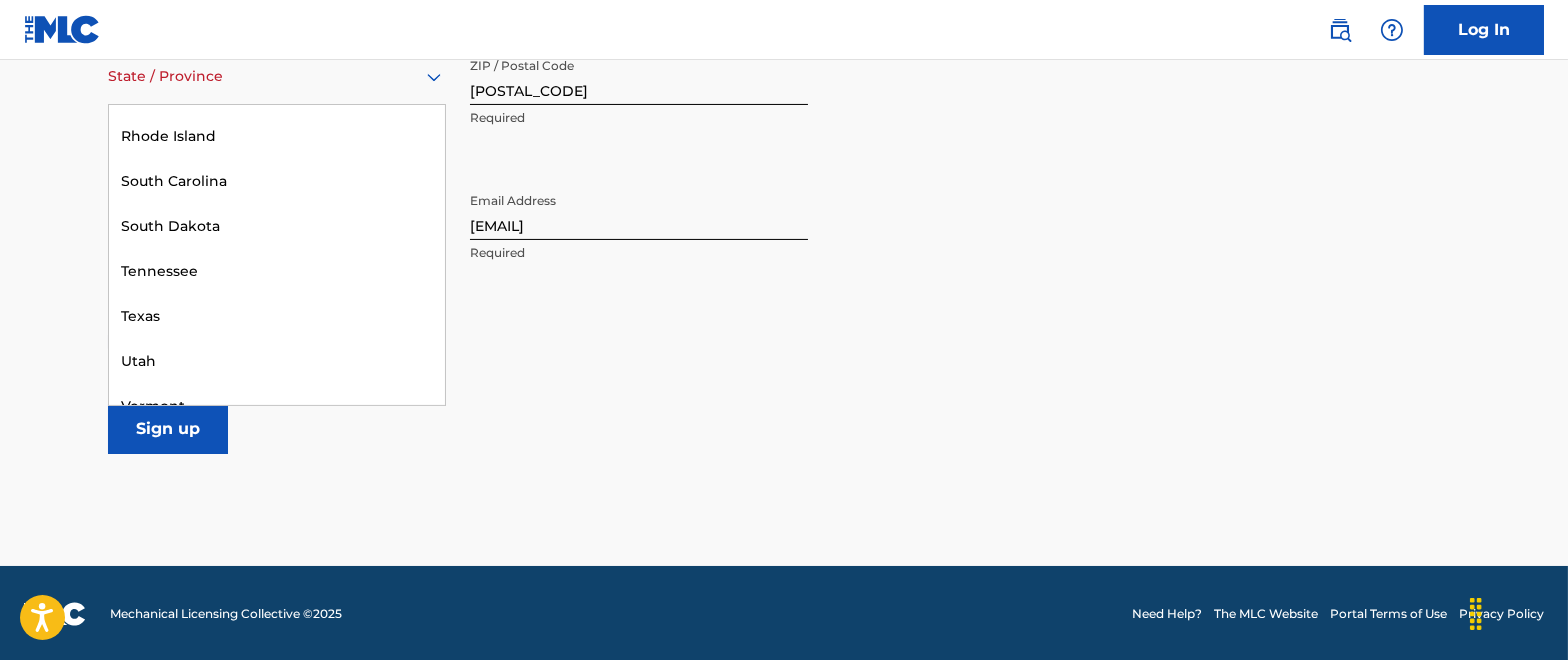 scroll, scrollTop: 1973, scrollLeft: 0, axis: vertical 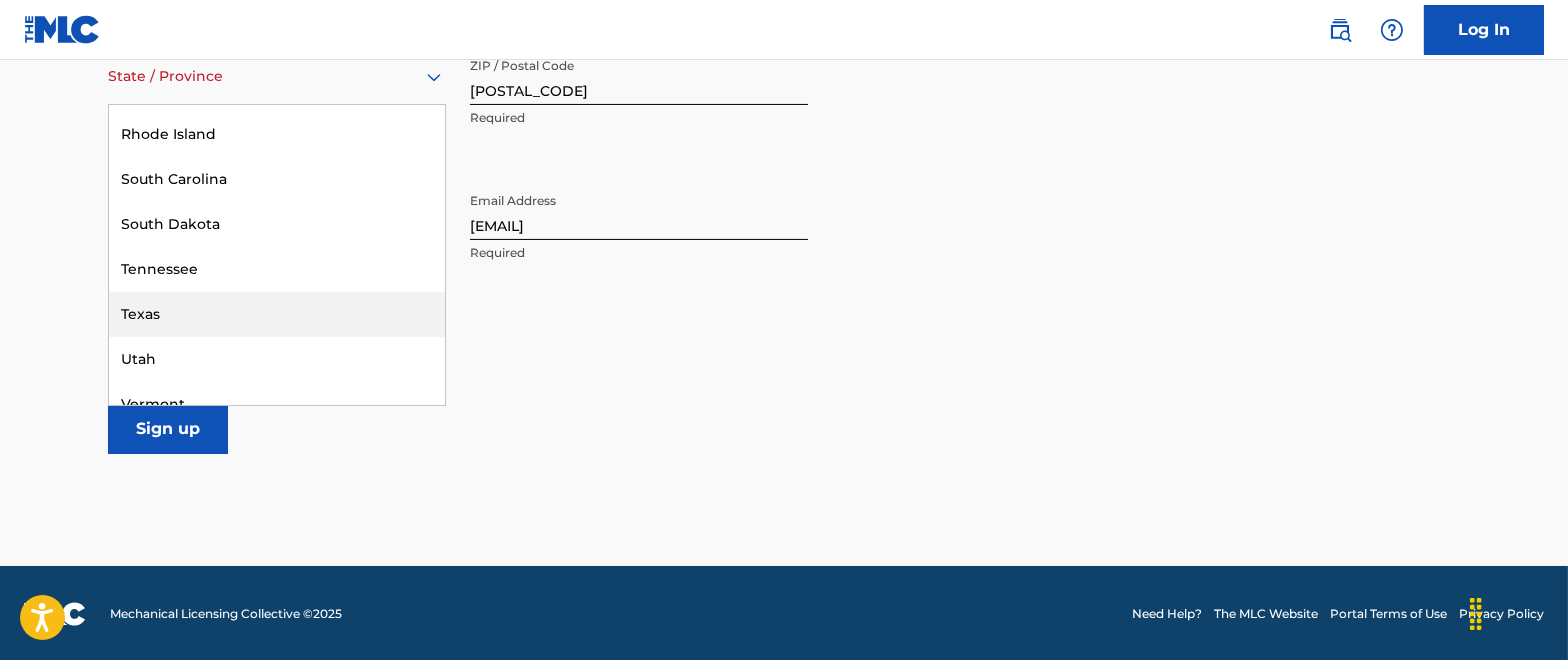 click on "Texas" at bounding box center (277, 314) 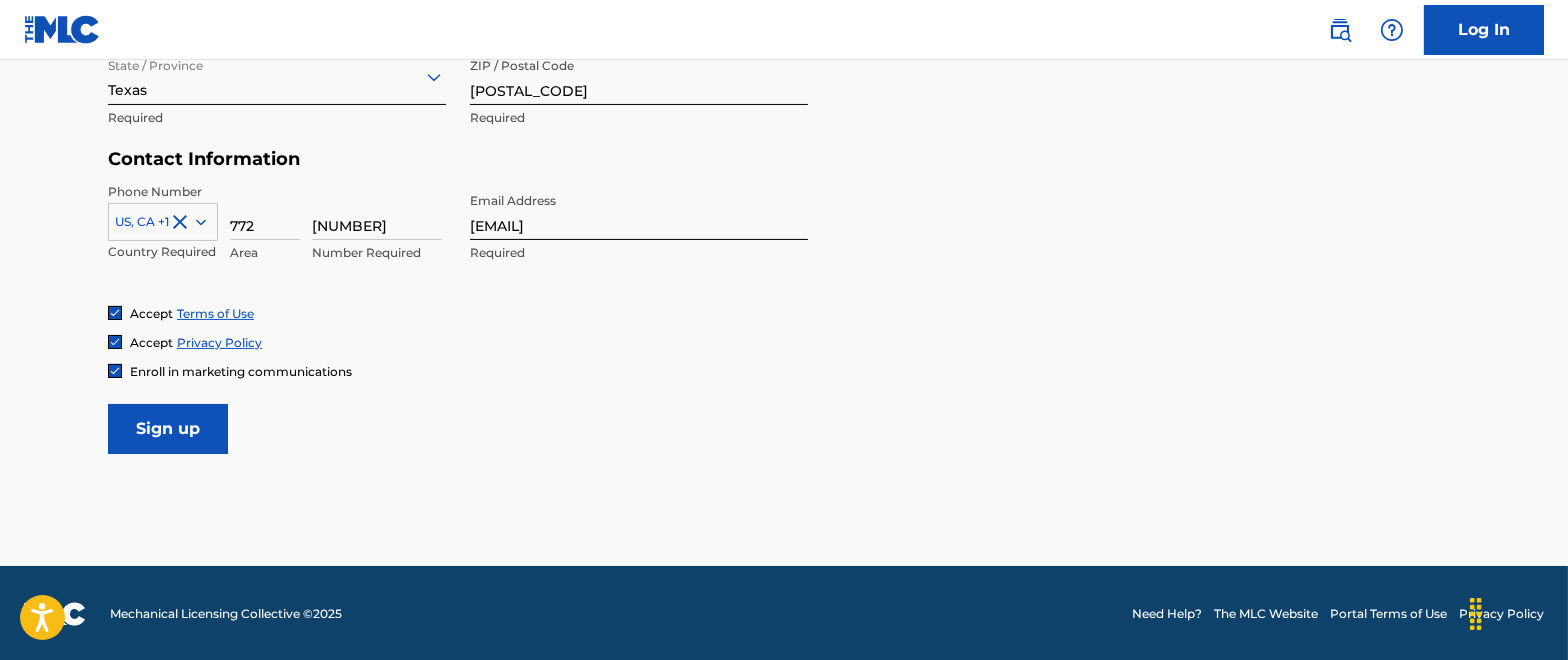 click on "Sign up" at bounding box center (168, 429) 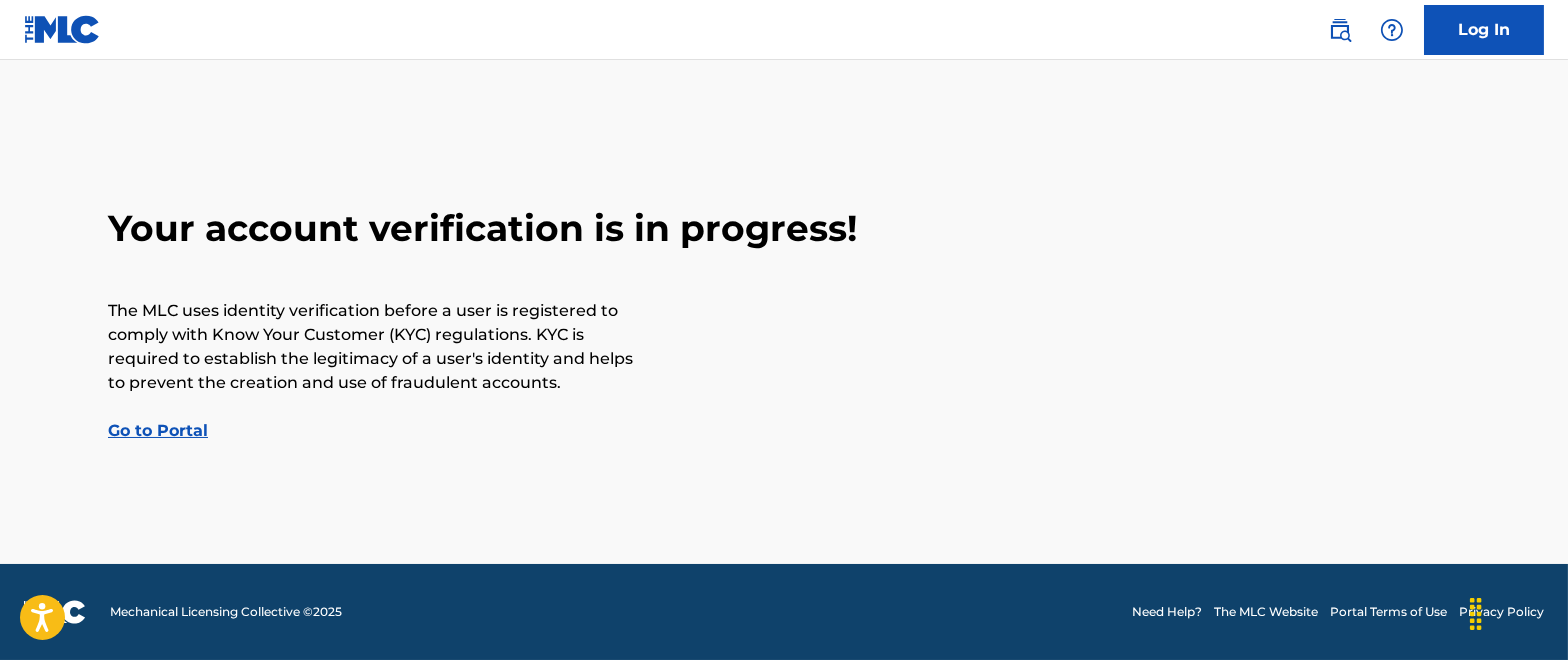 scroll, scrollTop: 0, scrollLeft: 0, axis: both 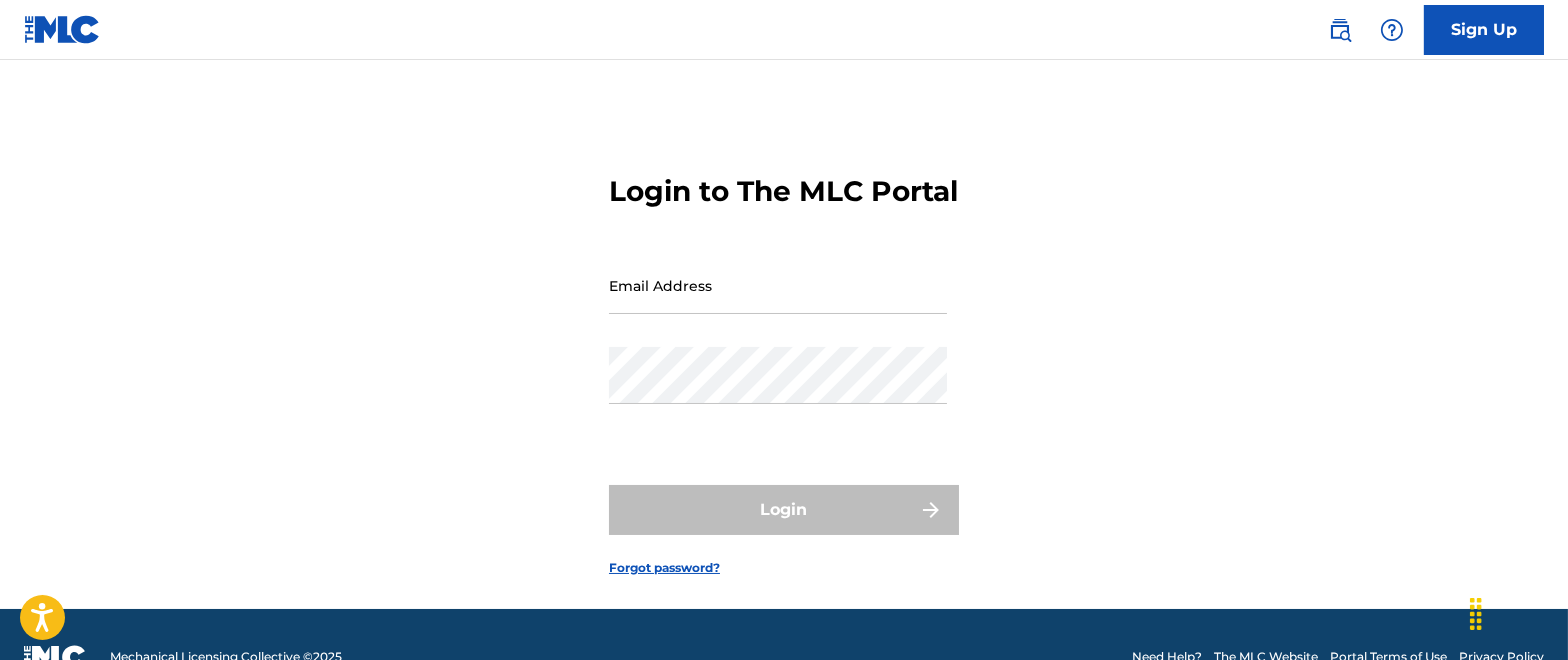 click on "Sign Up" at bounding box center (1484, 30) 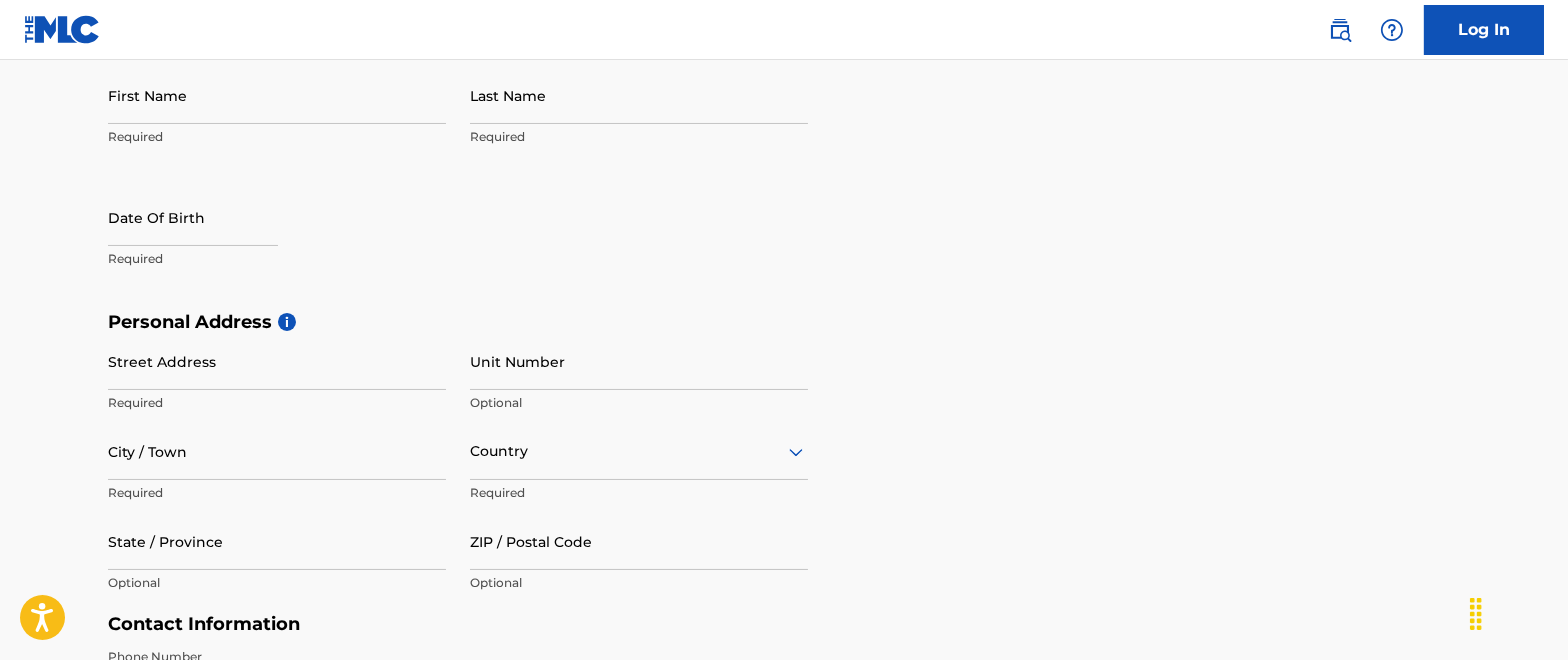 scroll, scrollTop: 0, scrollLeft: 0, axis: both 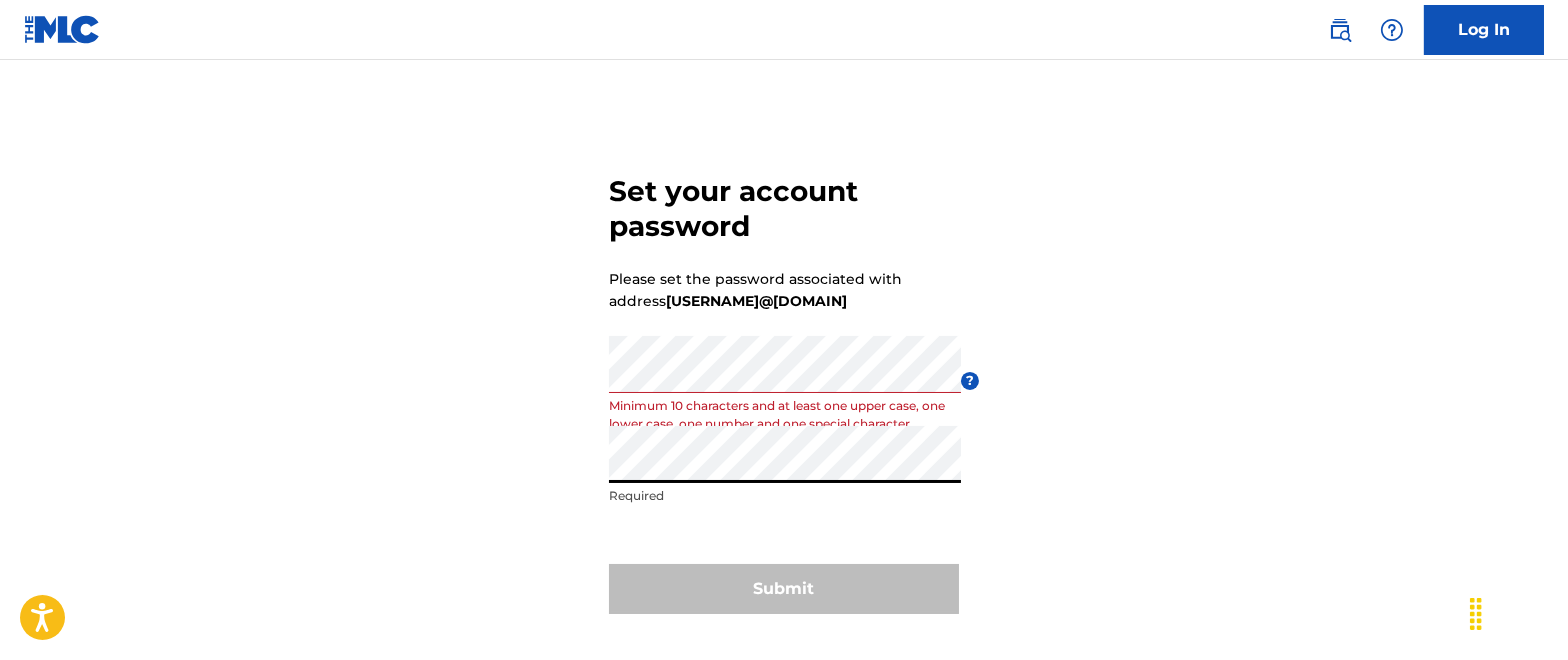 click on "Set your account password Please set the password associated with   address  [USERNAME]@[DOMAIN] Password   Minimum 10 characters and at least one upper case, one lower case, one number and one special character ? Re enter password   Required Submit" at bounding box center (784, 390) 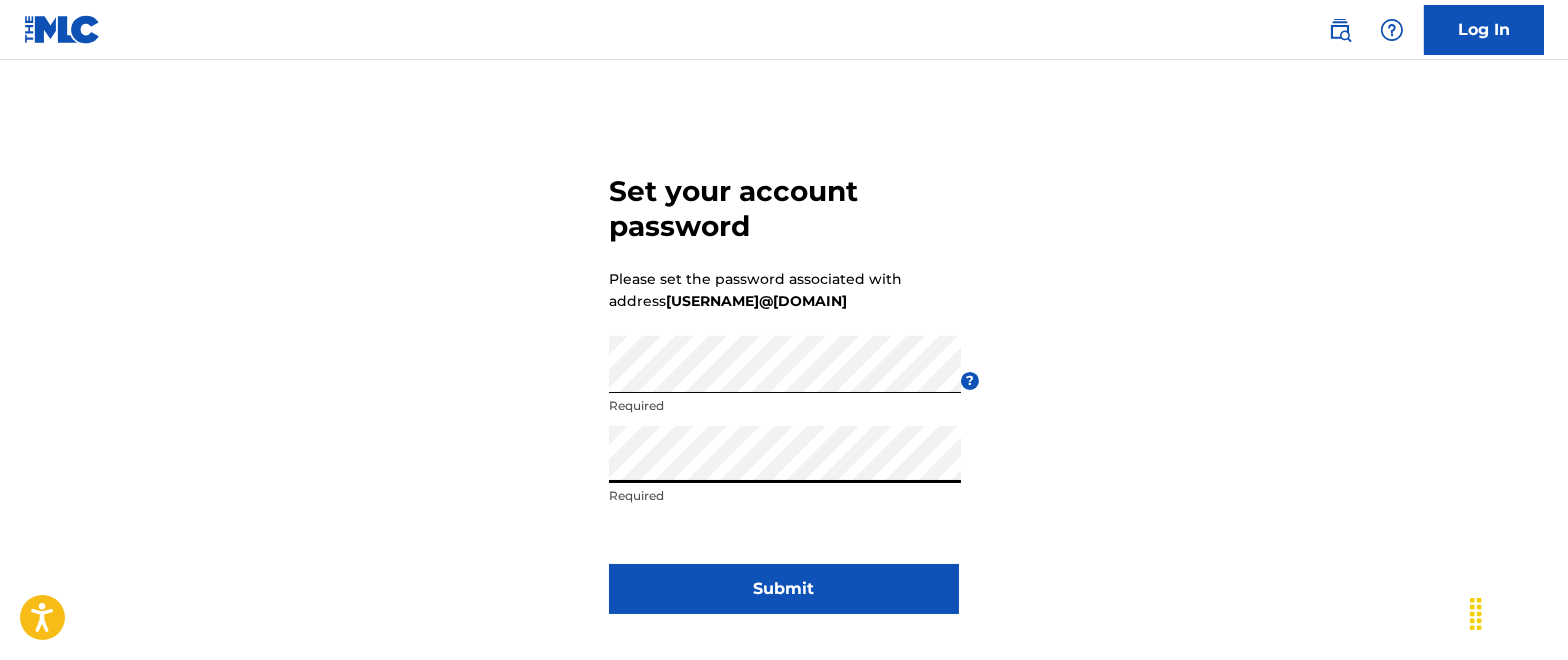 click on "Submit" at bounding box center [784, 589] 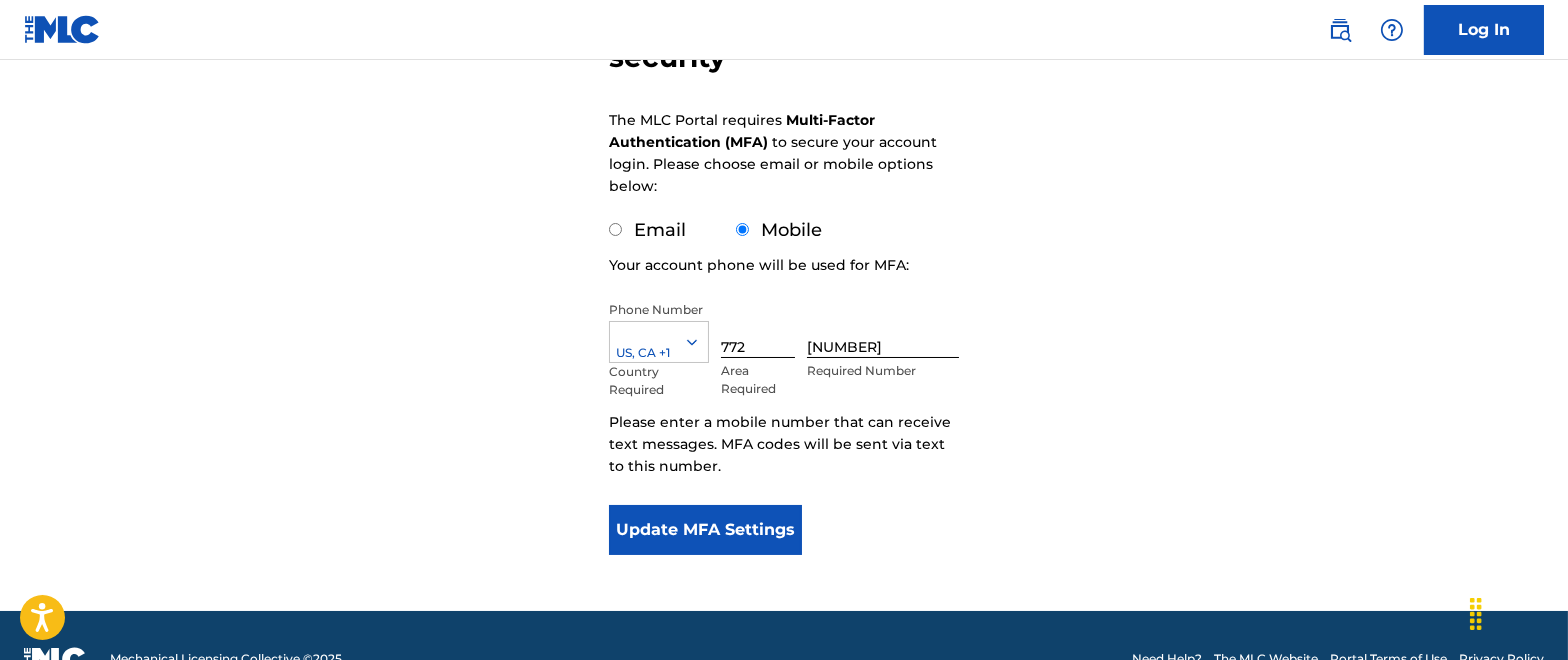 scroll, scrollTop: 271, scrollLeft: 0, axis: vertical 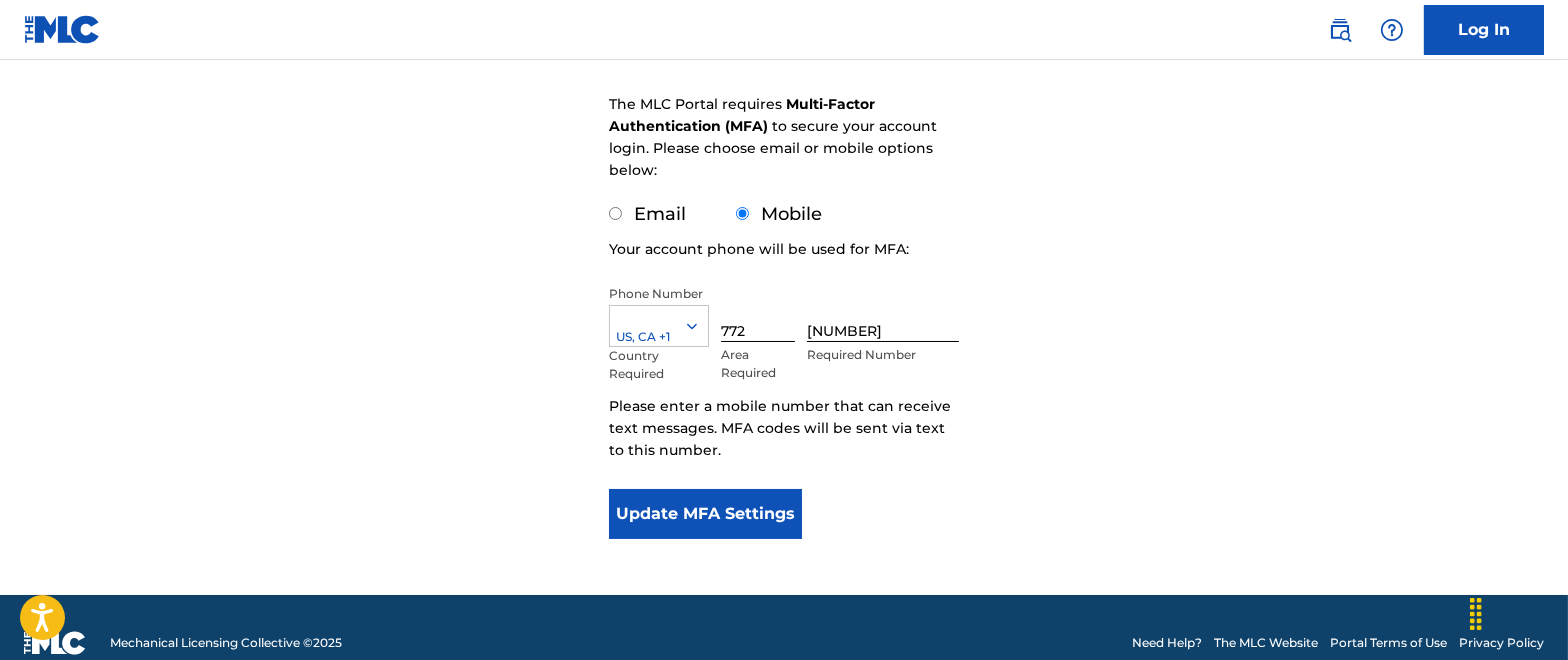click on "Email" at bounding box center (615, 213) 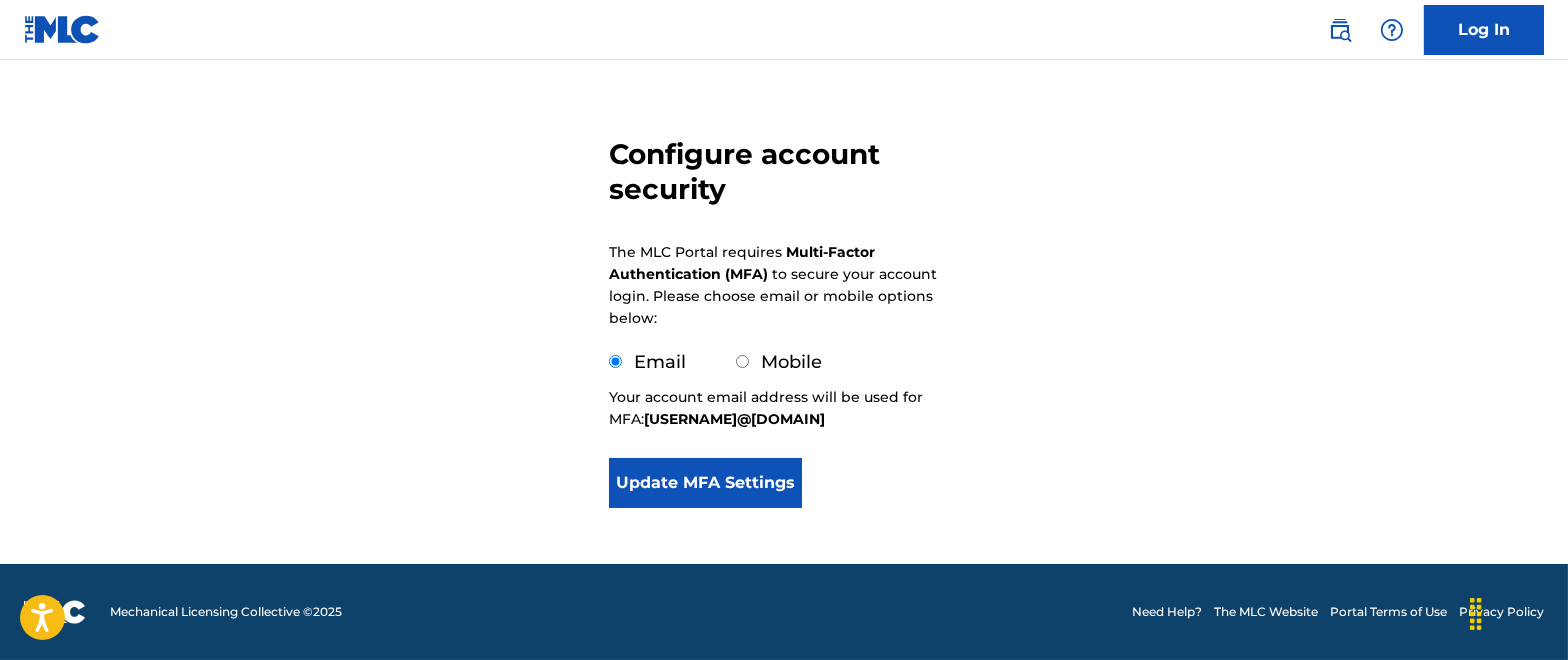 scroll, scrollTop: 123, scrollLeft: 0, axis: vertical 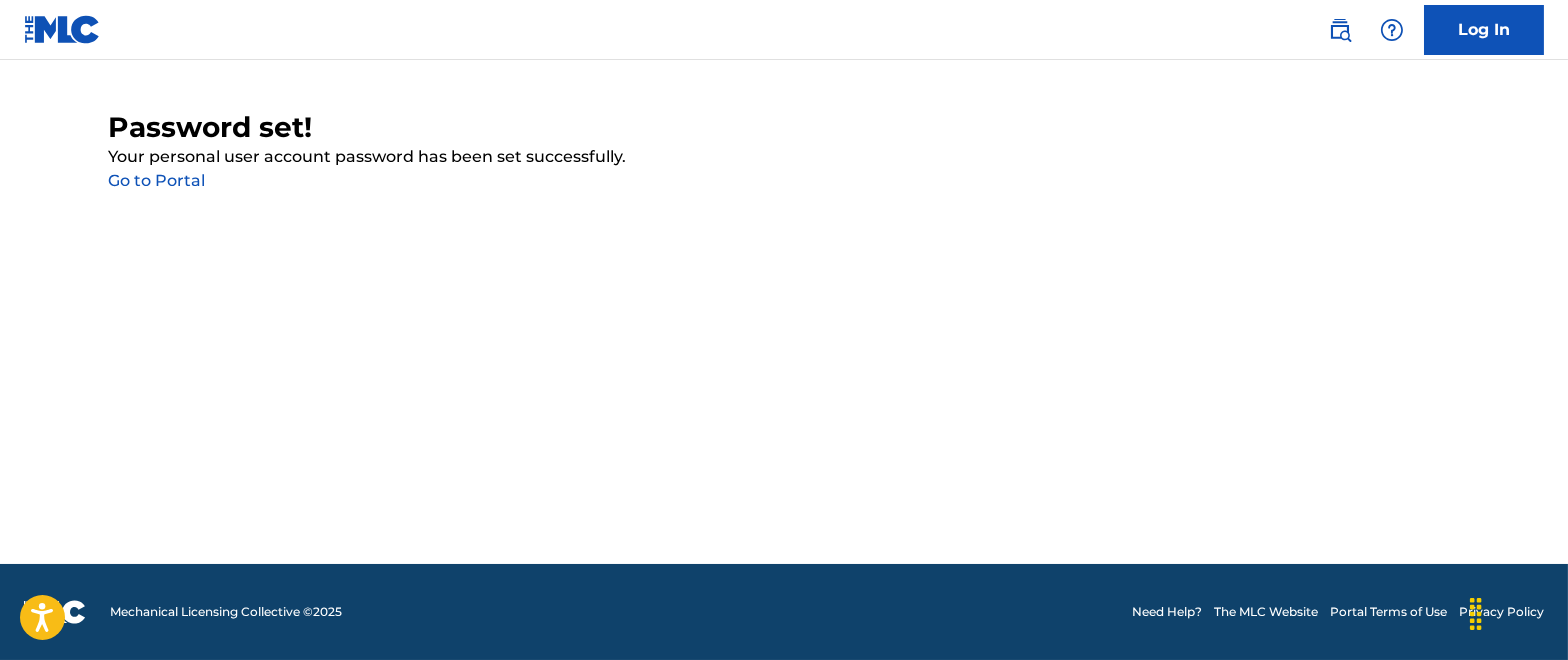 click on "Go to Portal" at bounding box center (156, 180) 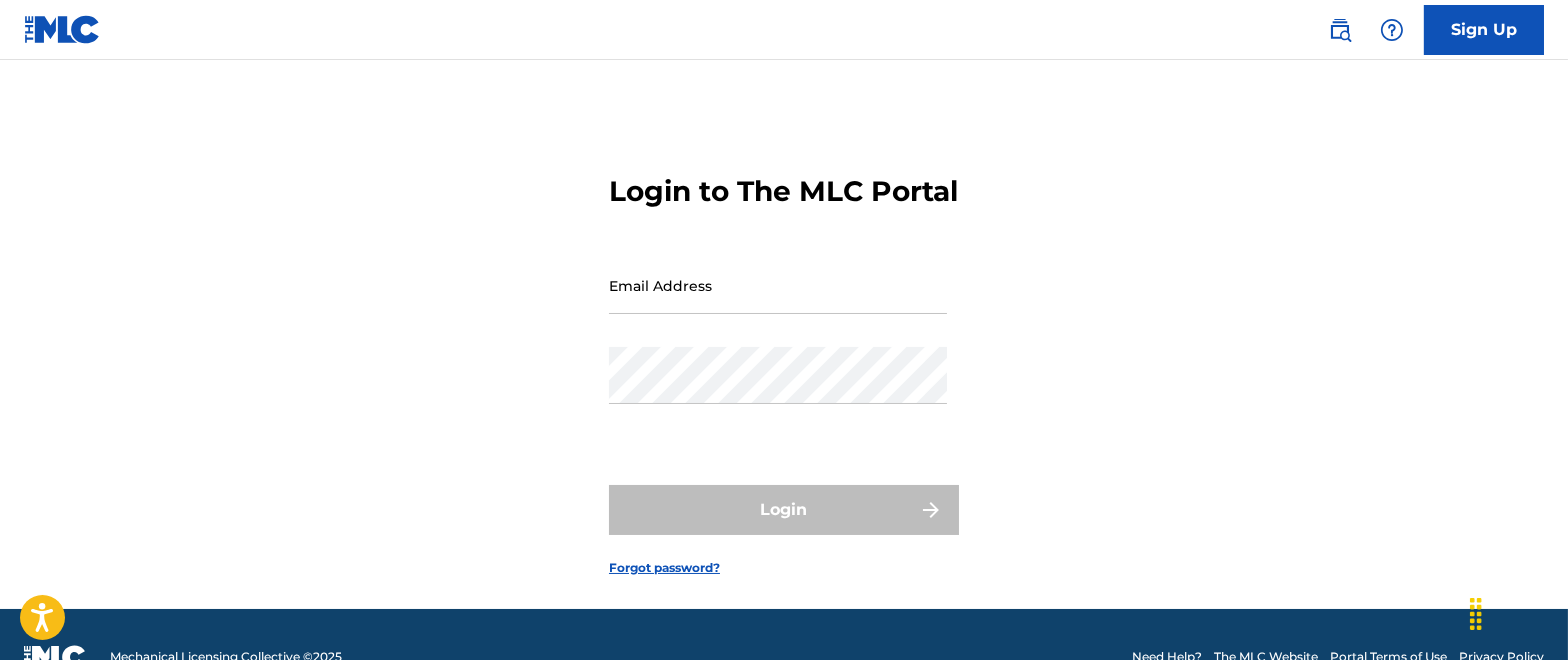 click on "Email Address" at bounding box center [778, 285] 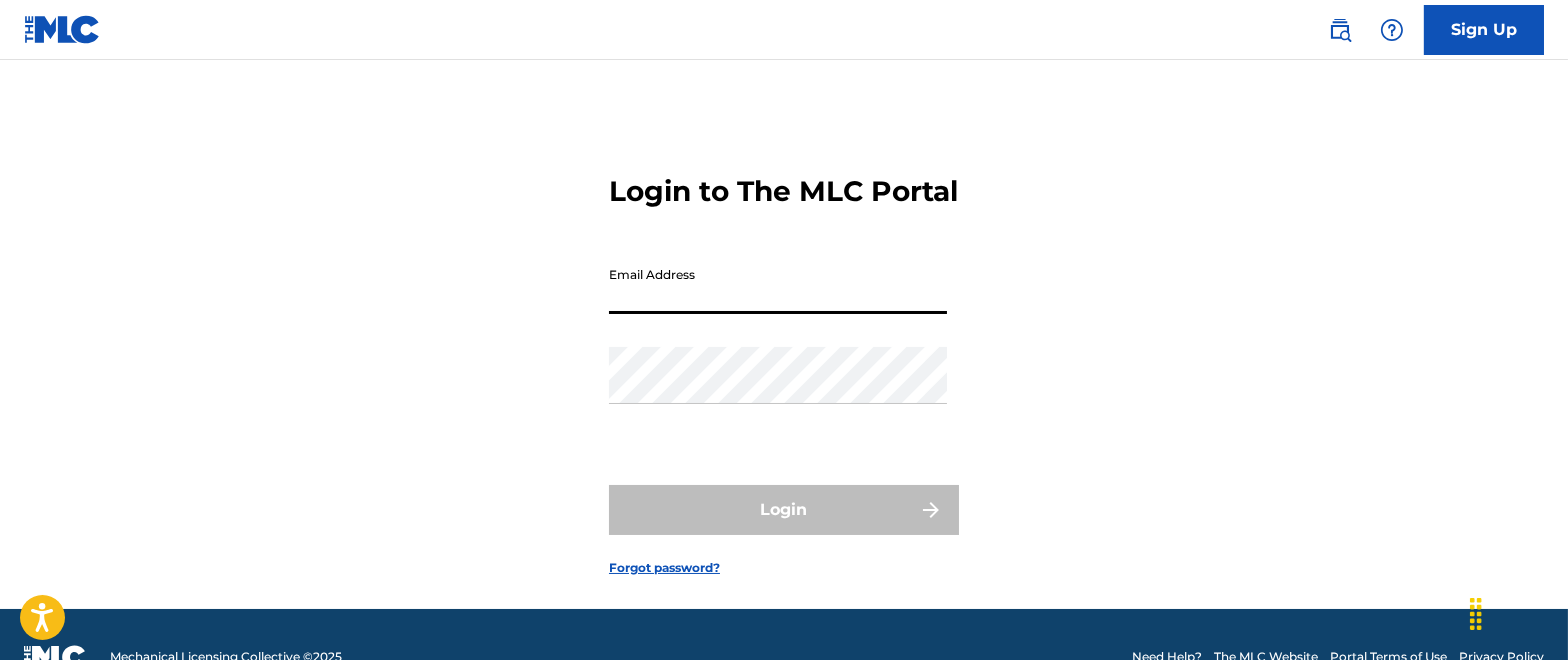 type on "j" 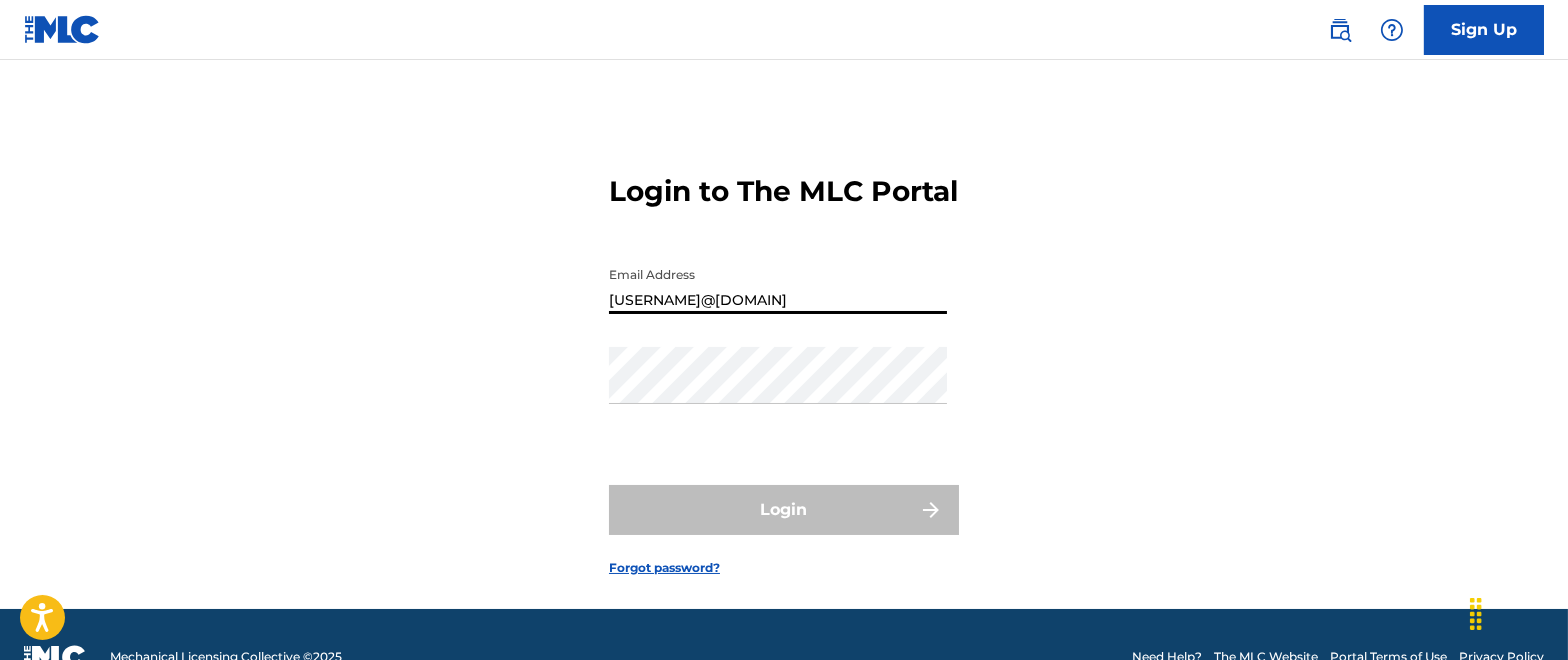 type on "[USERNAME]@[DOMAIN]" 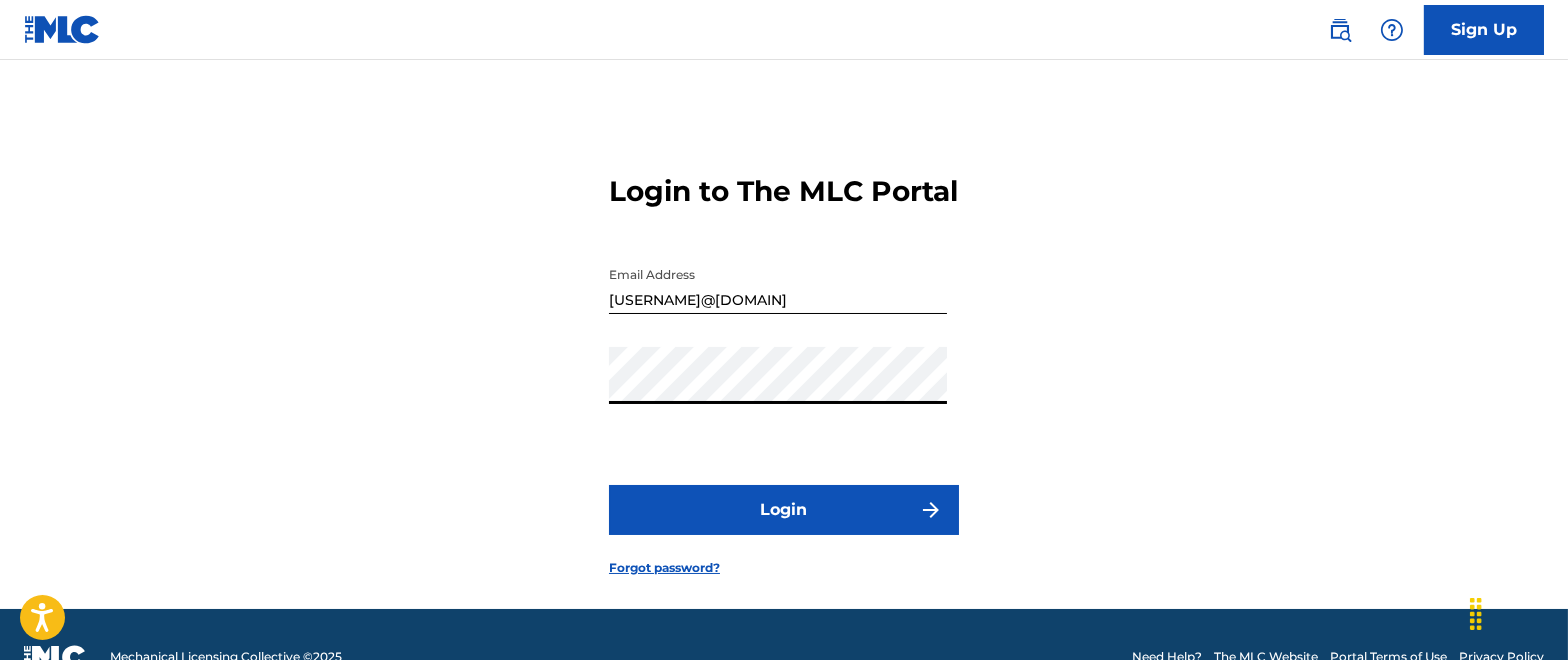 click on "Login" at bounding box center [784, 510] 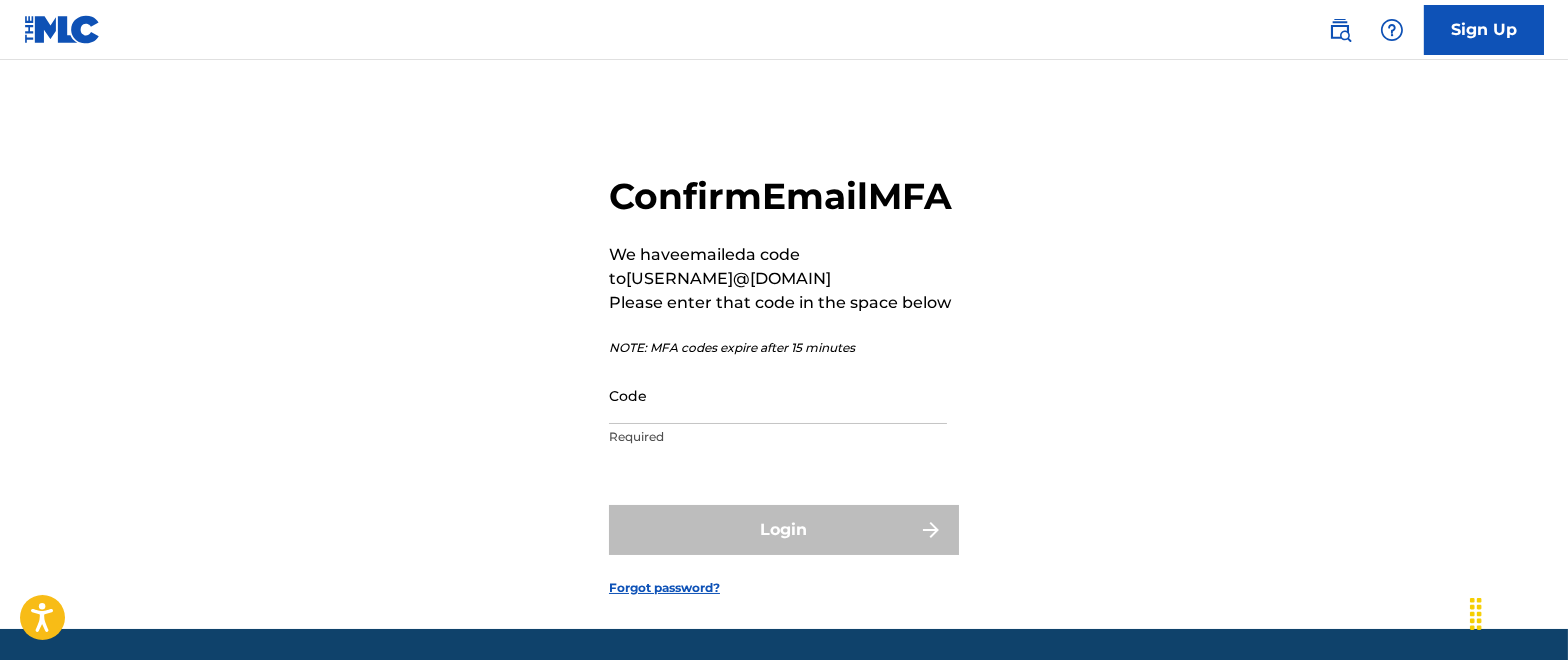 click on "Code" at bounding box center [778, 395] 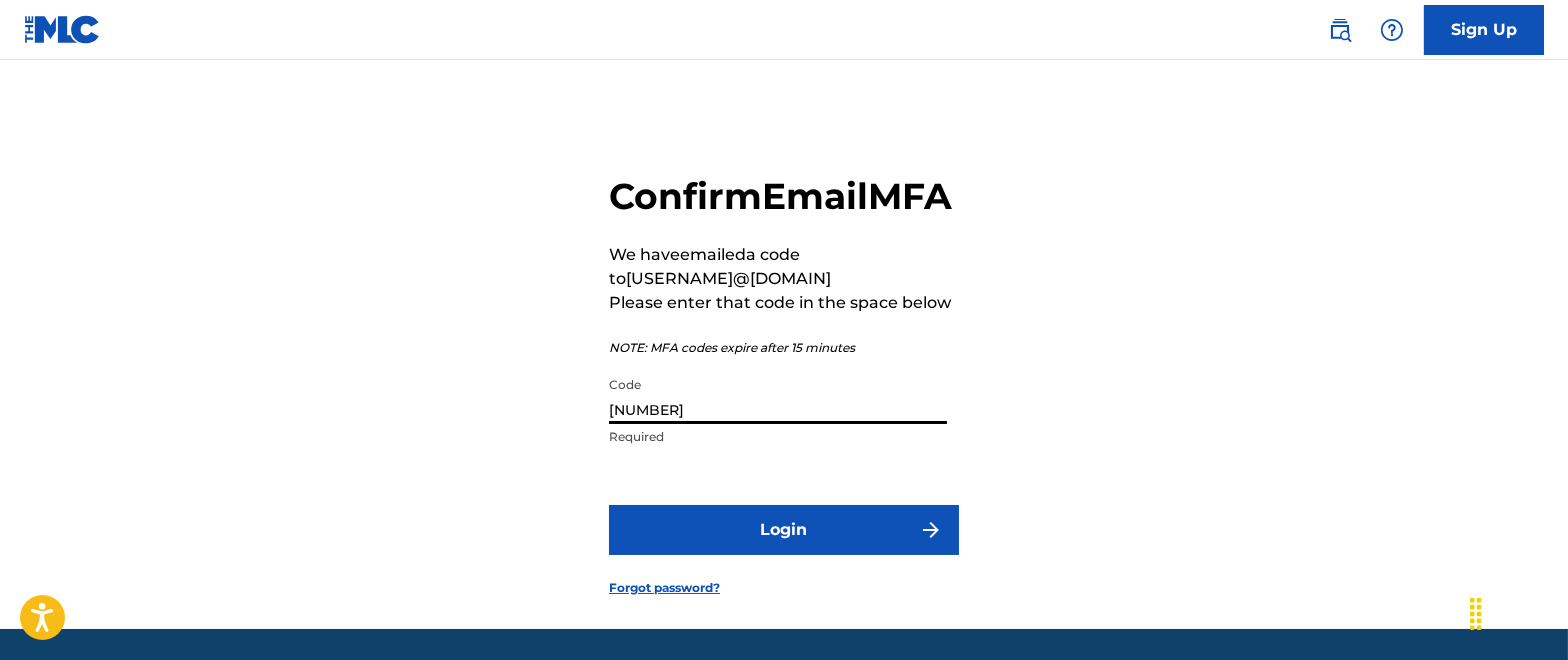type on "[NUMBER]" 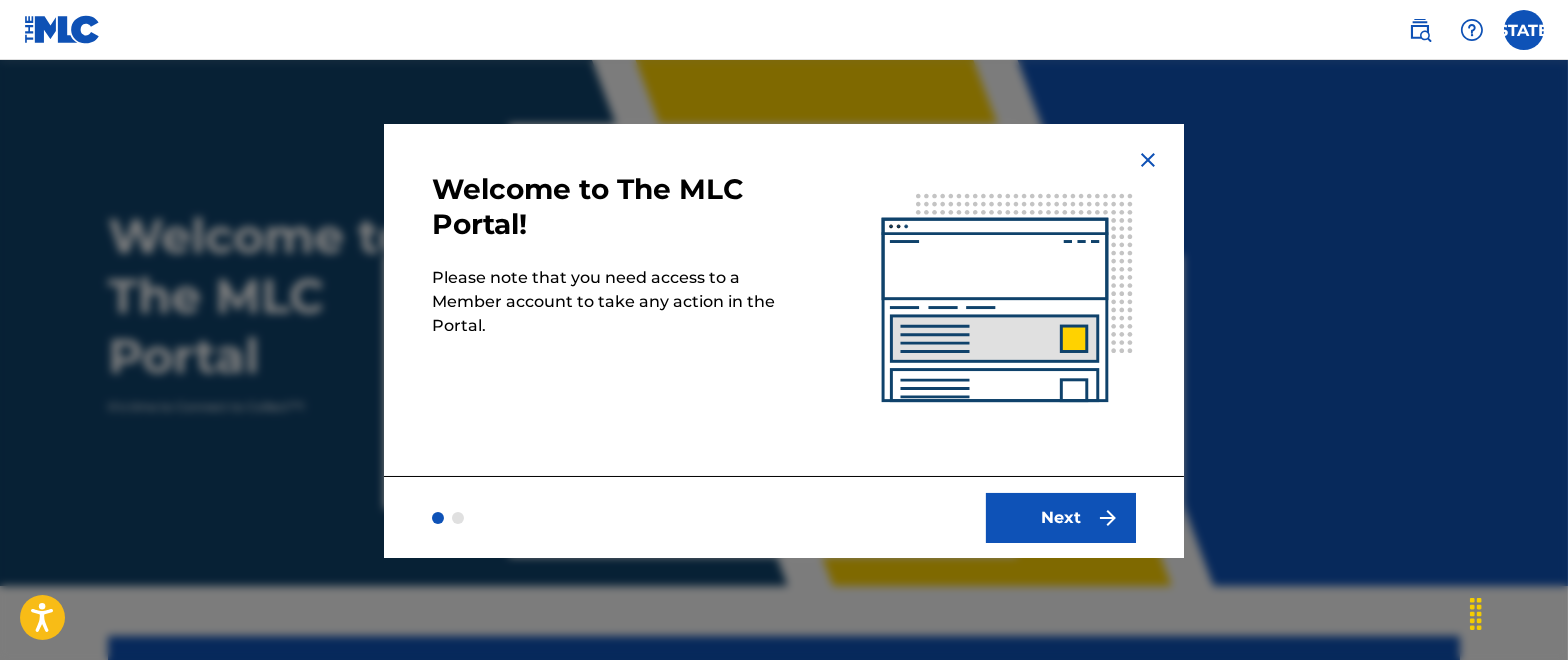 scroll, scrollTop: 0, scrollLeft: 0, axis: both 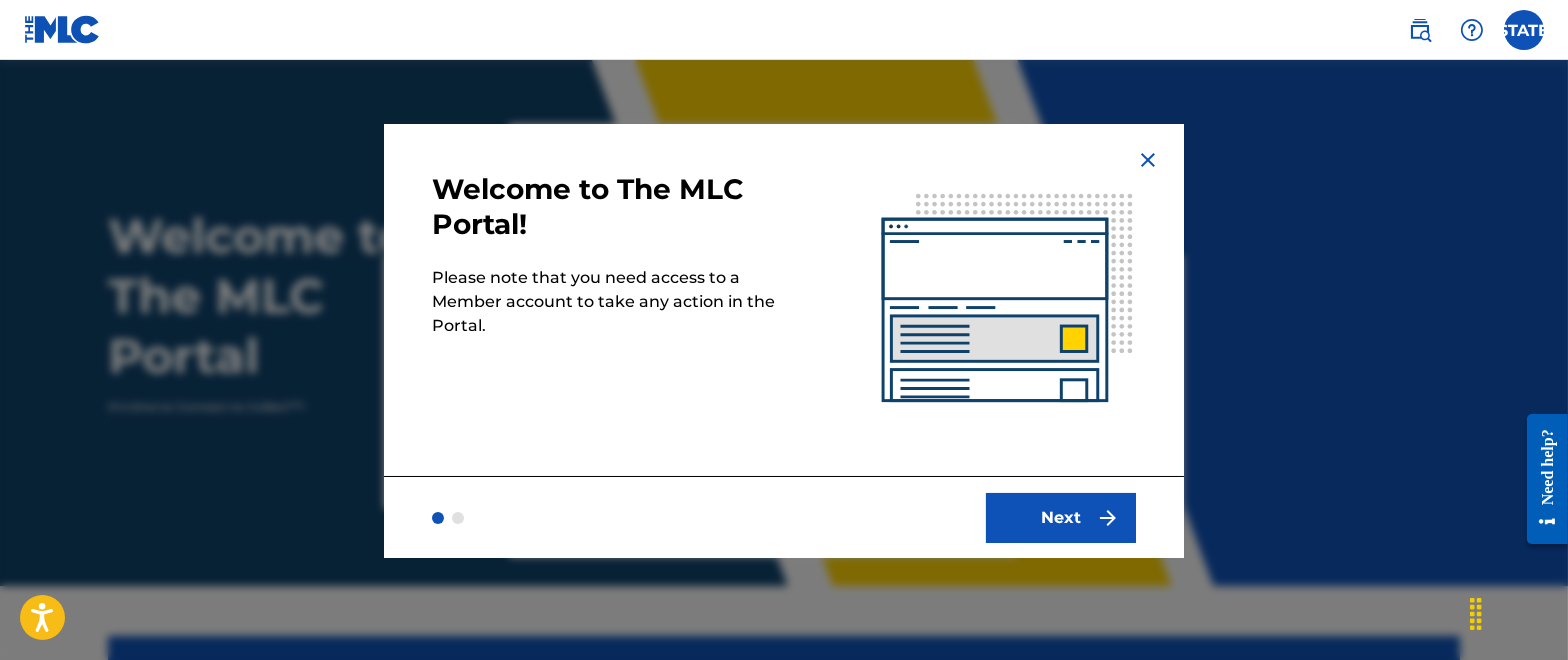 click at bounding box center [1108, 518] 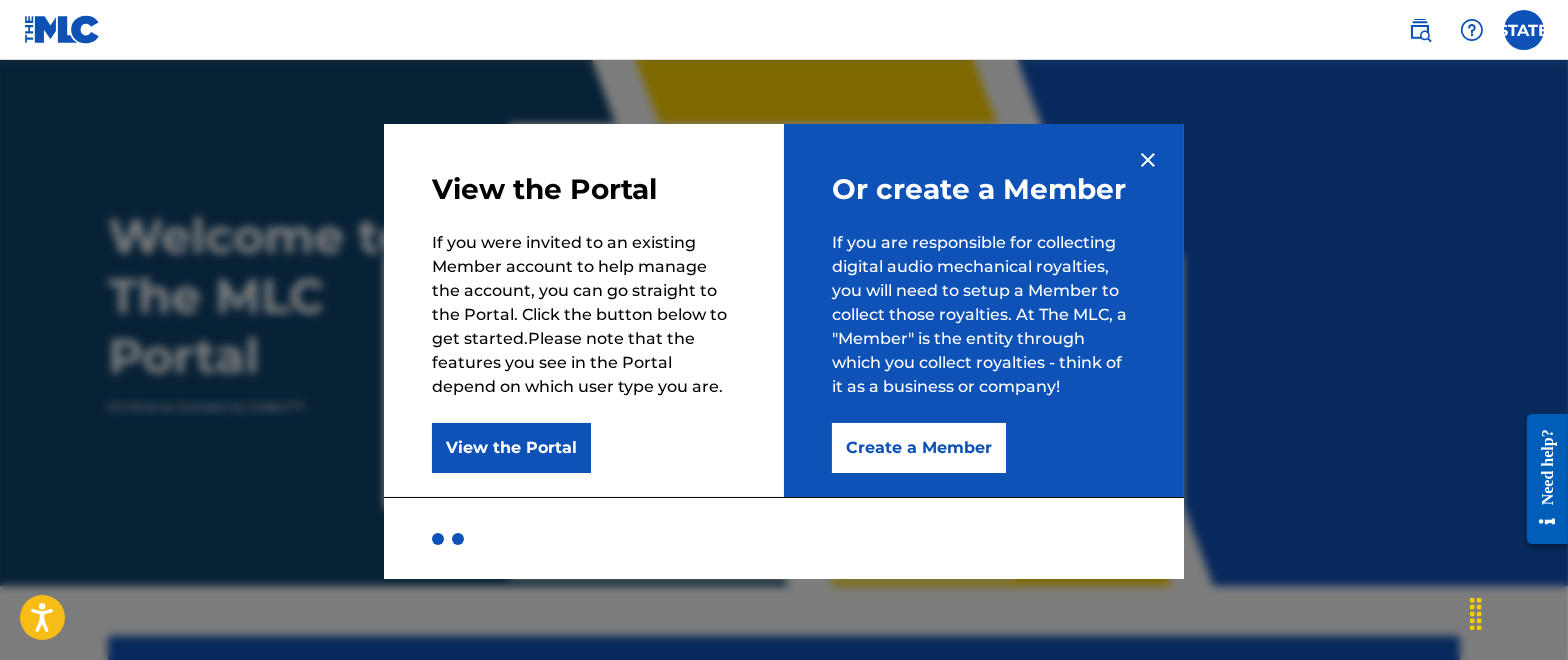 click on "Create a Member" at bounding box center [919, 448] 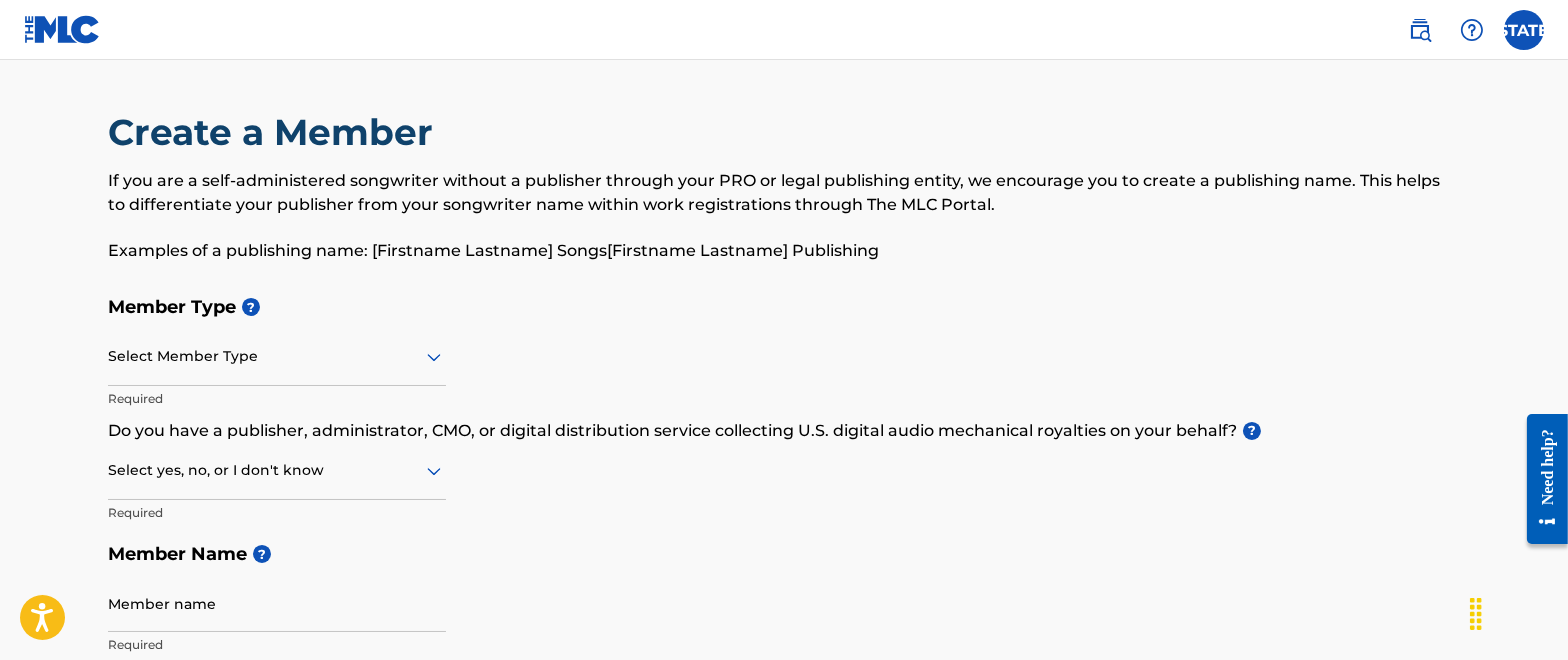 click at bounding box center [277, 356] 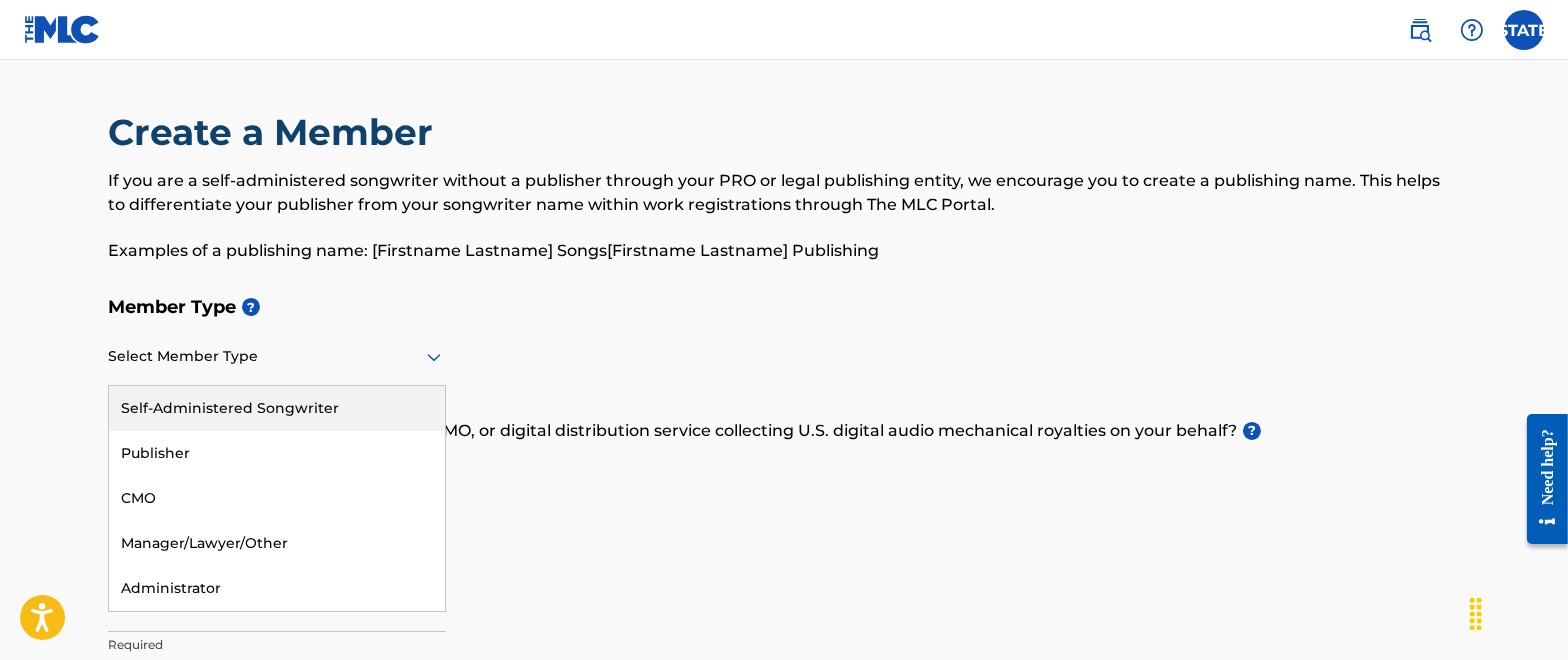 click on "Self-Administered Songwriter" at bounding box center (277, 408) 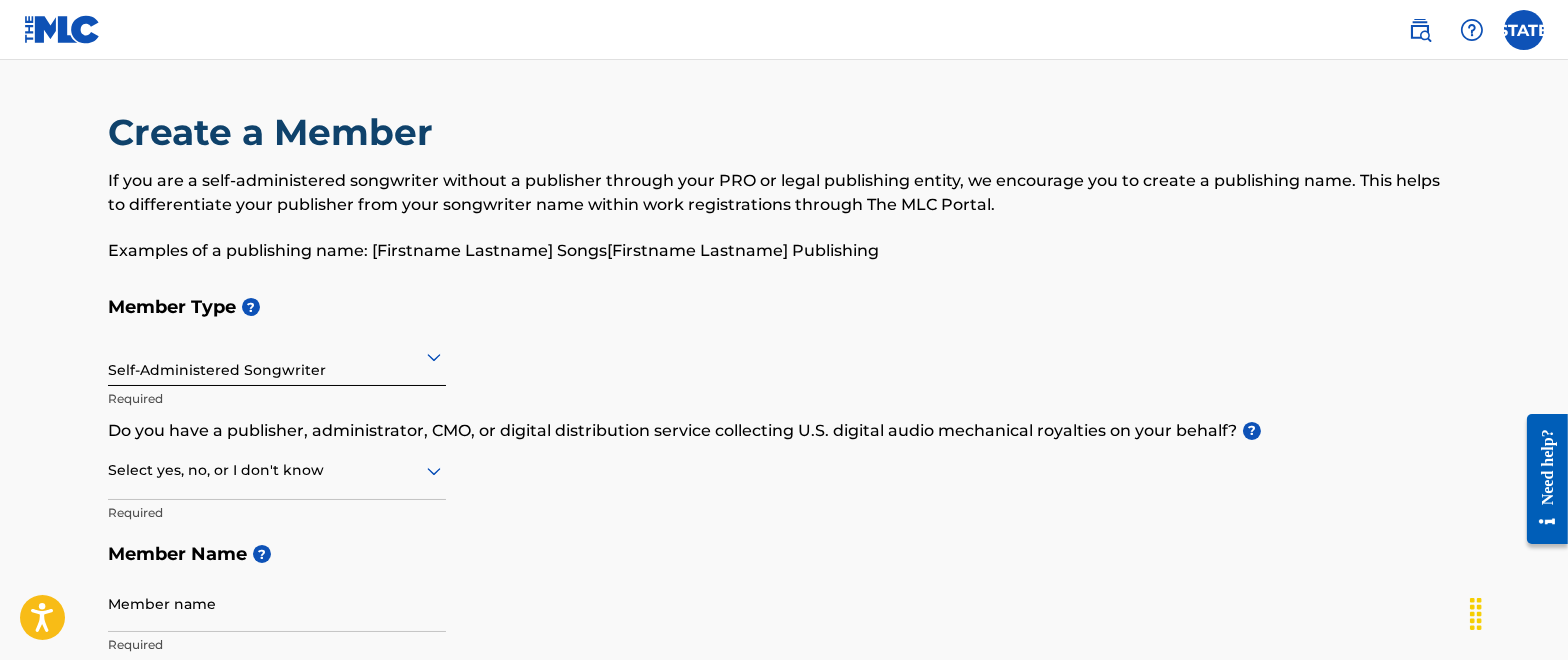 click on "Select yes, no, or I don't know" at bounding box center [277, 471] 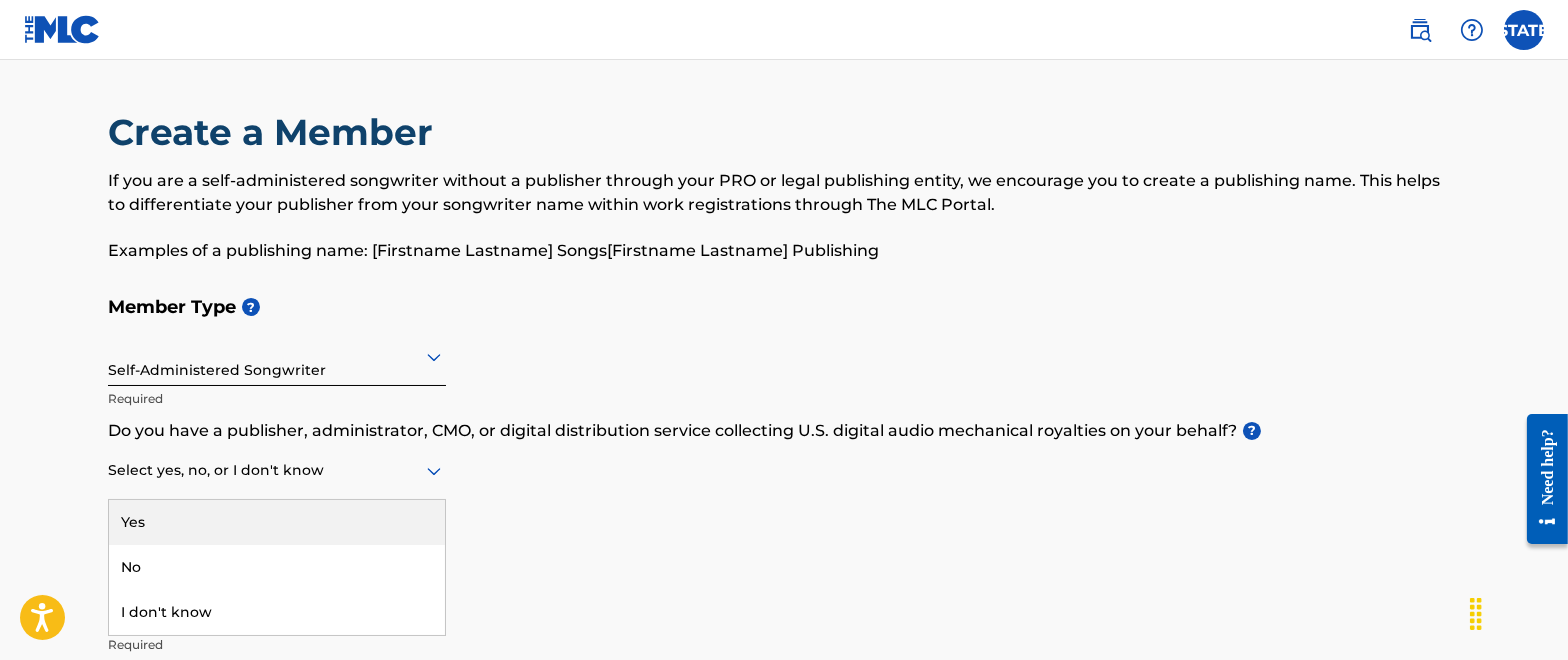 click on "Select yes, no, or I don't know" at bounding box center (277, 471) 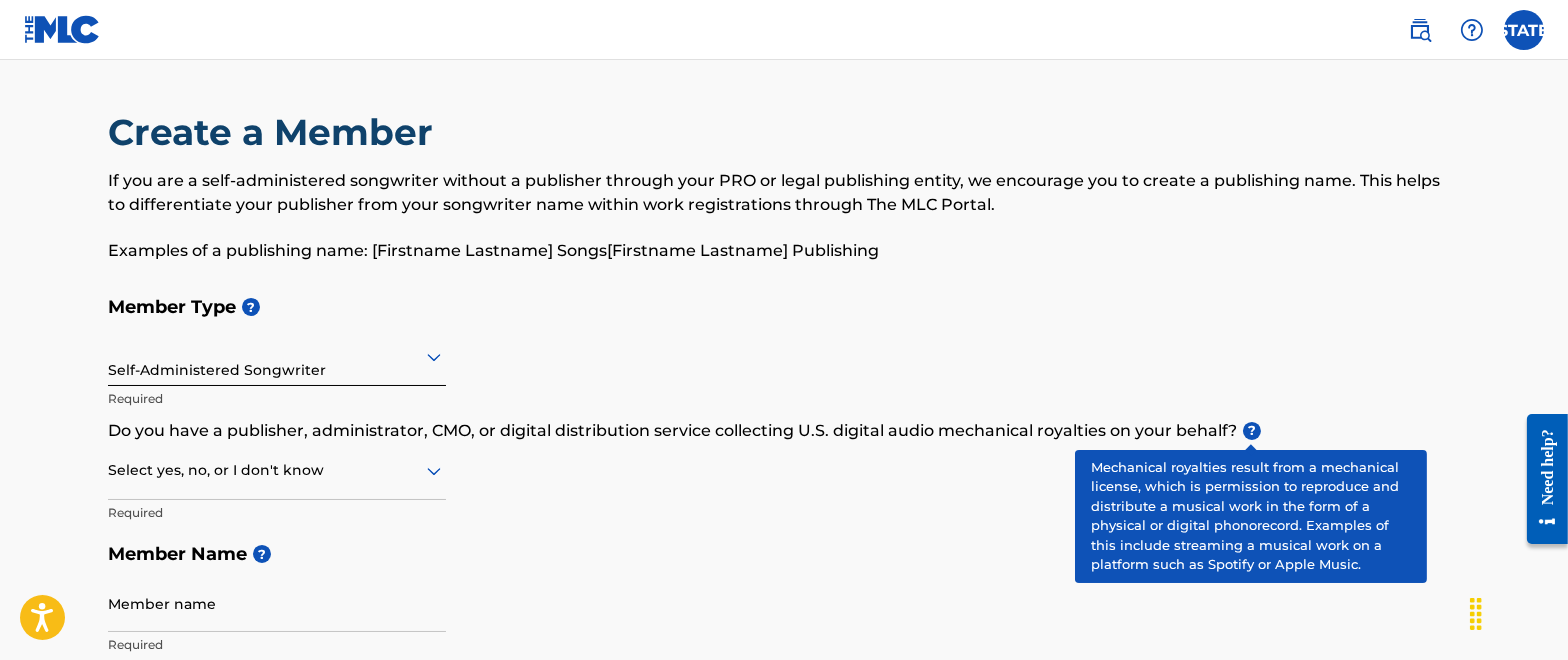 click on "?" at bounding box center [1252, 431] 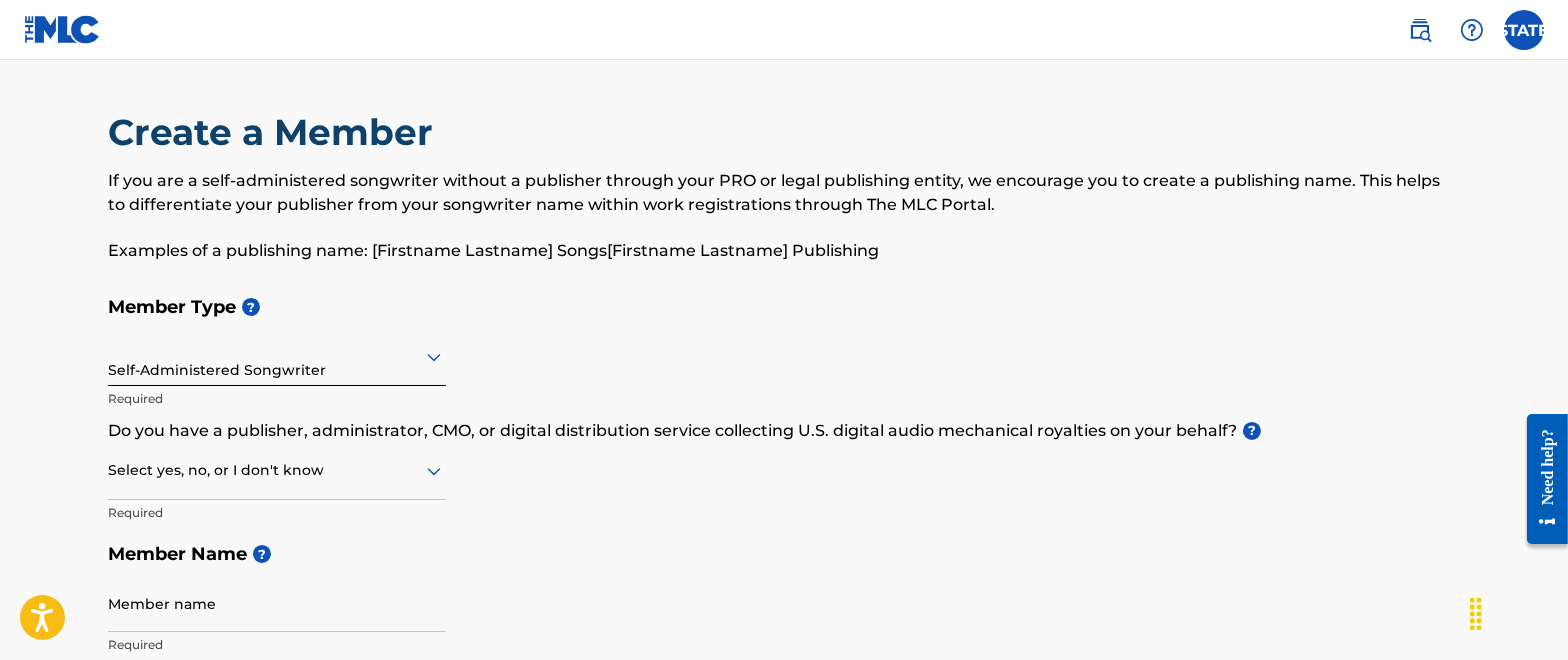 click at bounding box center (277, 470) 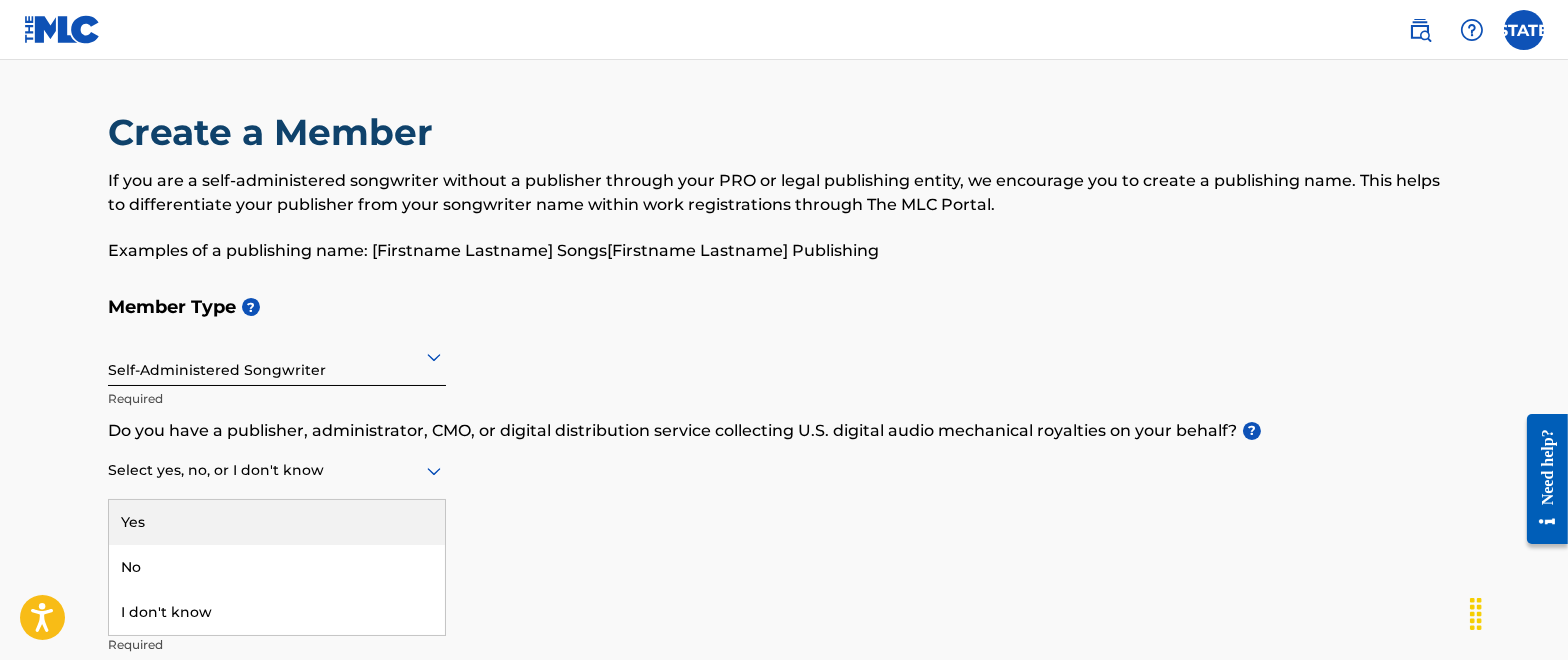 click on "Yes" at bounding box center (277, 522) 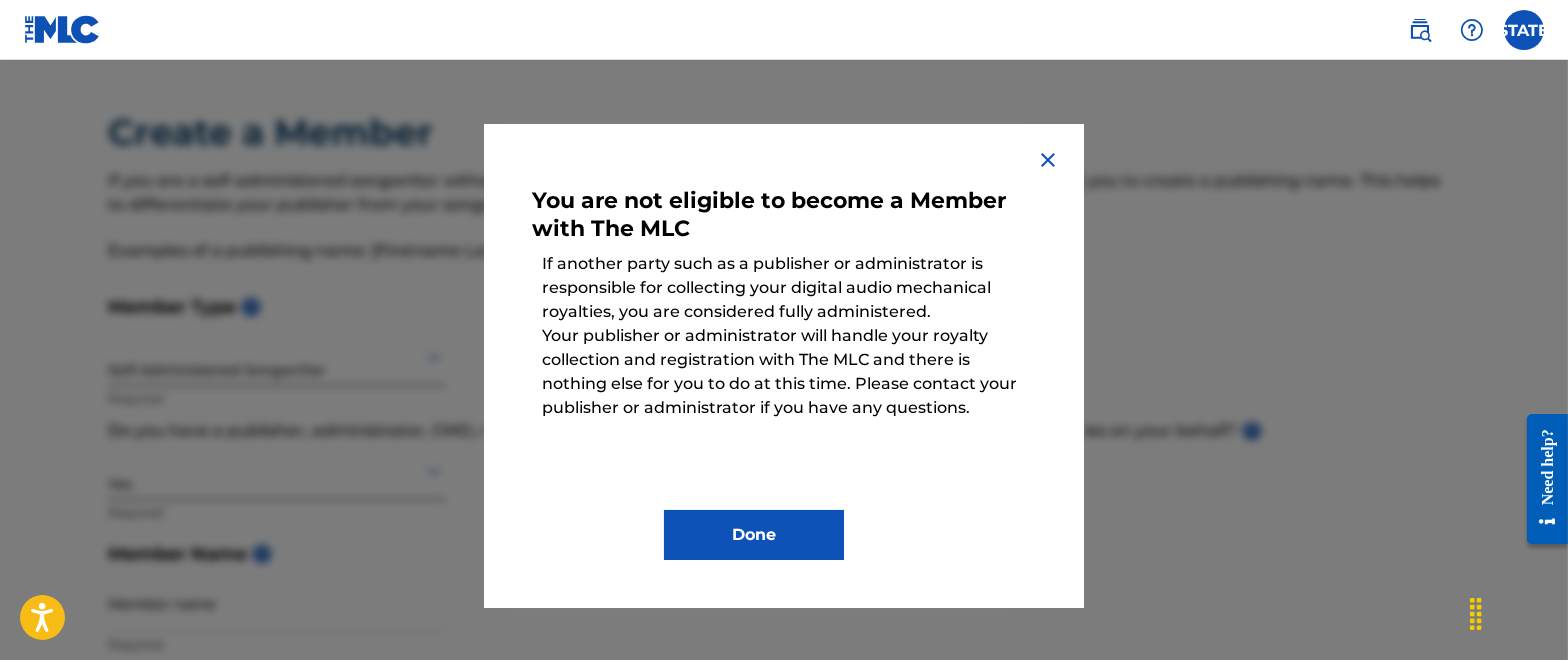 click on "Done" at bounding box center (754, 535) 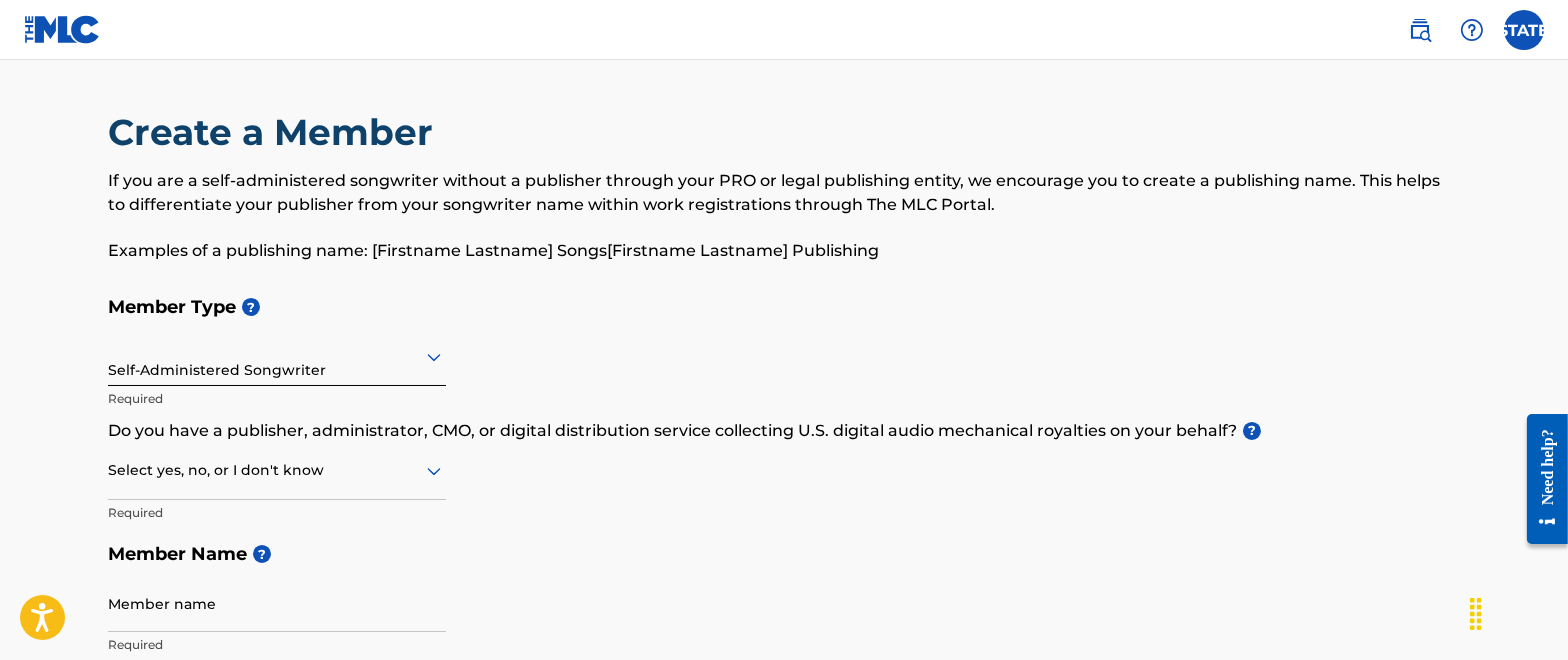 click at bounding box center (277, 470) 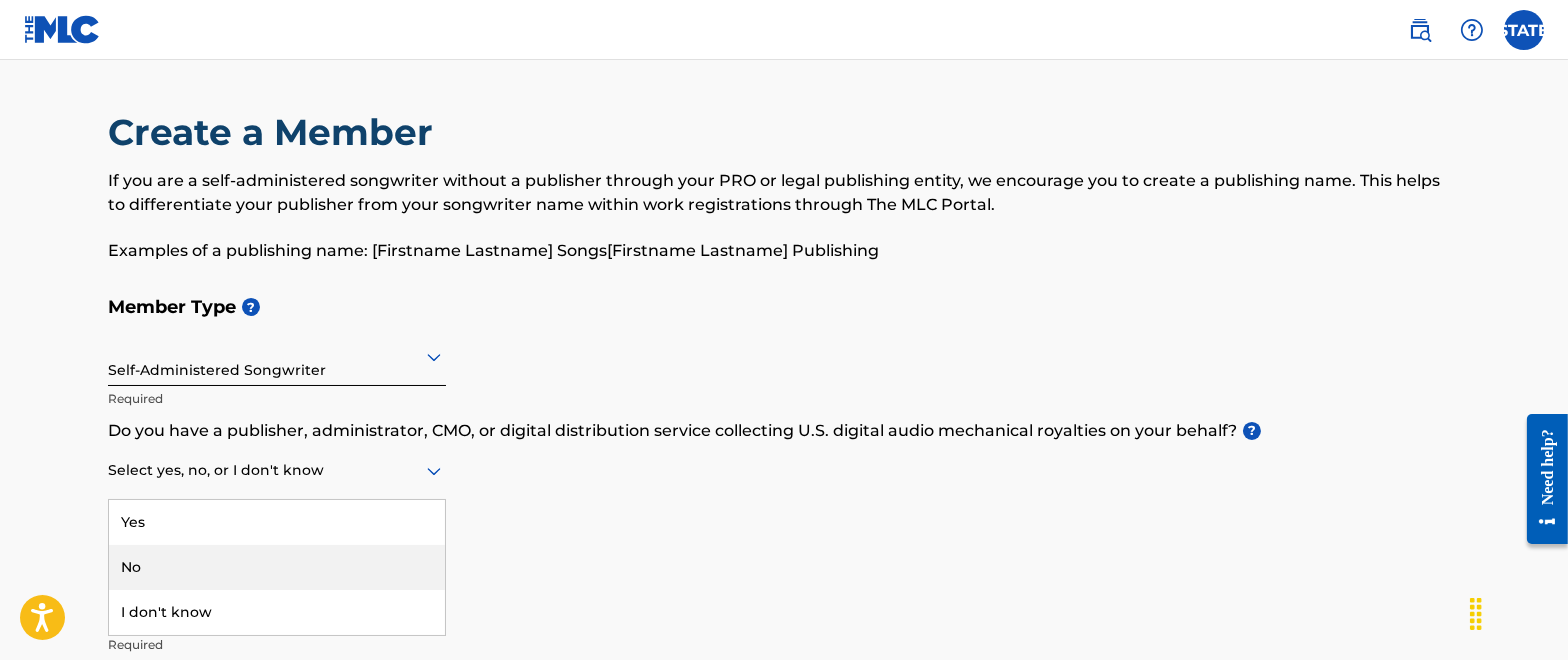 click on "No" at bounding box center [277, 567] 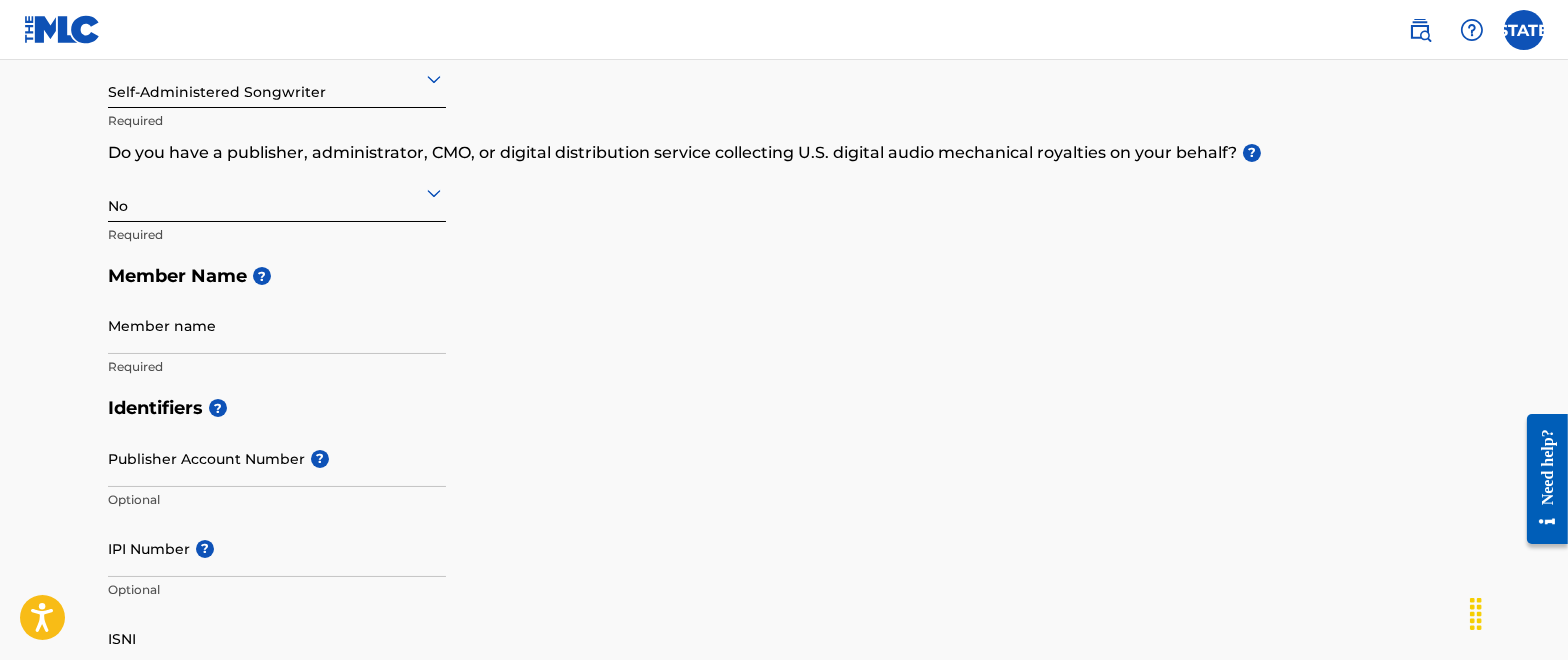 scroll, scrollTop: 285, scrollLeft: 0, axis: vertical 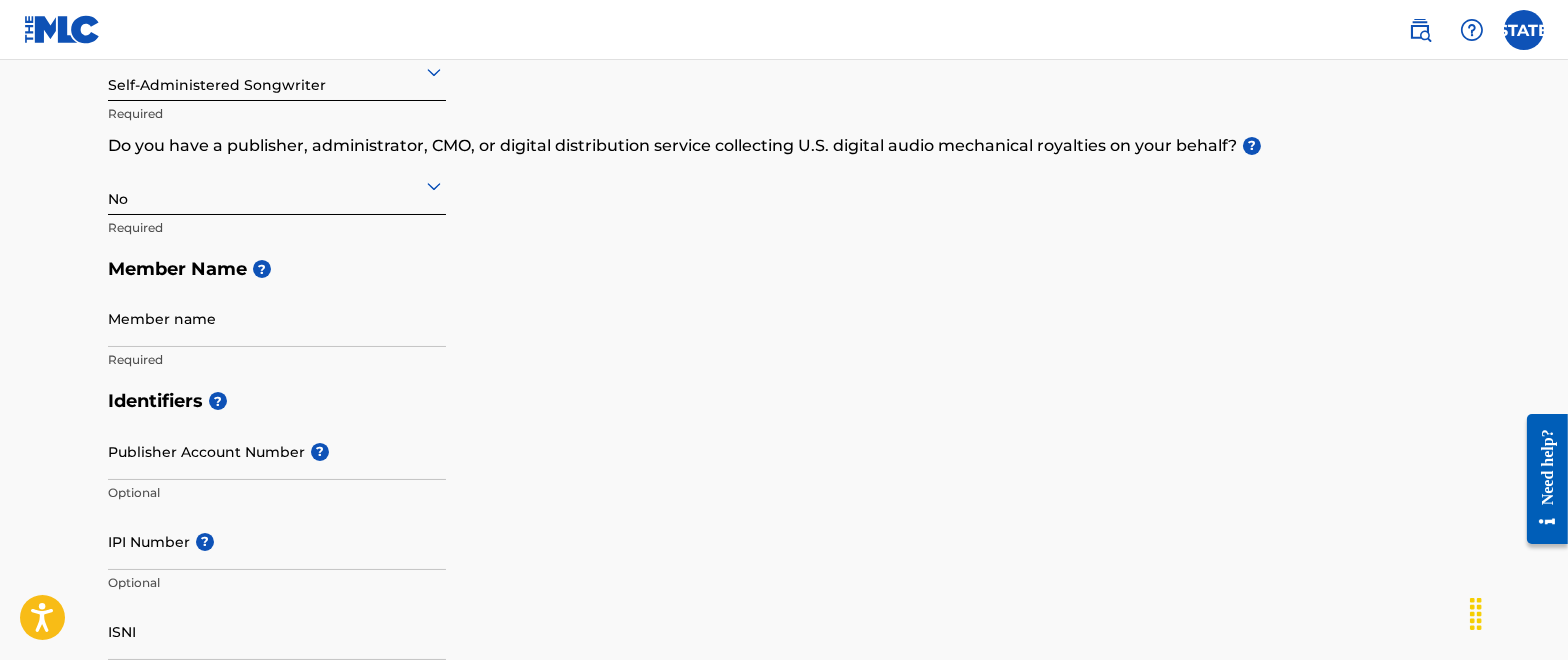 click on "Member name" at bounding box center [277, 318] 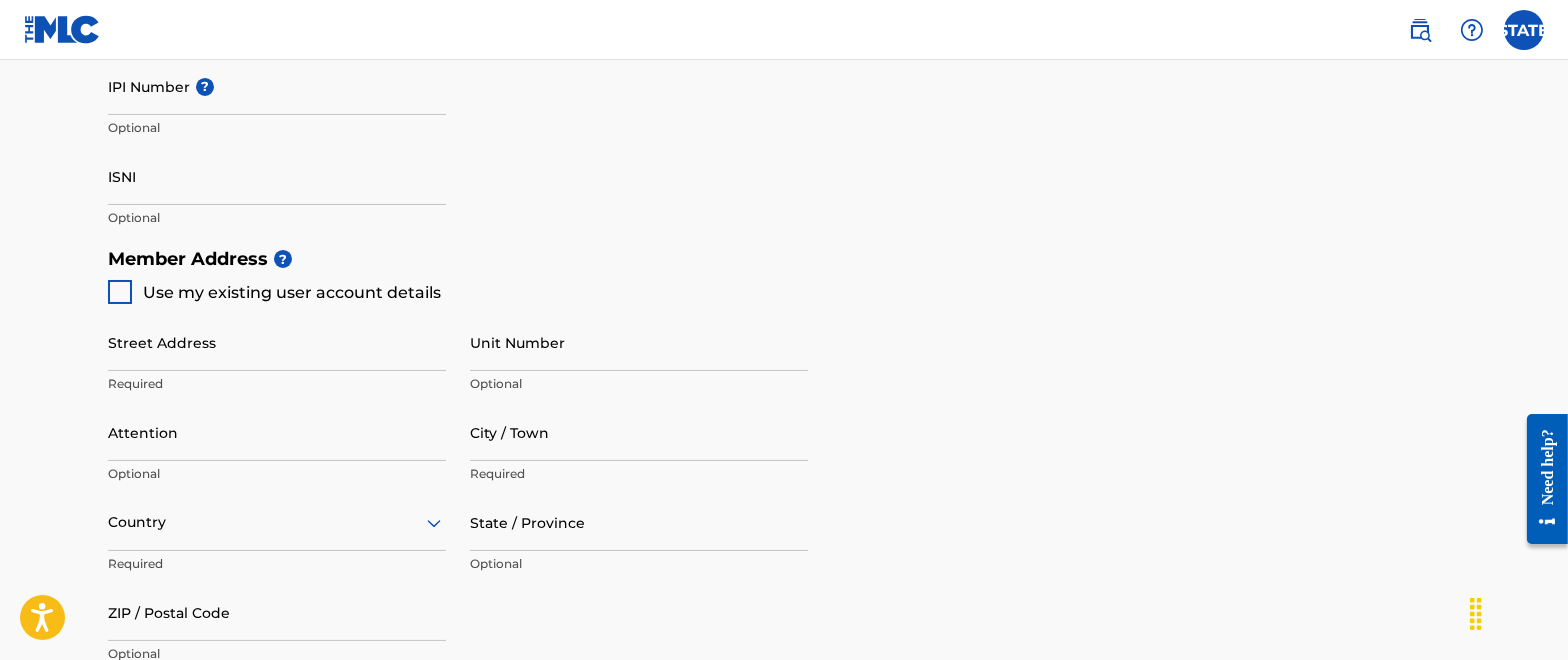 scroll, scrollTop: 751, scrollLeft: 0, axis: vertical 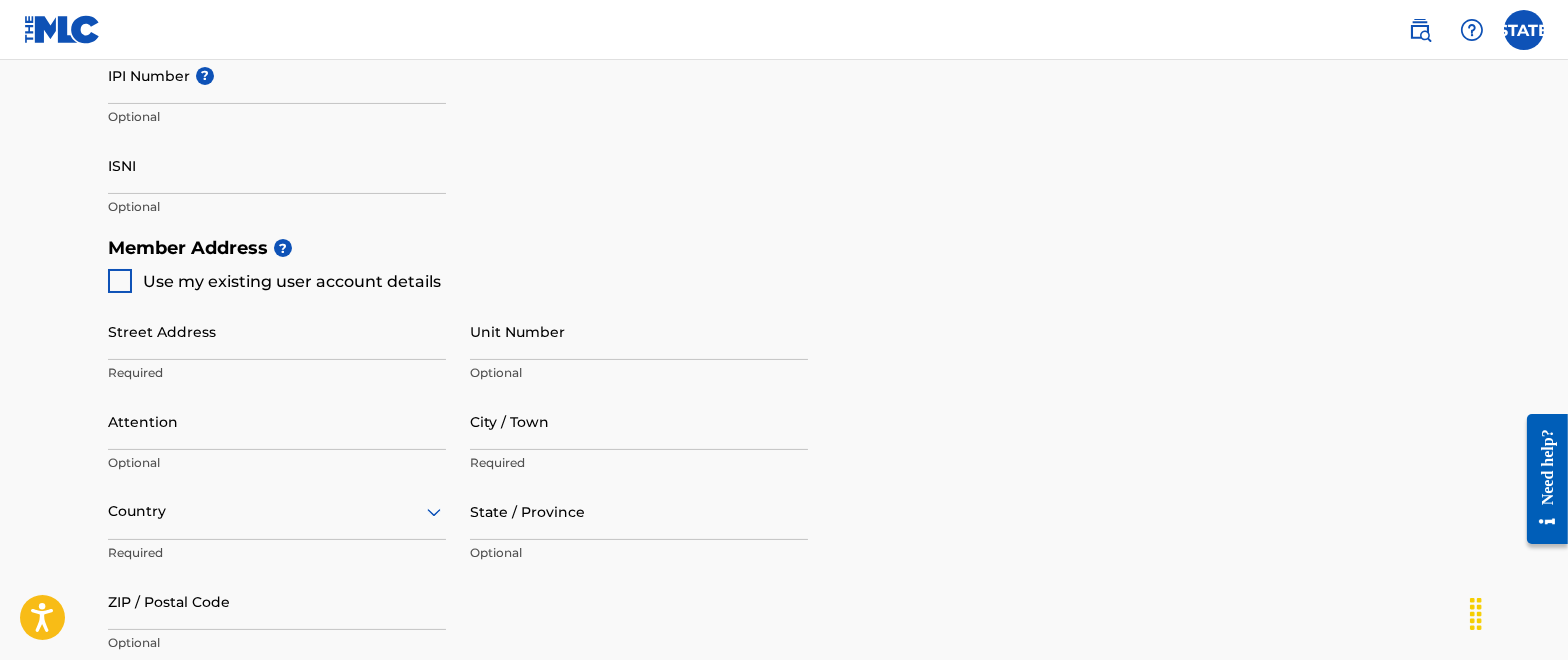 type on "[PLATE]" 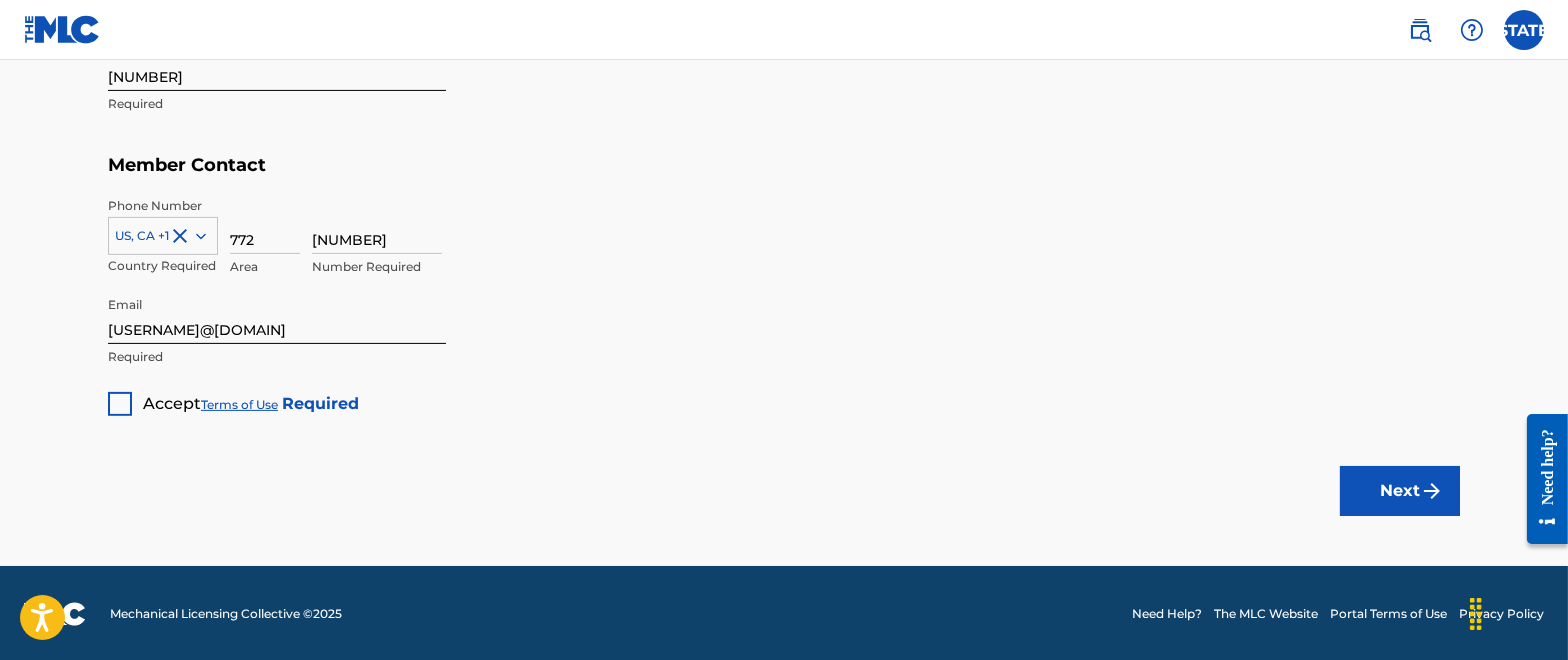 scroll, scrollTop: 1289, scrollLeft: 0, axis: vertical 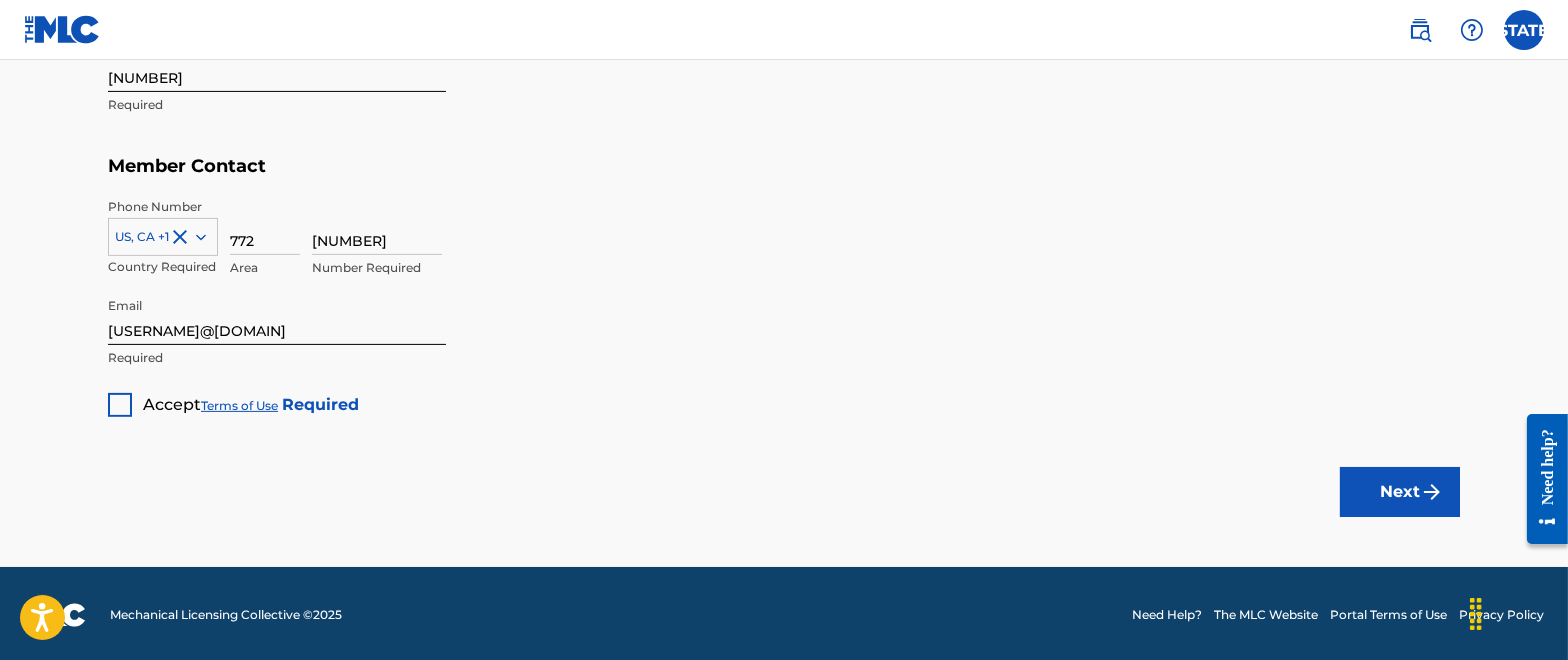 click at bounding box center [120, 405] 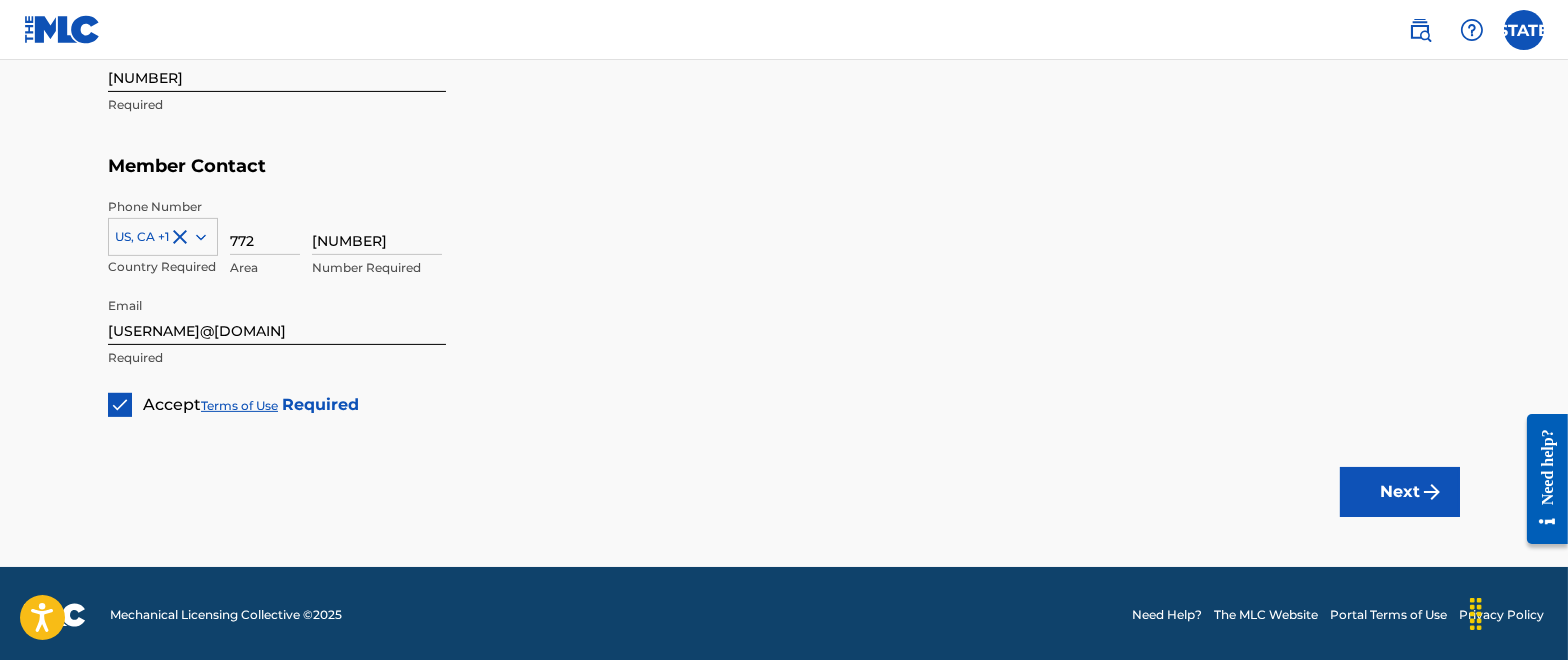 click on "Next" at bounding box center (1400, 492) 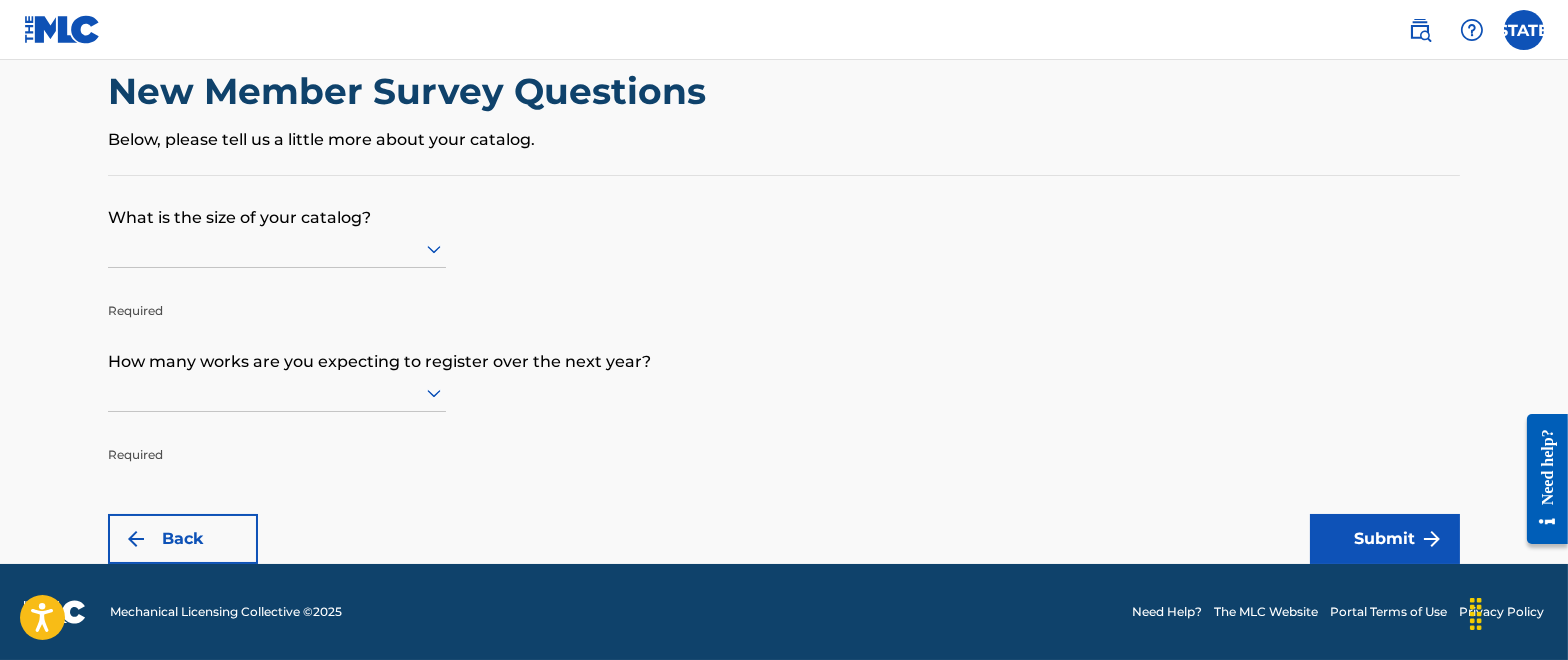 scroll, scrollTop: 0, scrollLeft: 0, axis: both 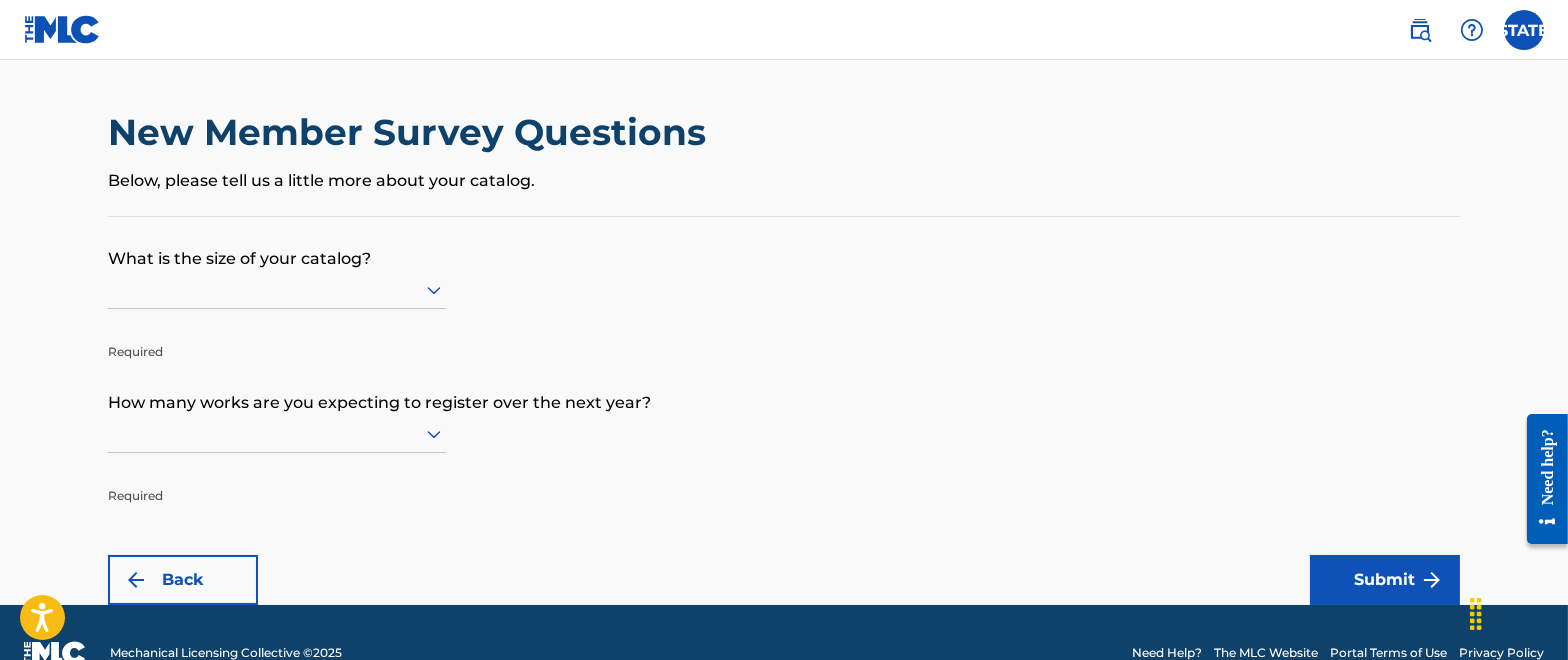 click on "What is the size of your catalog?" at bounding box center (784, 244) 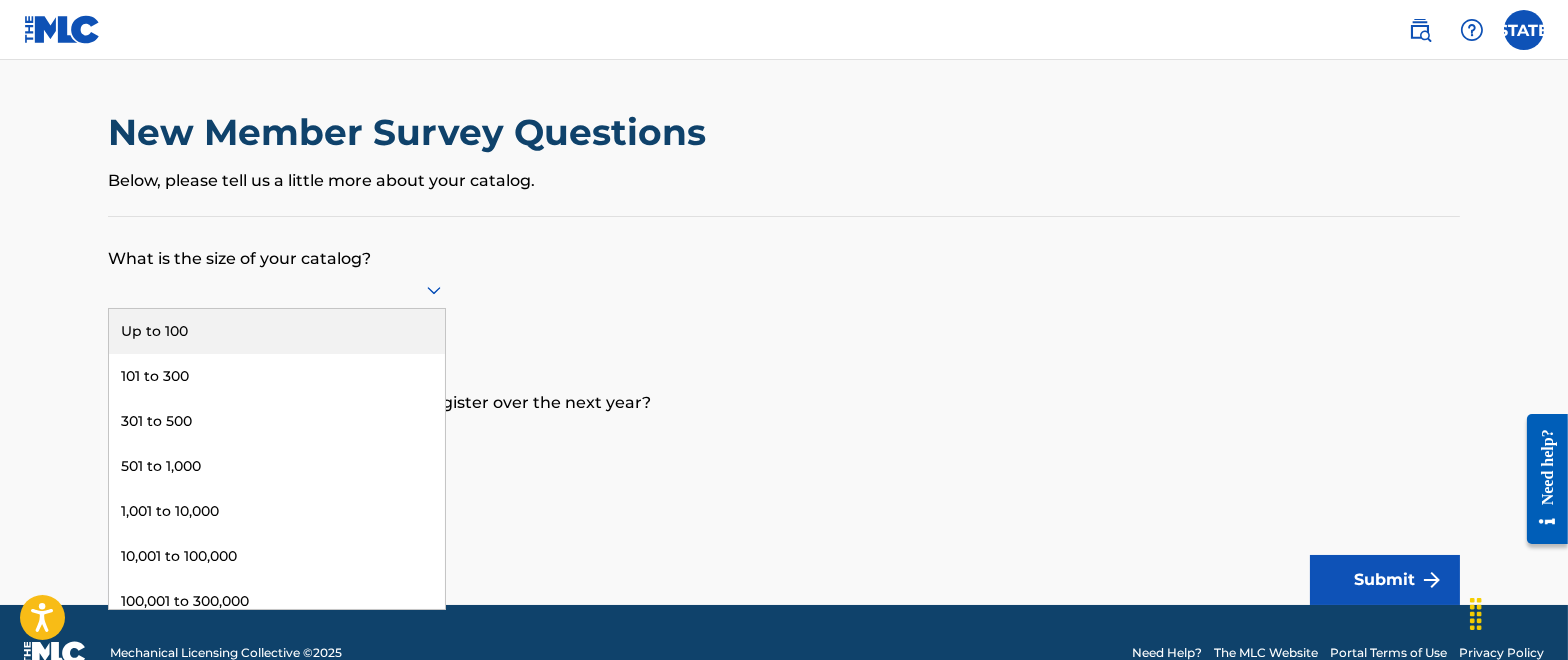 click on "Up to 100" at bounding box center (277, 331) 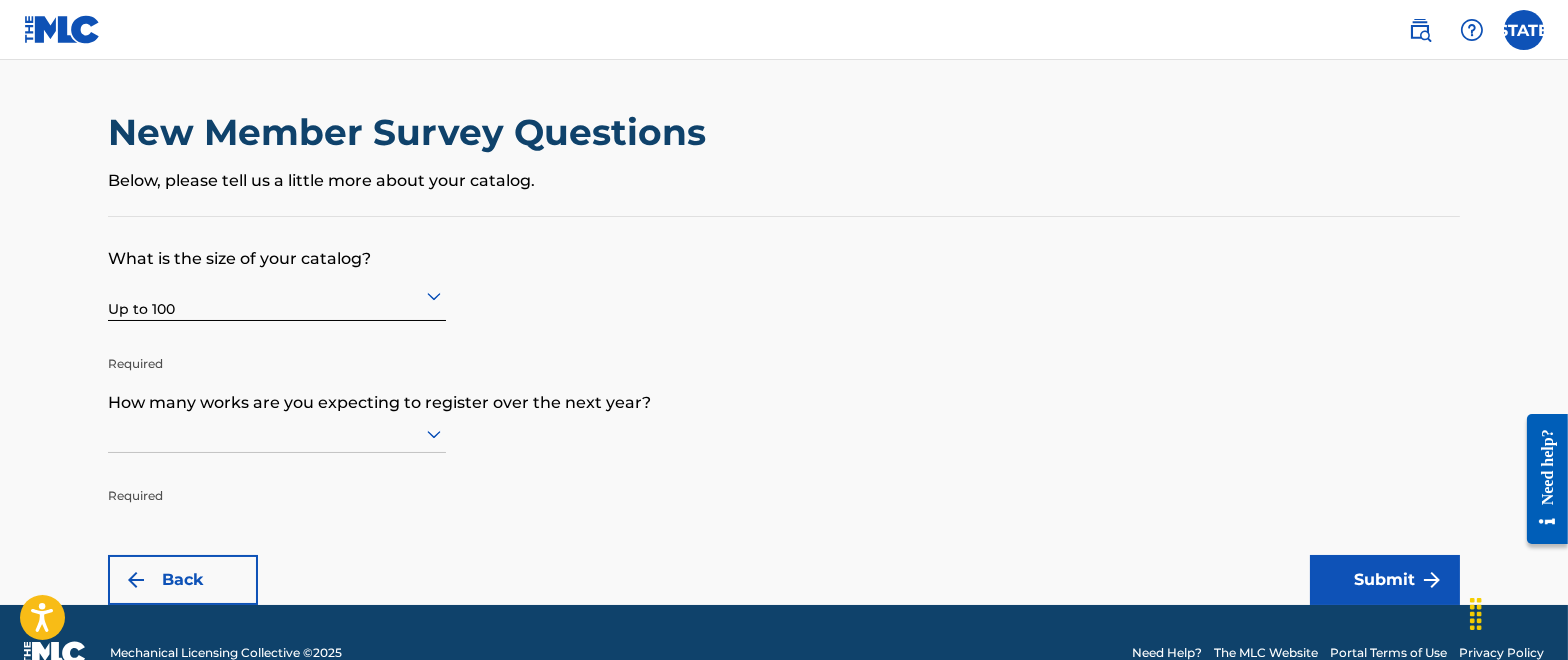 click at bounding box center [277, 433] 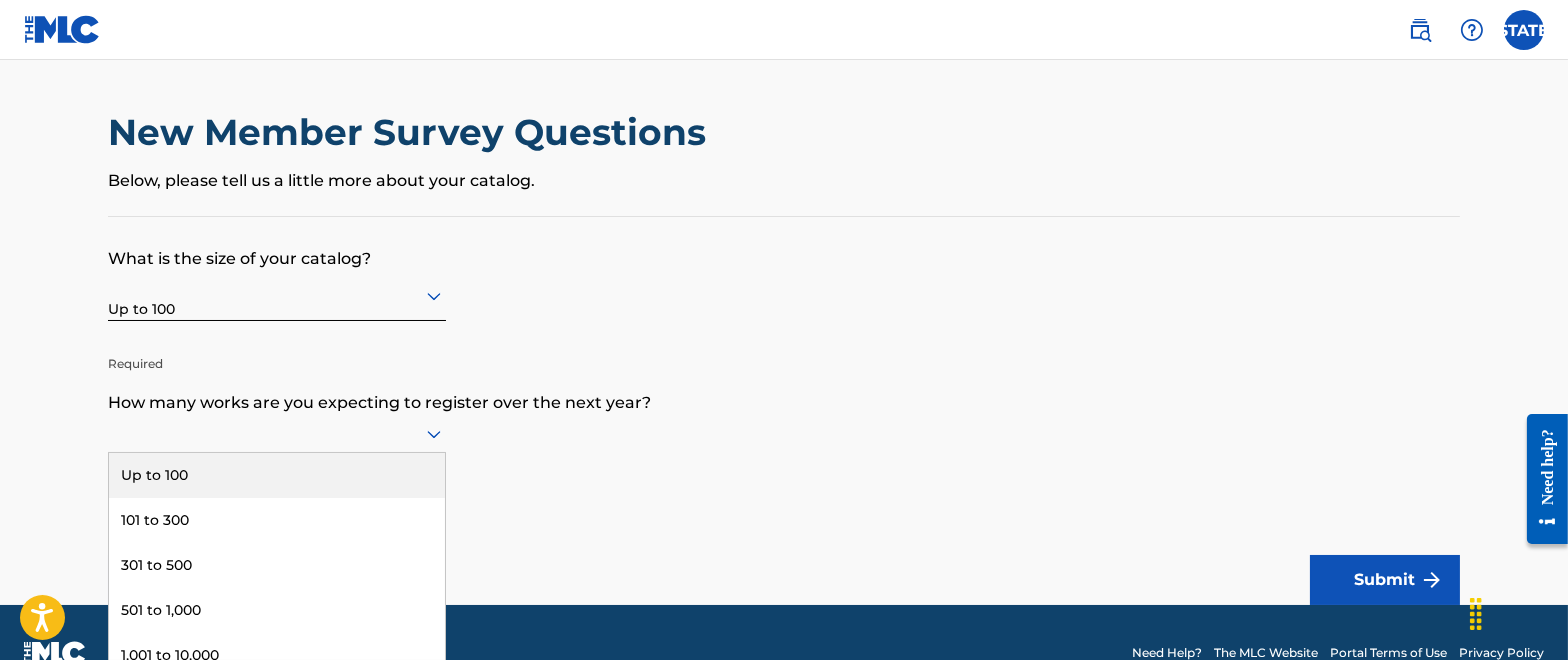 scroll, scrollTop: 40, scrollLeft: 0, axis: vertical 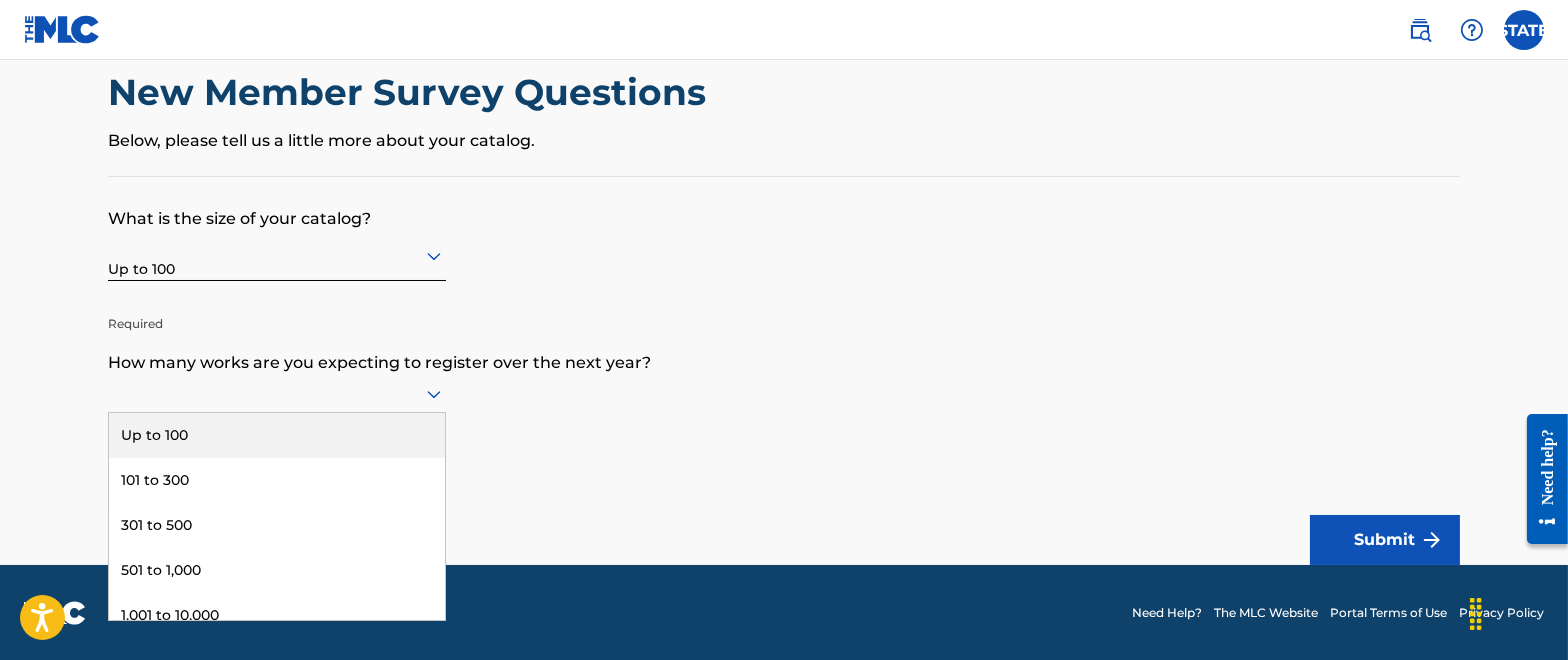 click on "Up to 100" at bounding box center (277, 435) 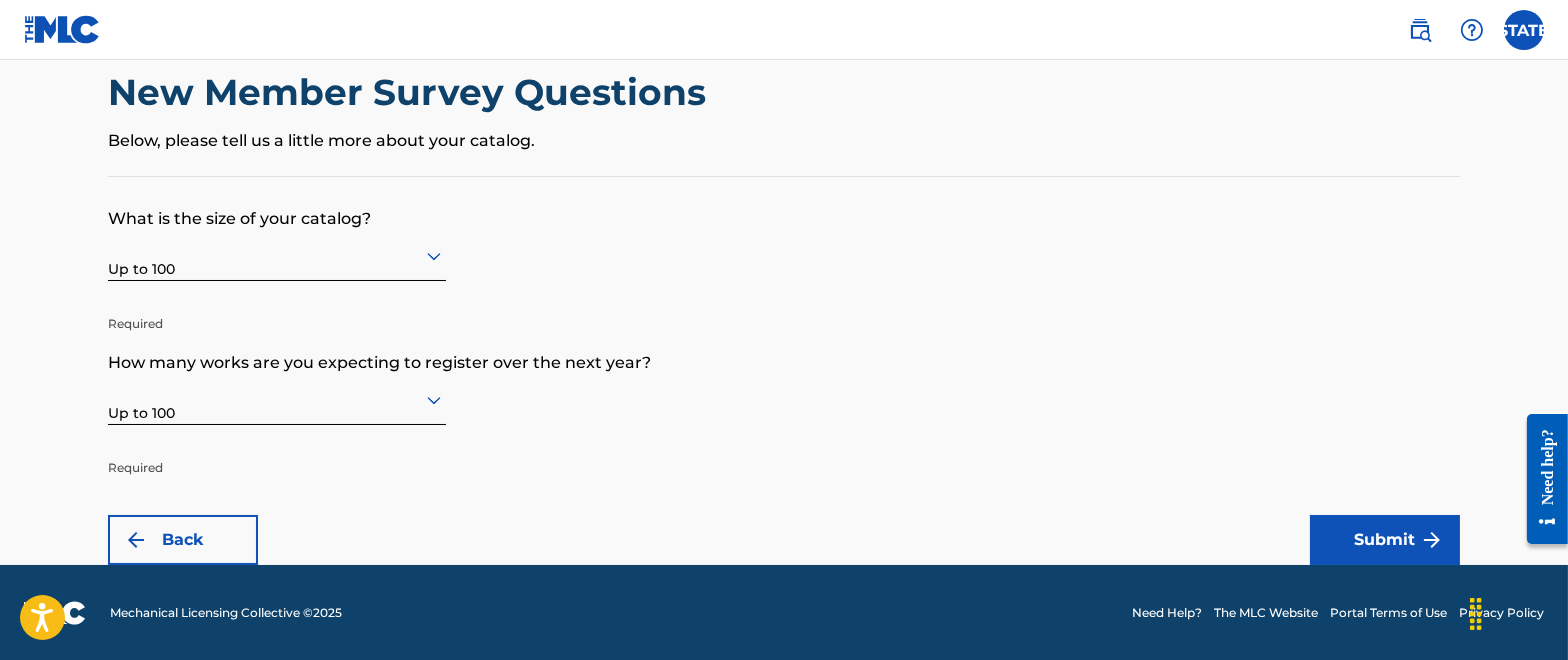 scroll, scrollTop: 33, scrollLeft: 0, axis: vertical 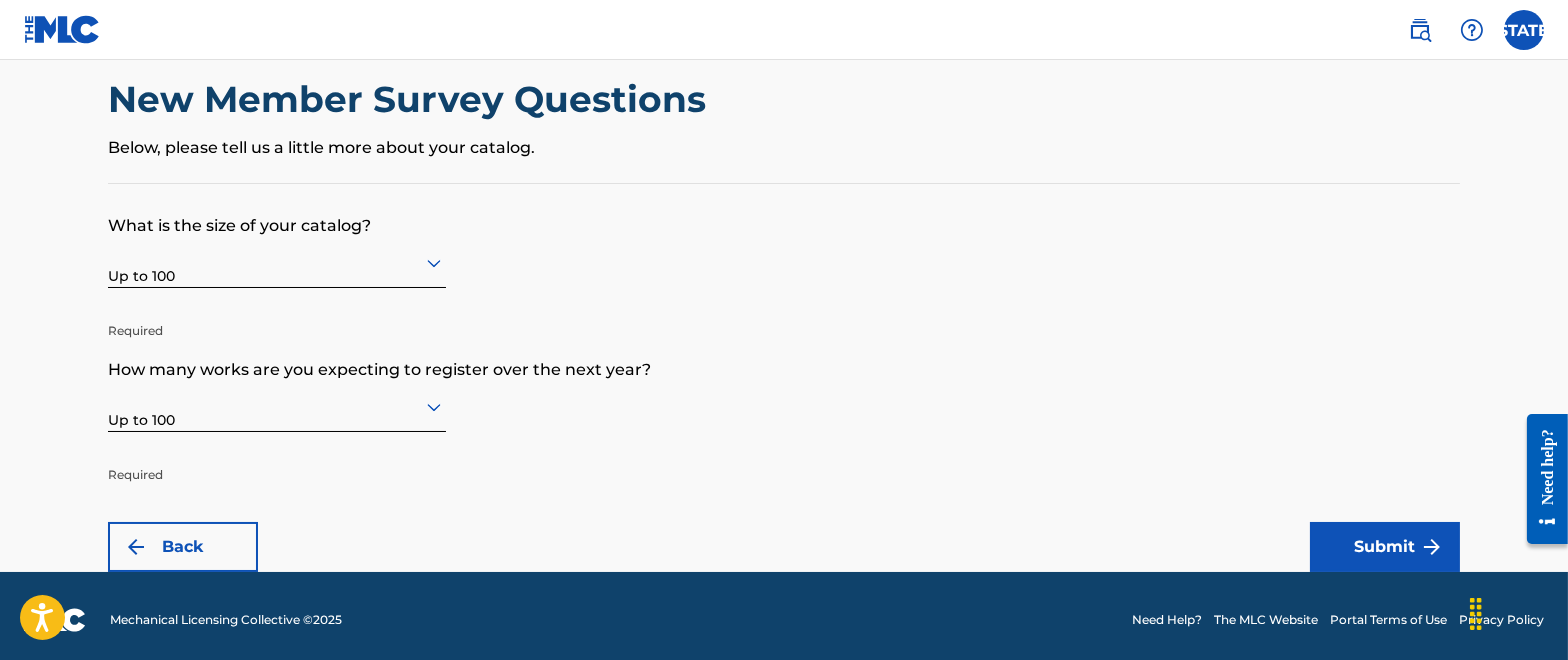click on "Submit" at bounding box center (1385, 547) 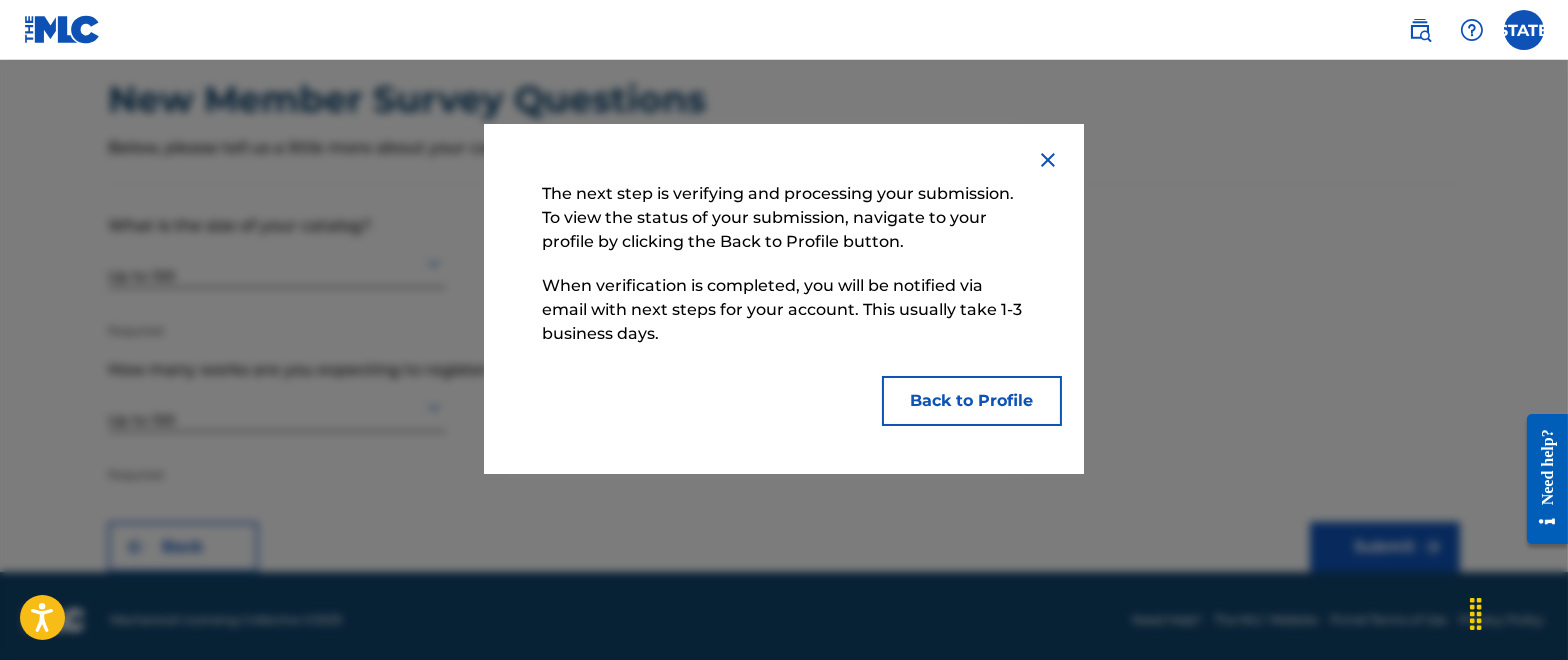 click on "Back to Profile" at bounding box center (972, 401) 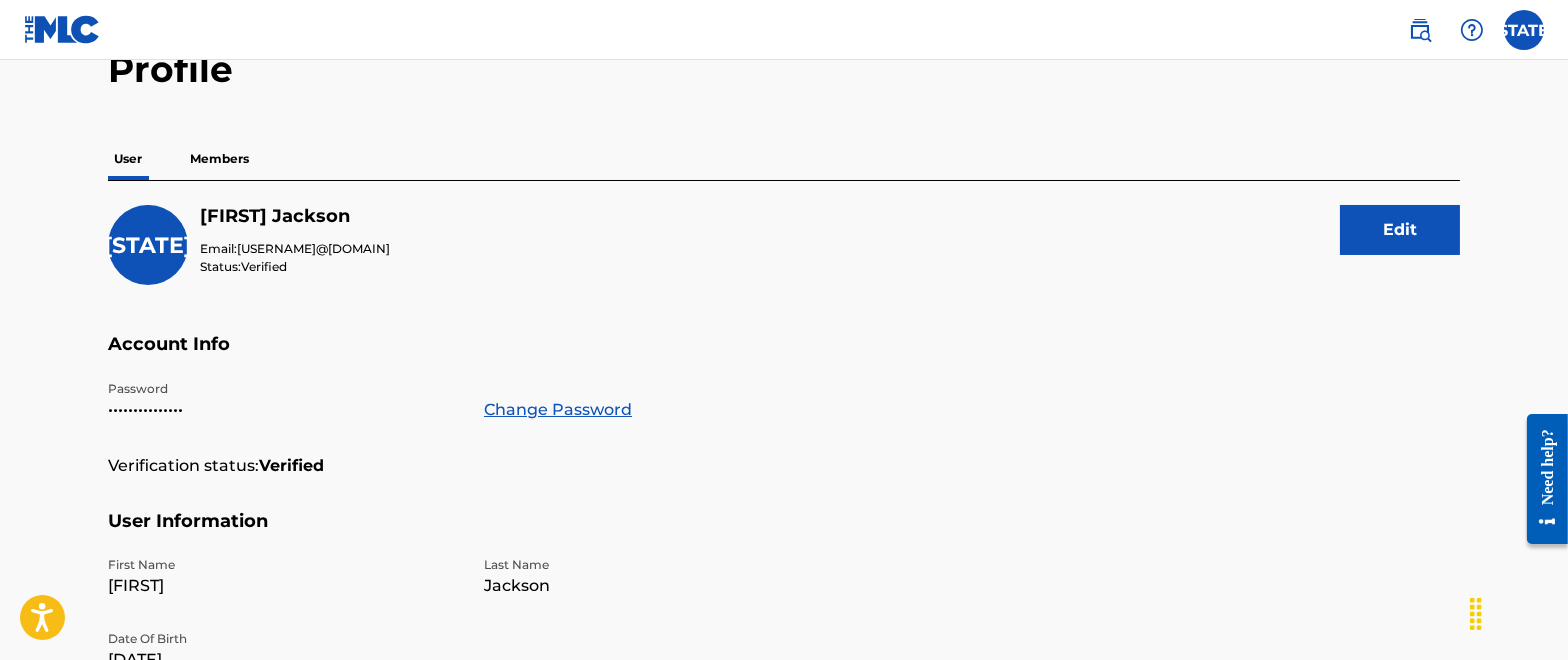 scroll, scrollTop: 0, scrollLeft: 0, axis: both 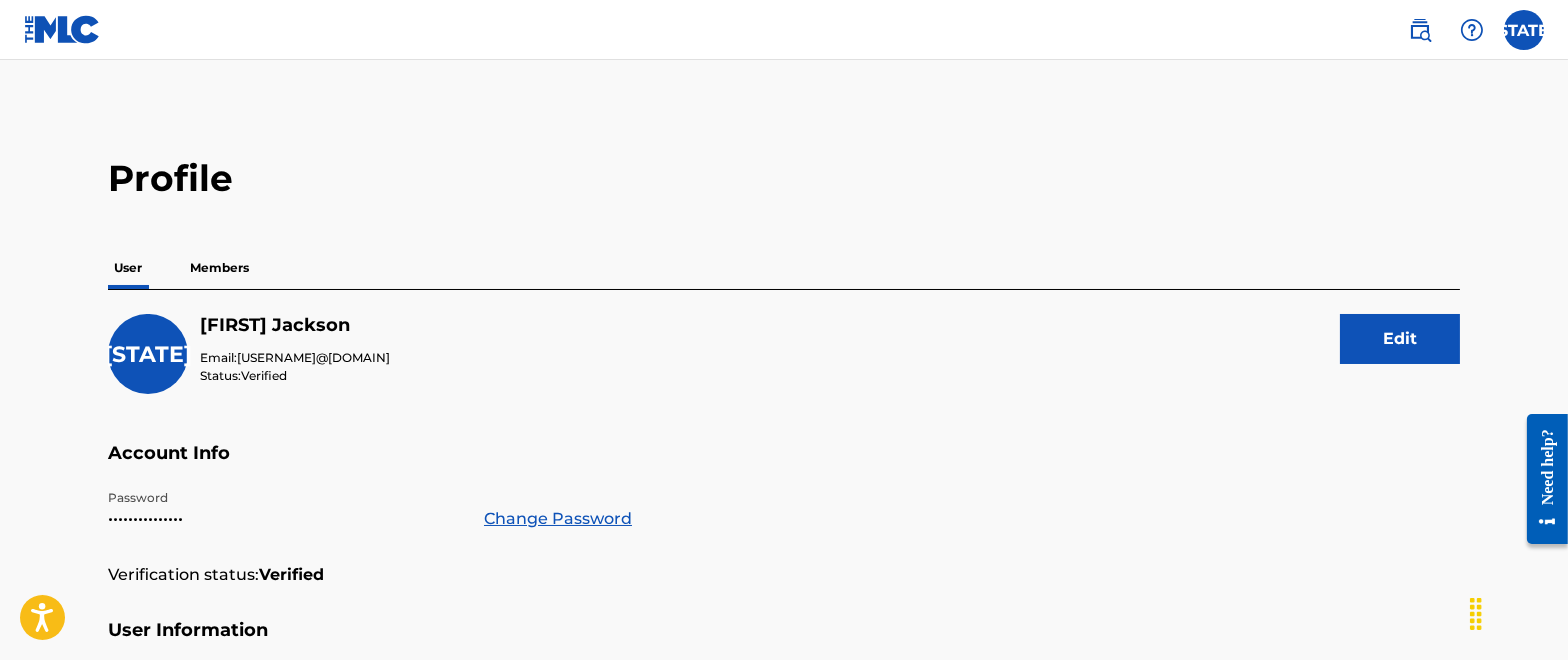 click on "Members" at bounding box center (219, 268) 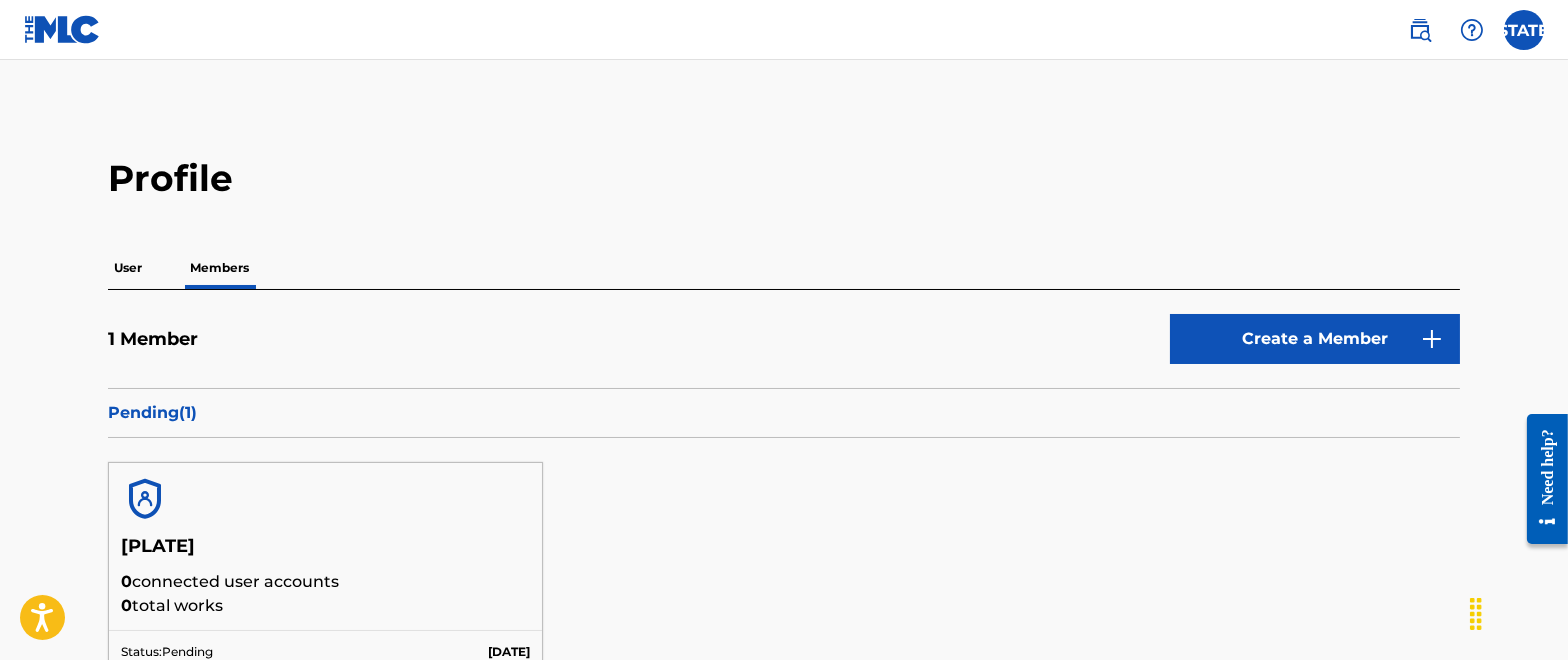 scroll, scrollTop: 0, scrollLeft: 0, axis: both 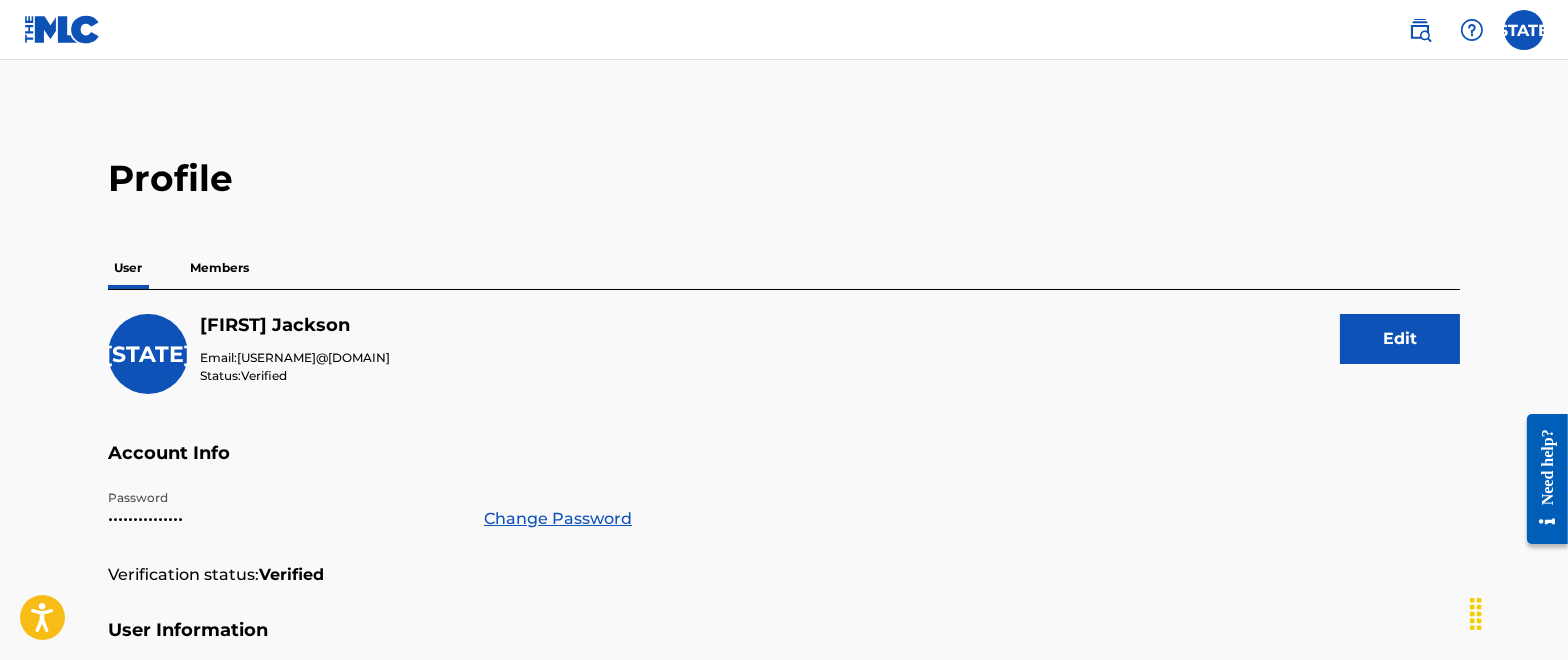 click at bounding box center [1420, 30] 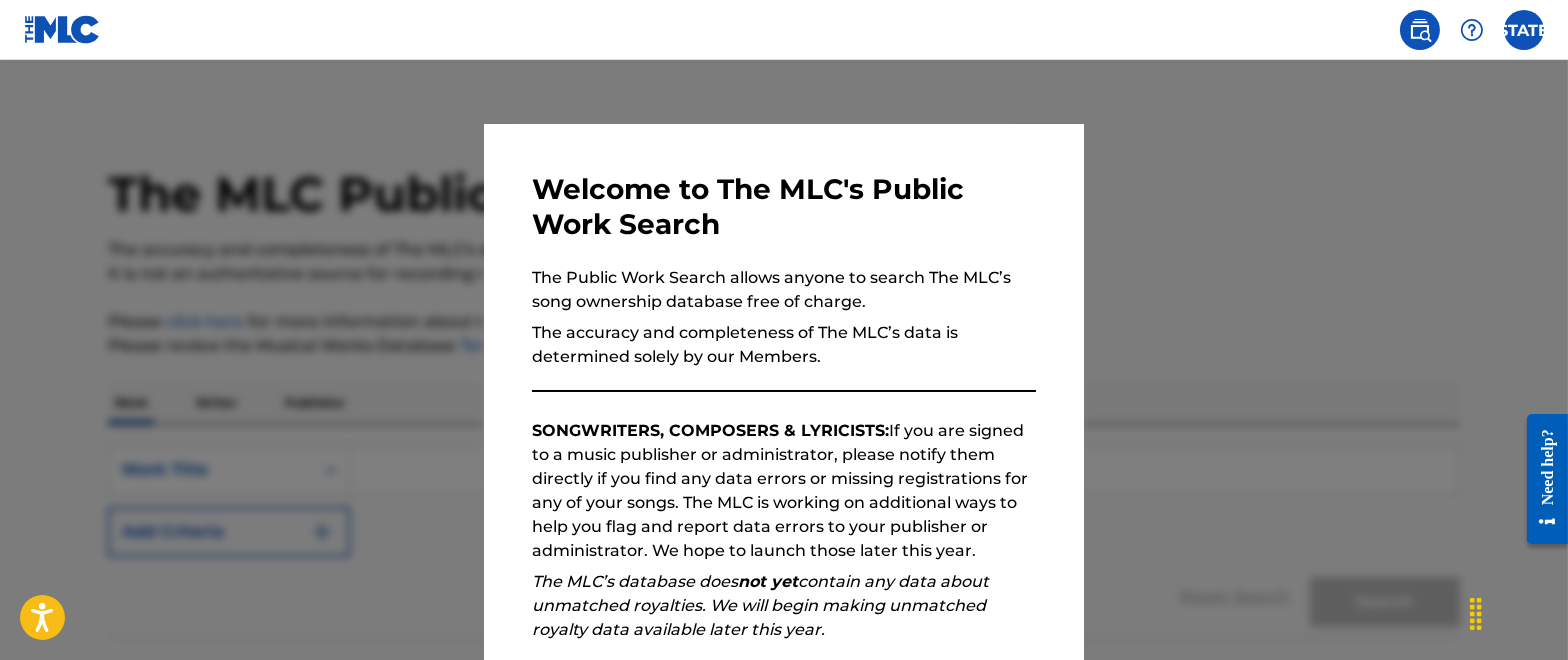 scroll, scrollTop: 254, scrollLeft: 0, axis: vertical 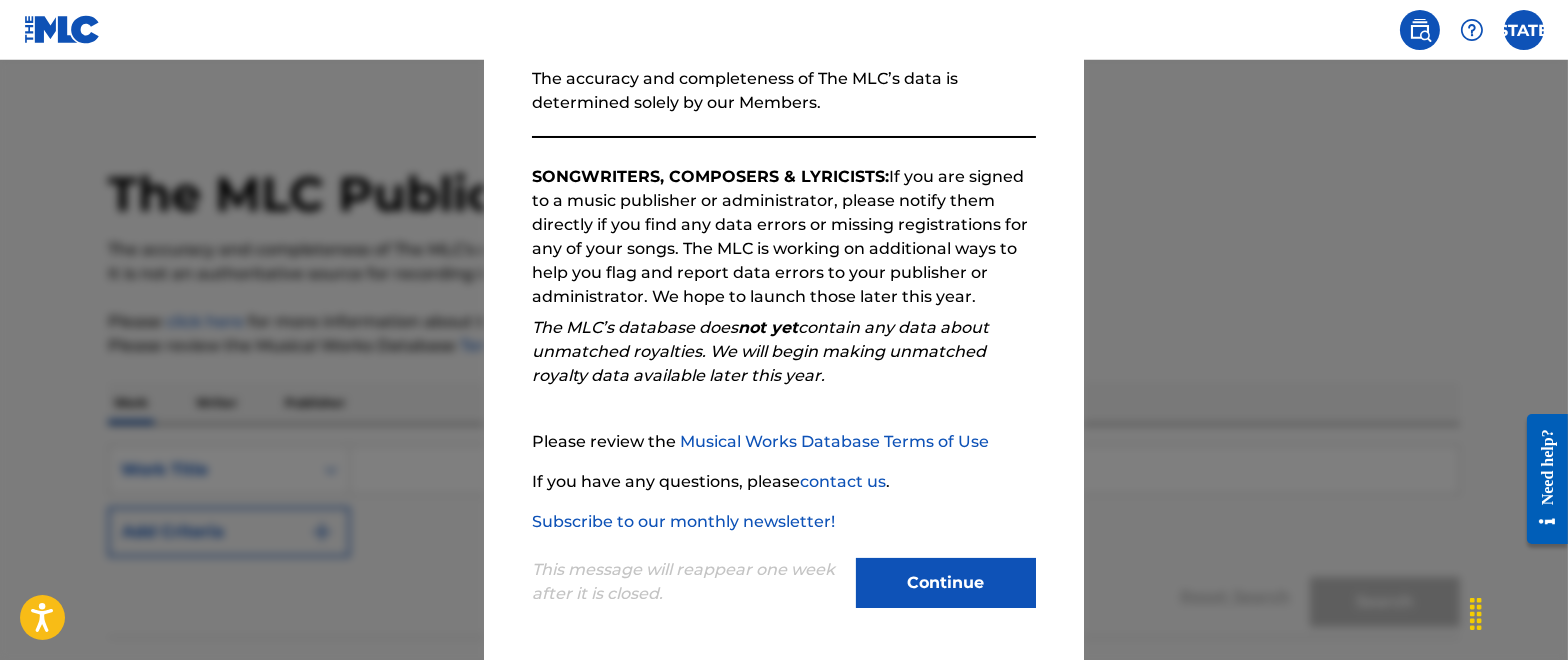 click on "Continue" at bounding box center (946, 583) 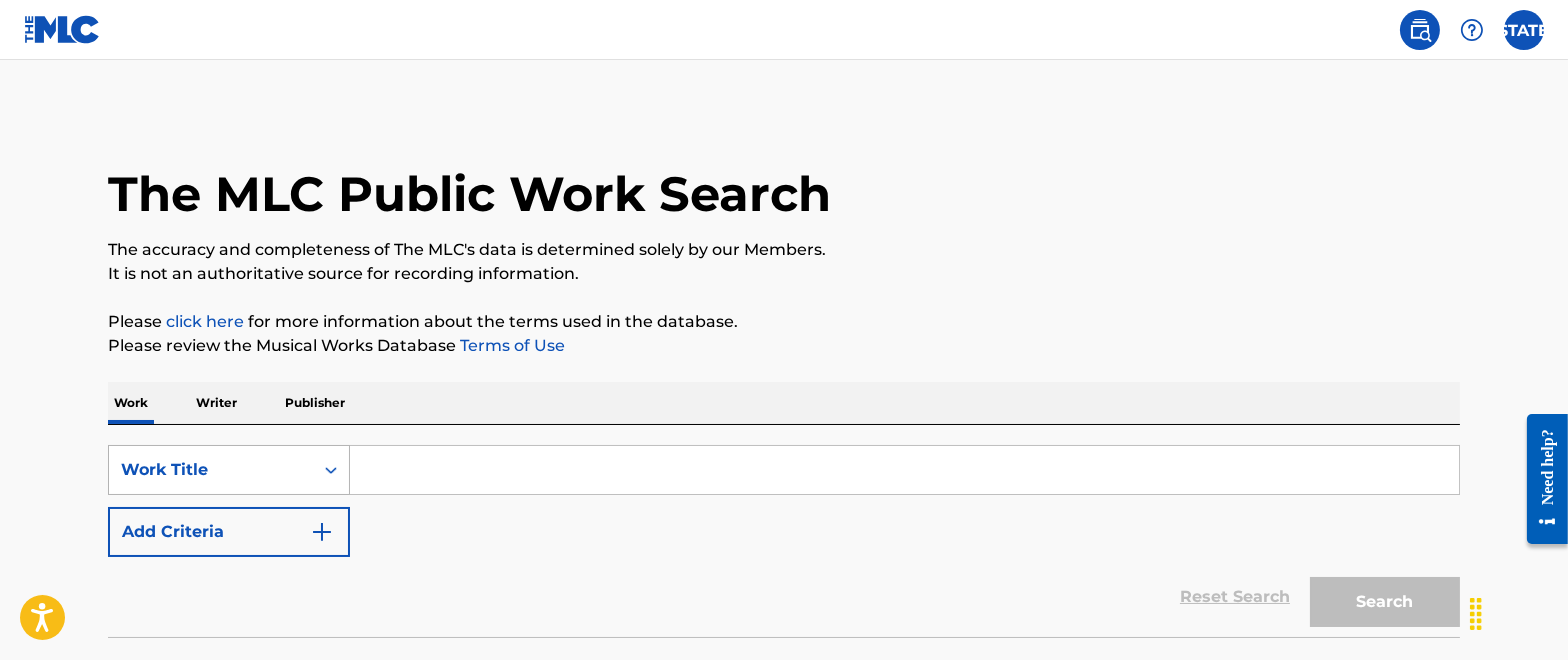 click on "Work Title" at bounding box center (211, 470) 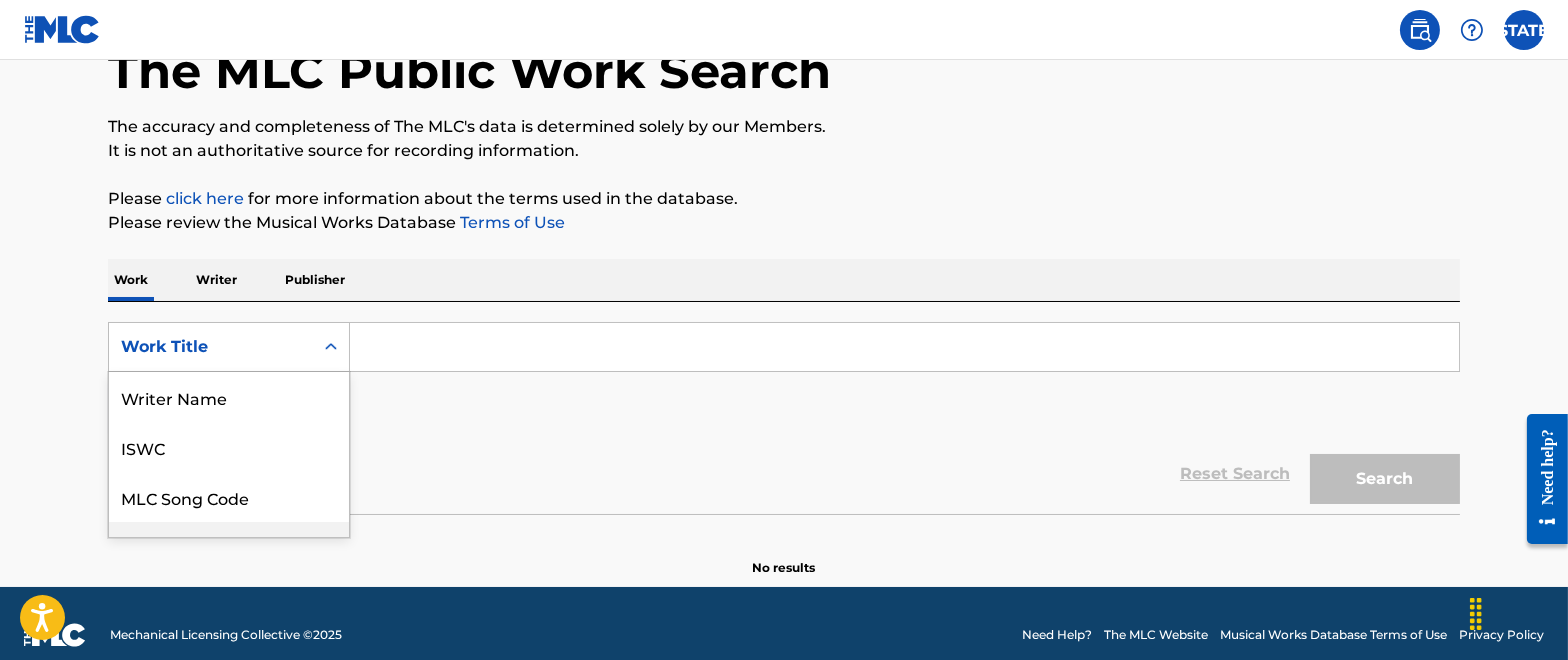 scroll, scrollTop: 135, scrollLeft: 0, axis: vertical 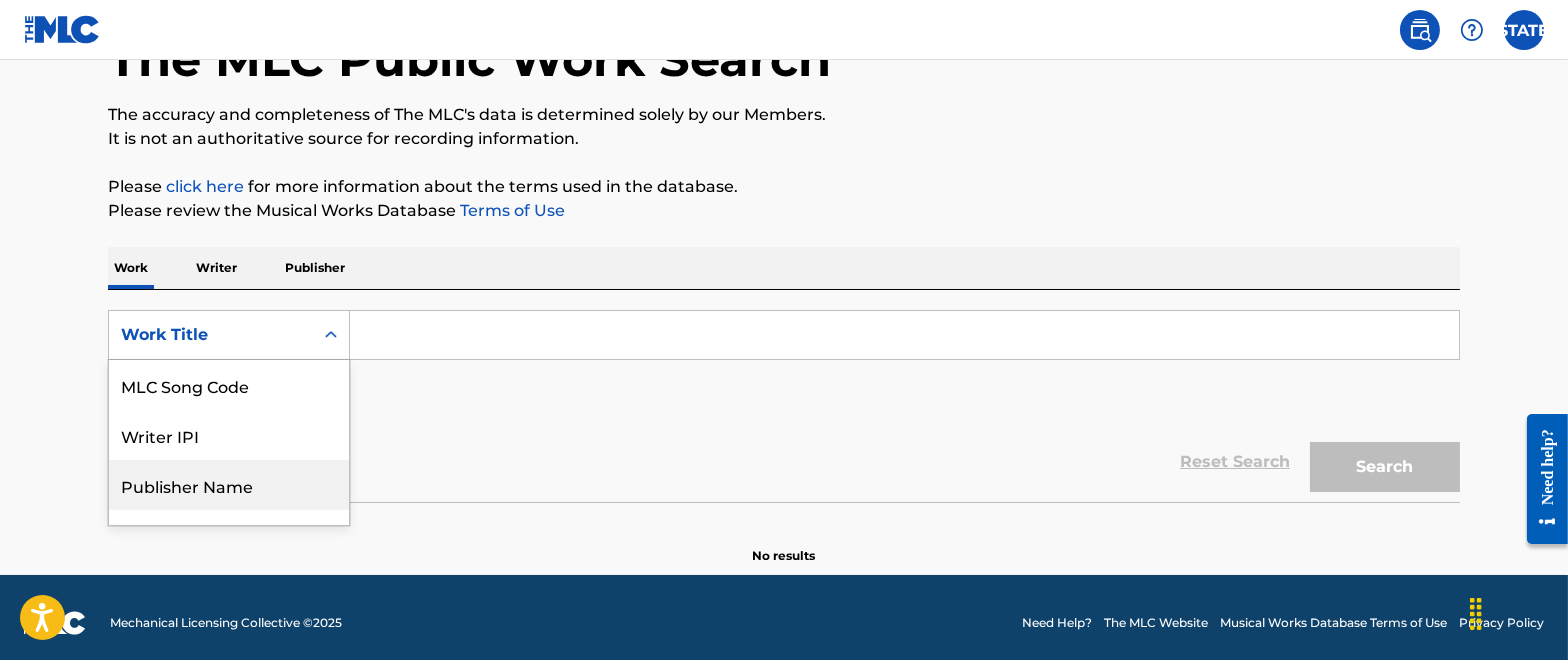 click on "Publisher Name" at bounding box center (229, 485) 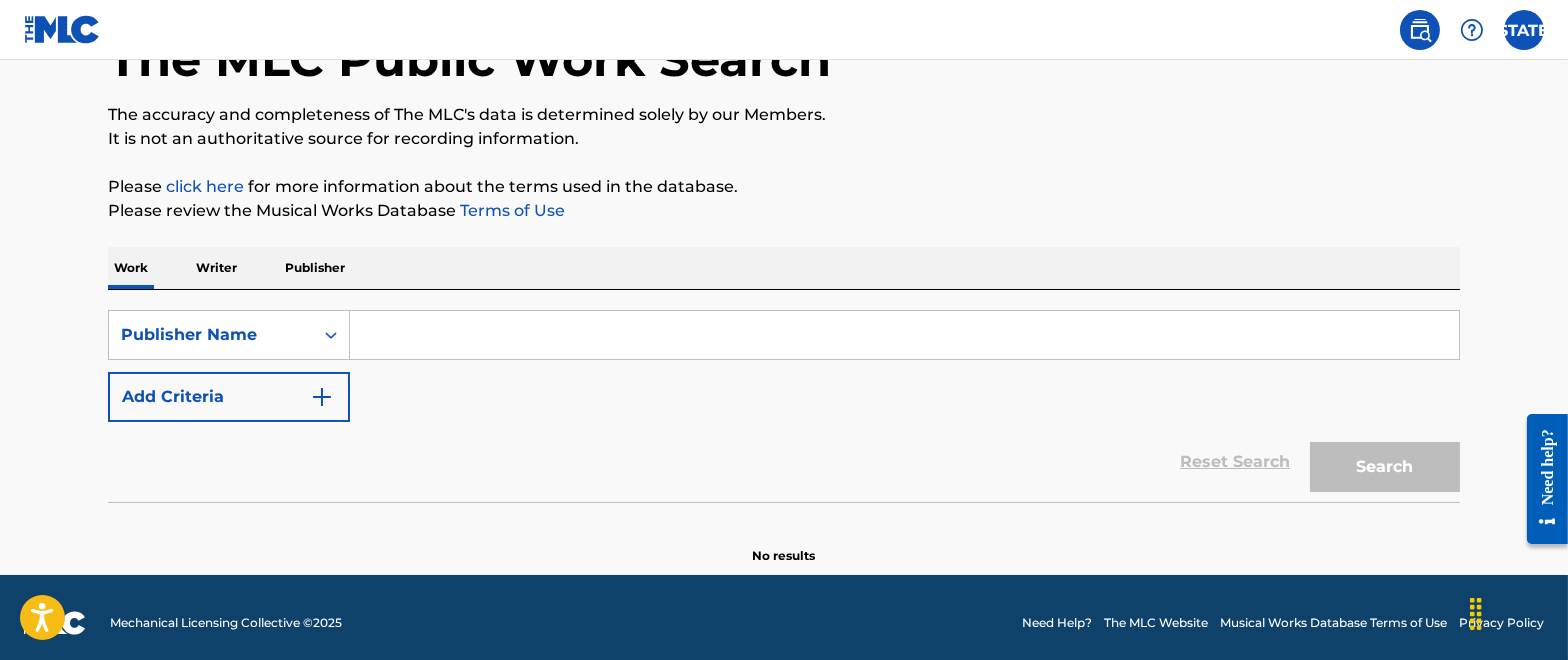 click at bounding box center (904, 335) 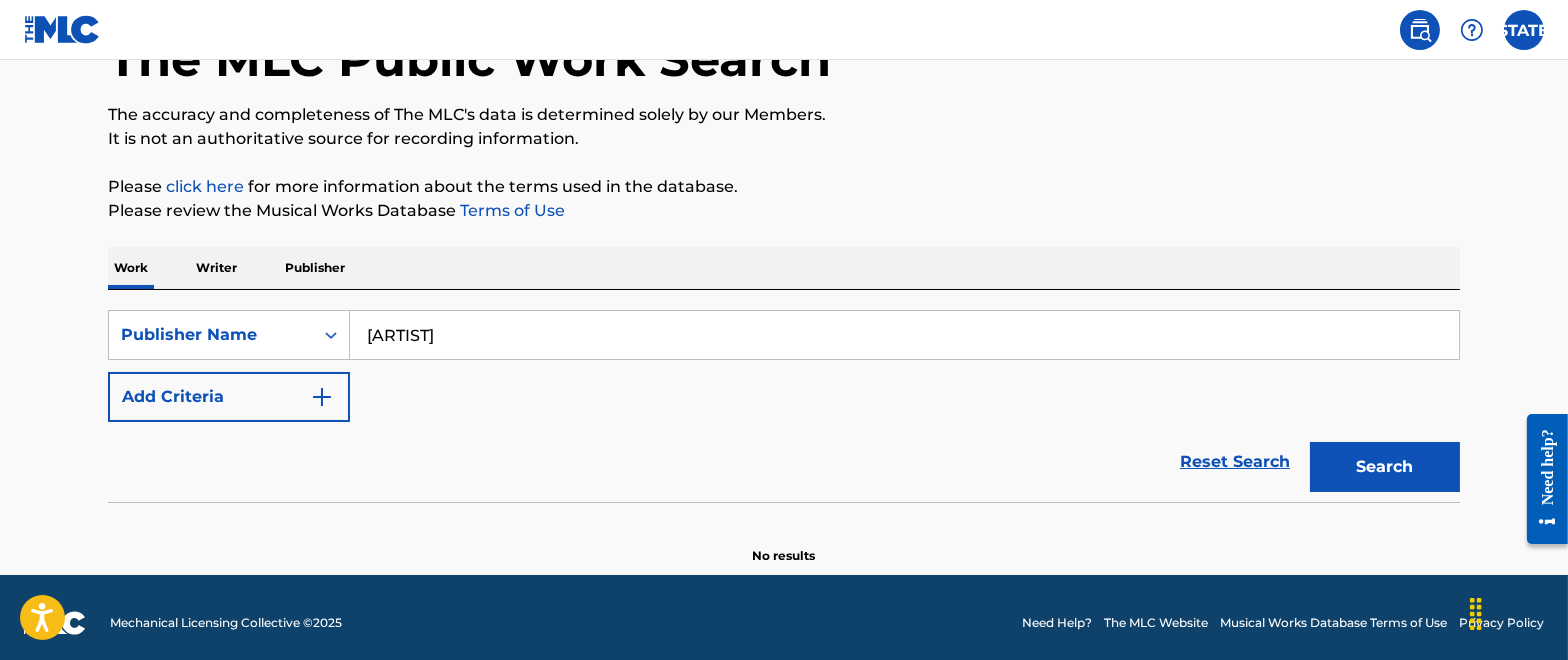 click on "Search" at bounding box center [1385, 467] 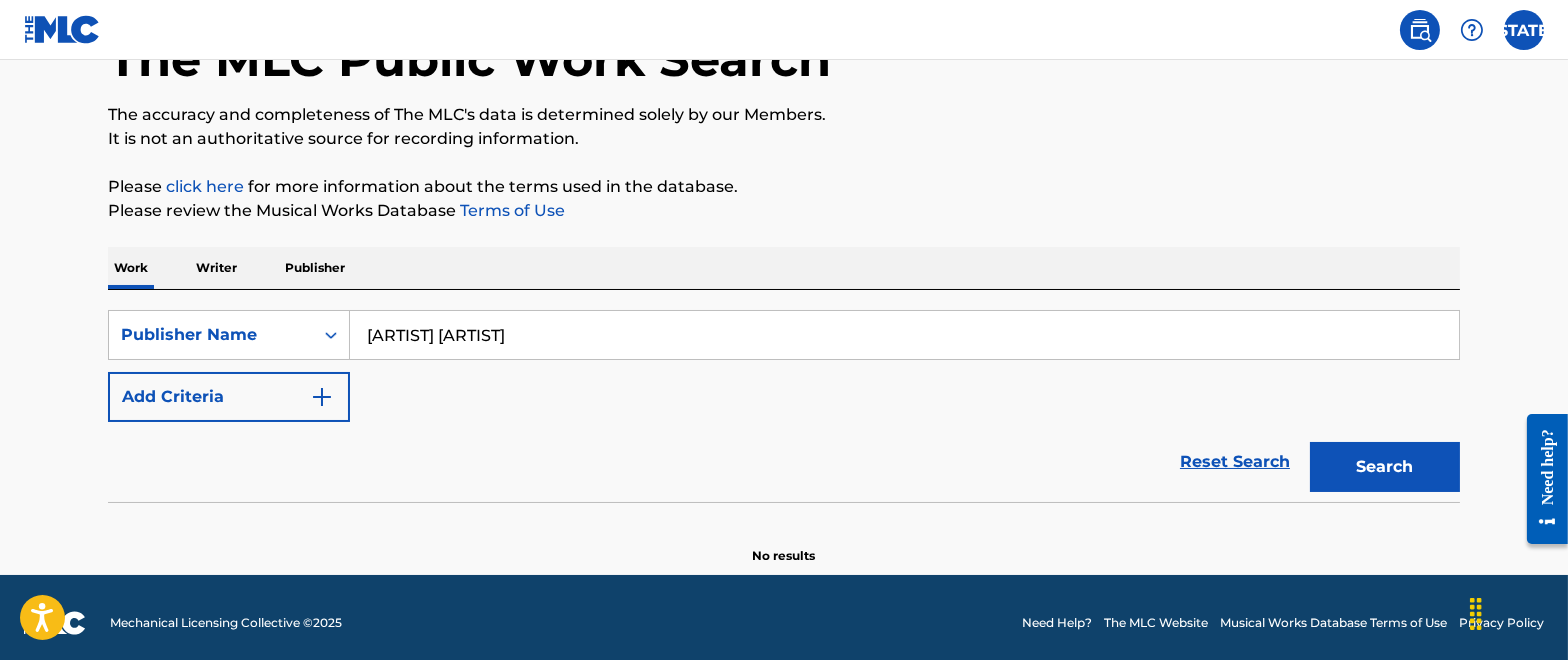 click on "Search" at bounding box center (1385, 467) 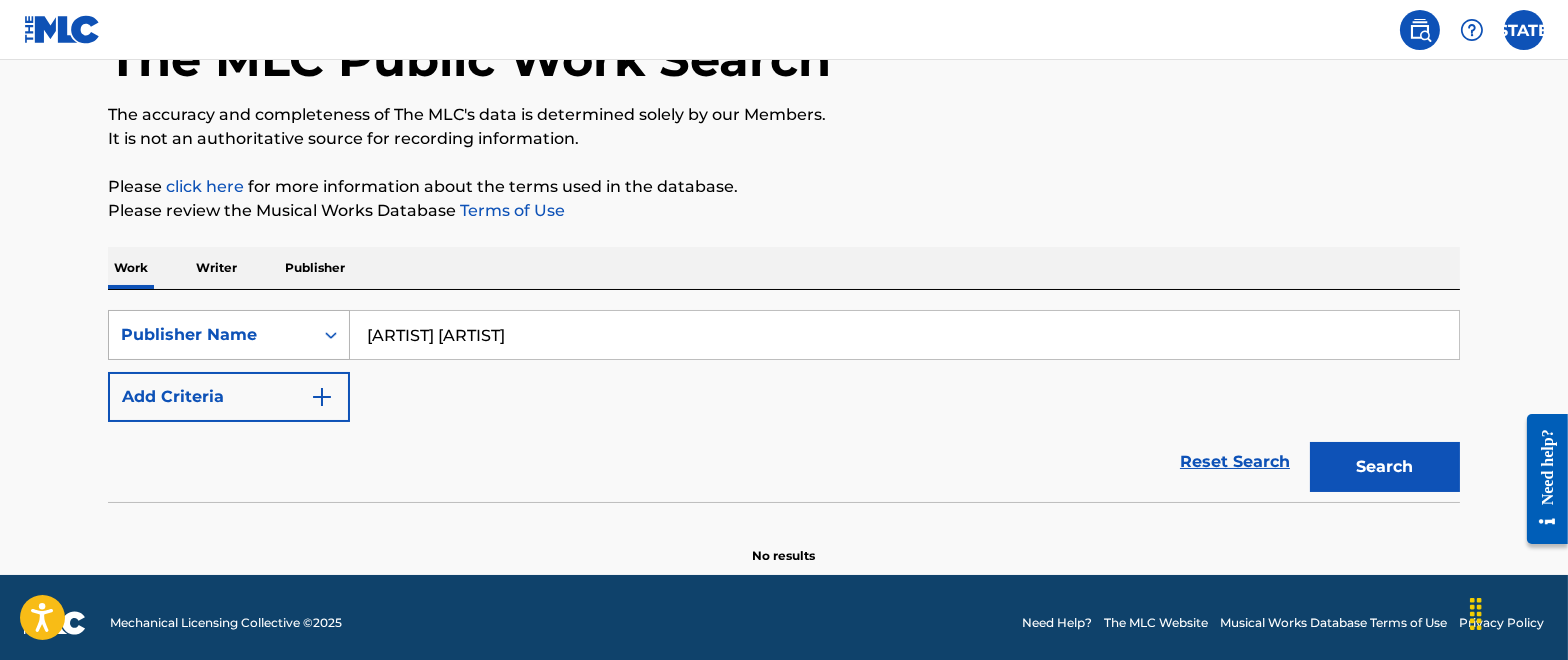 drag, startPoint x: 494, startPoint y: 346, endPoint x: 312, endPoint y: 314, distance: 184.79178 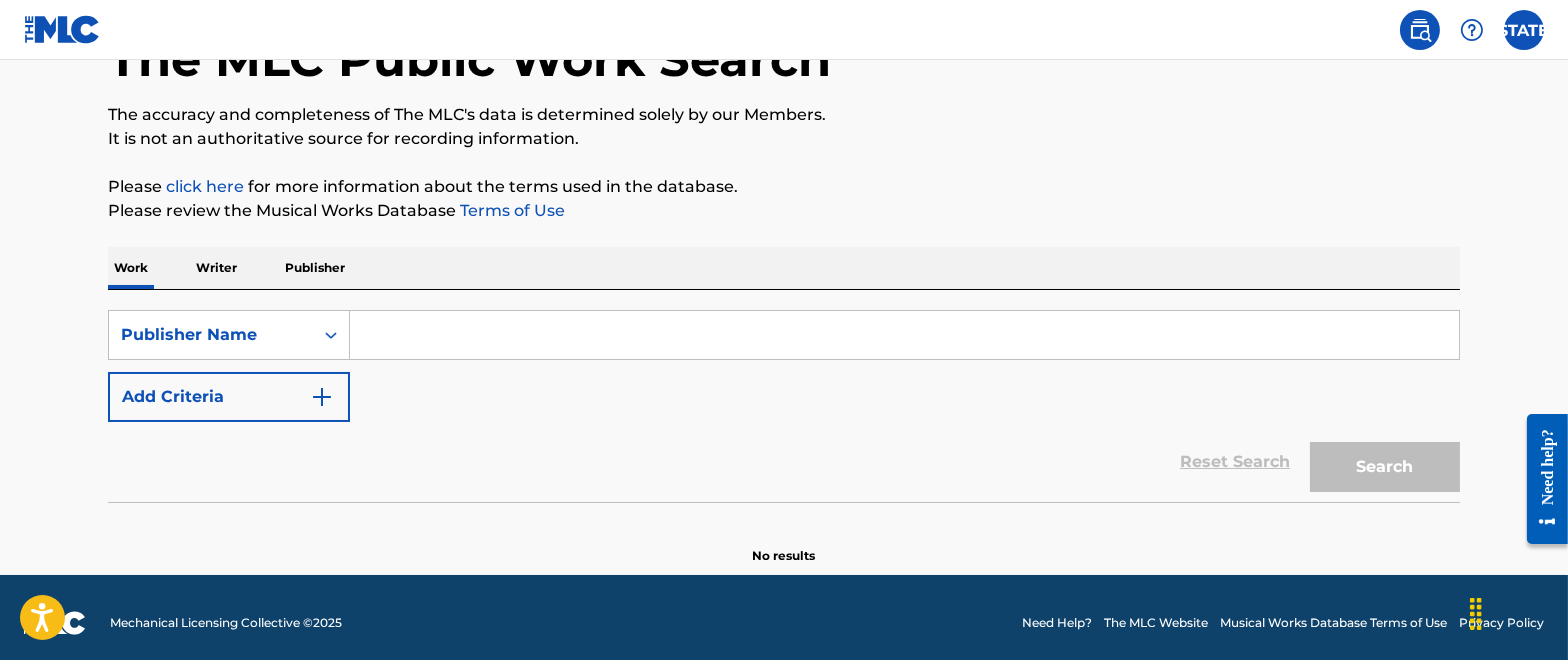 click on "Writer" at bounding box center [216, 268] 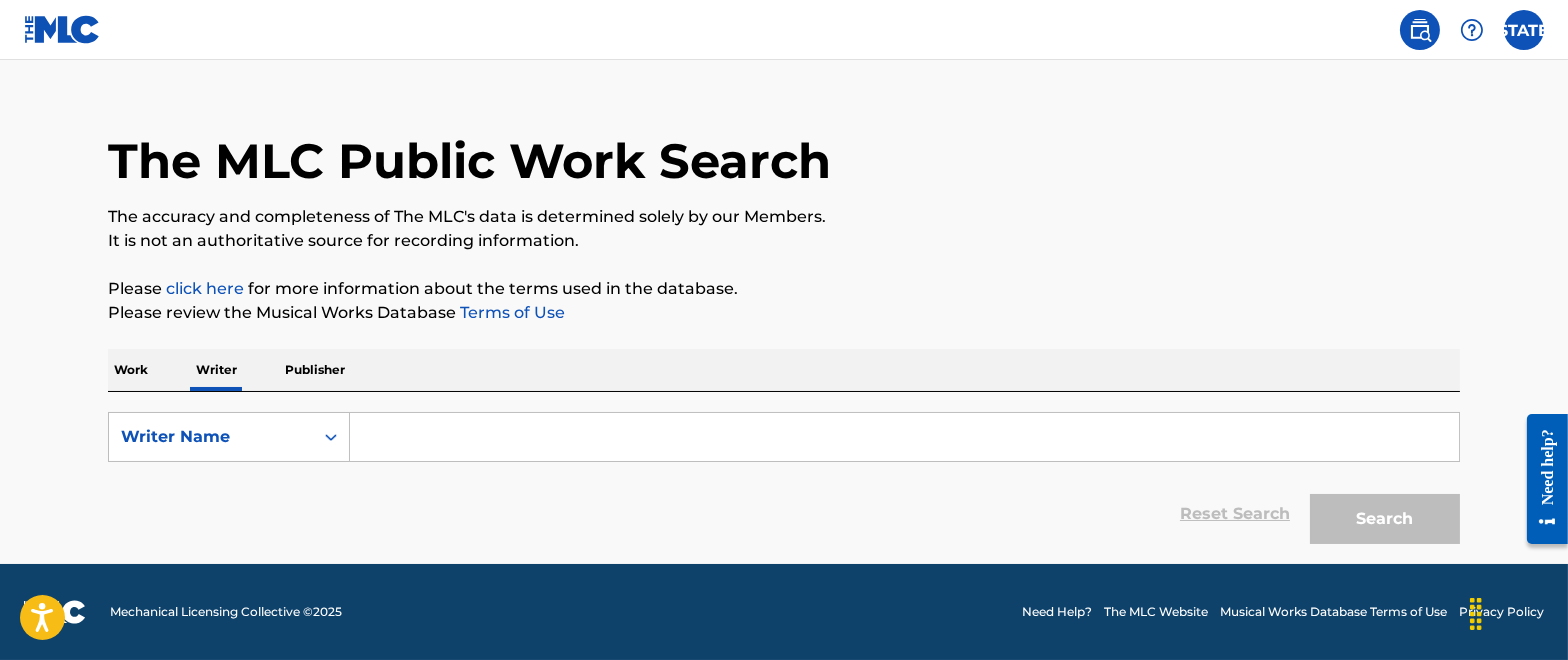 scroll, scrollTop: 0, scrollLeft: 0, axis: both 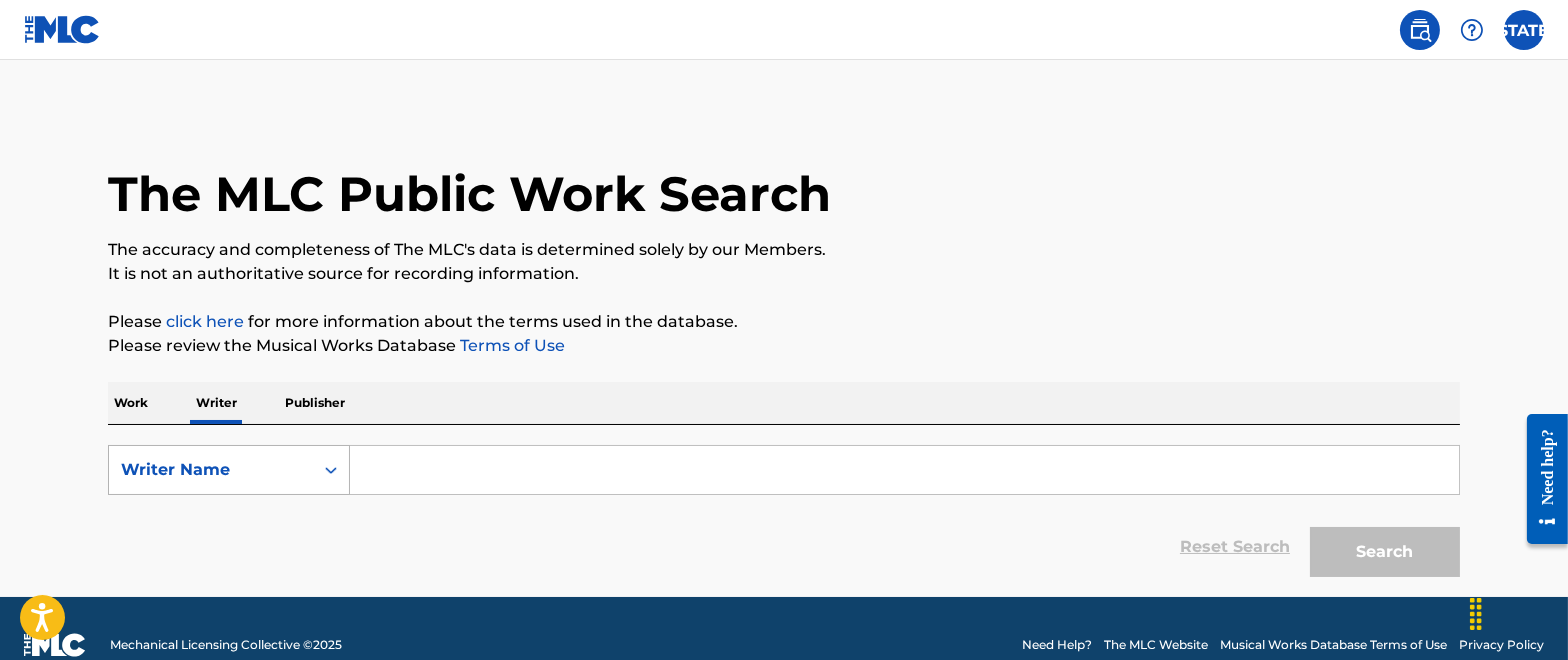 click on "Writer Name" at bounding box center (211, 470) 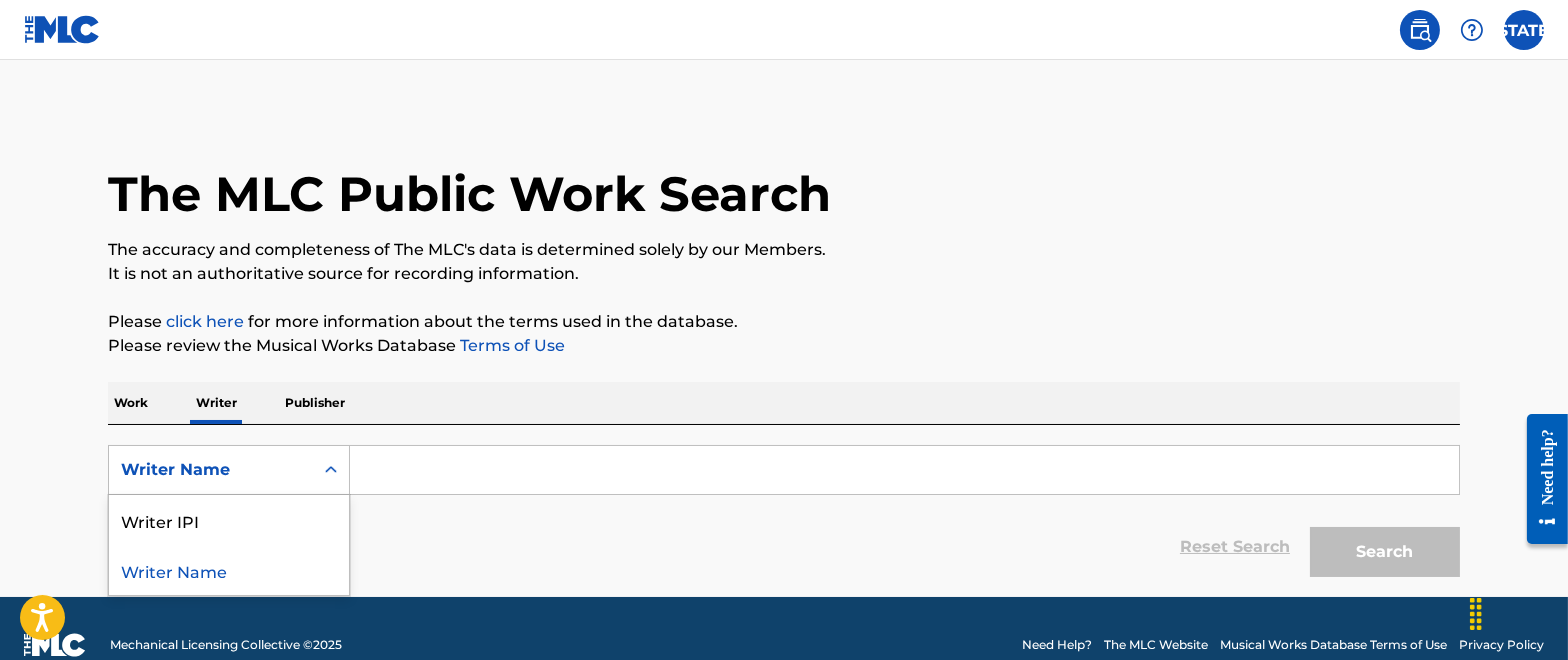 click at bounding box center (904, 470) 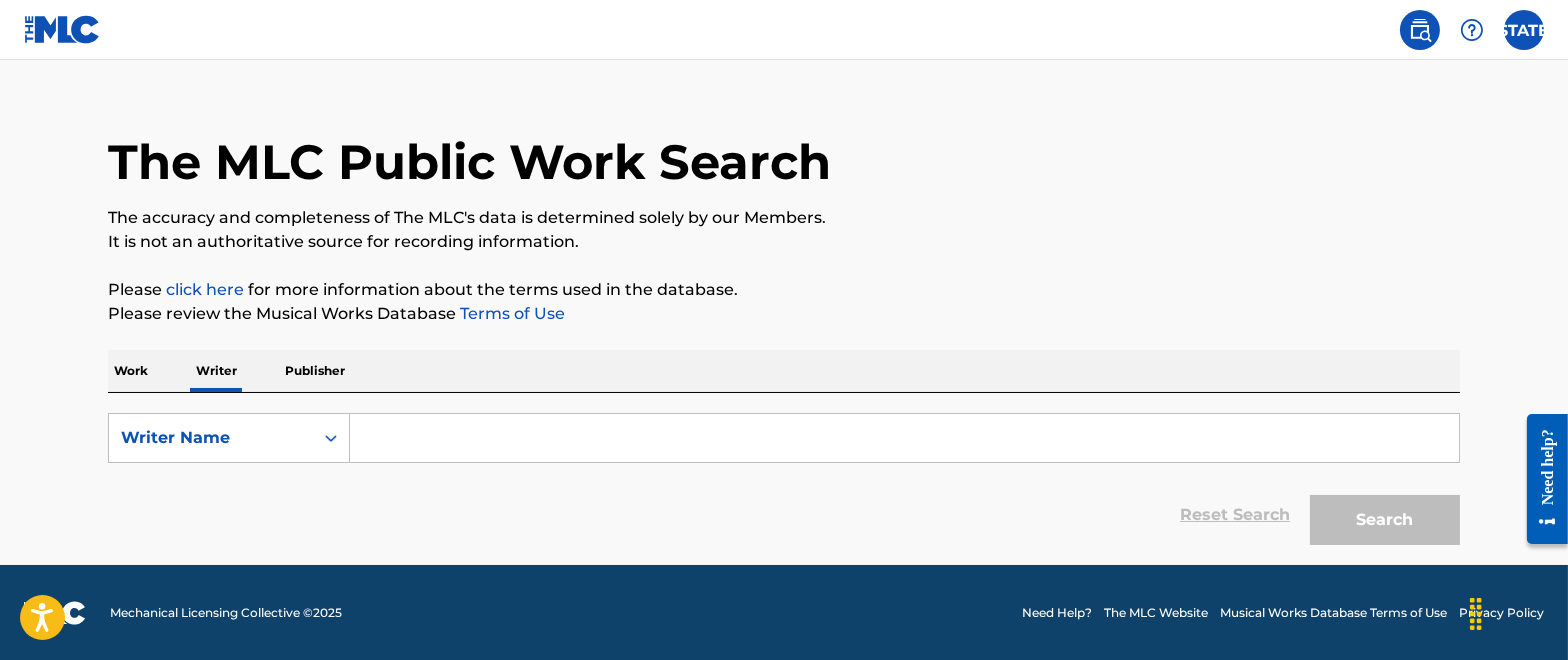 scroll, scrollTop: 31, scrollLeft: 0, axis: vertical 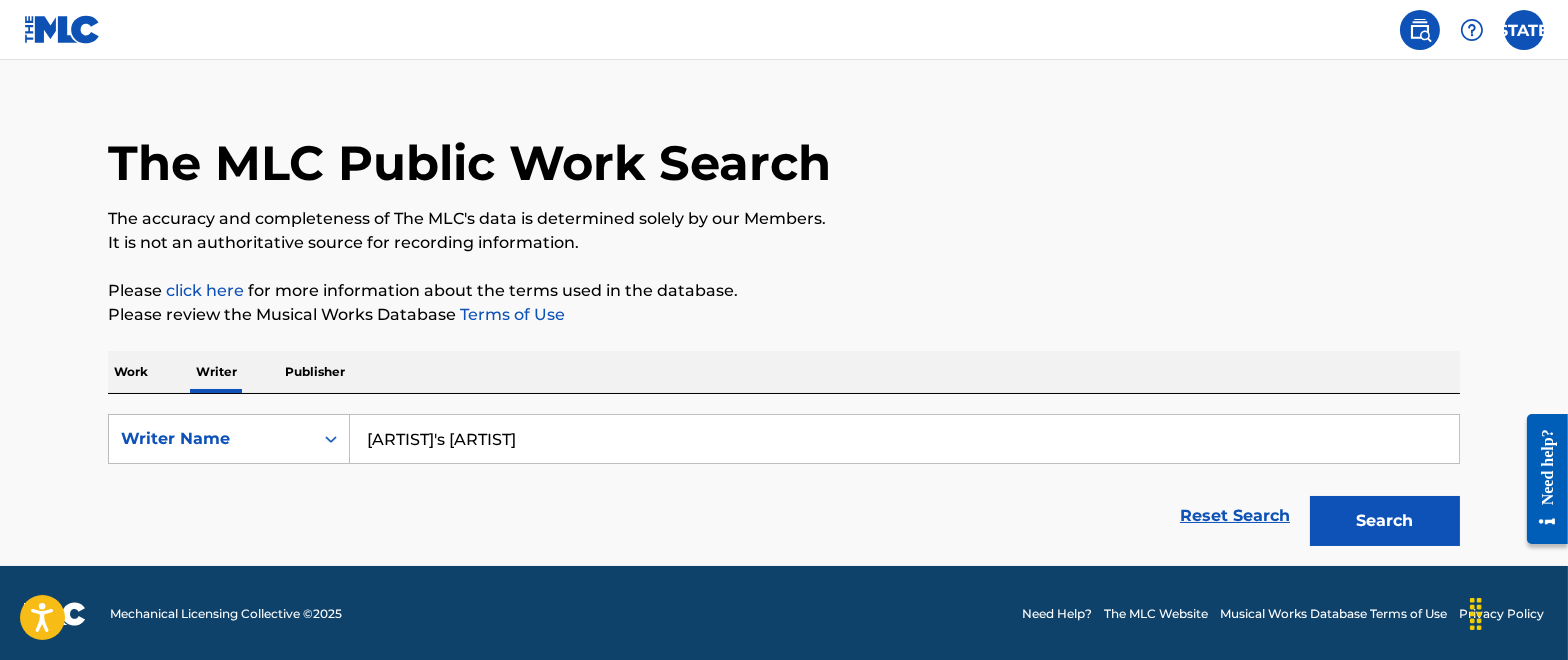 type on "[ARTIST]'s [ARTIST]" 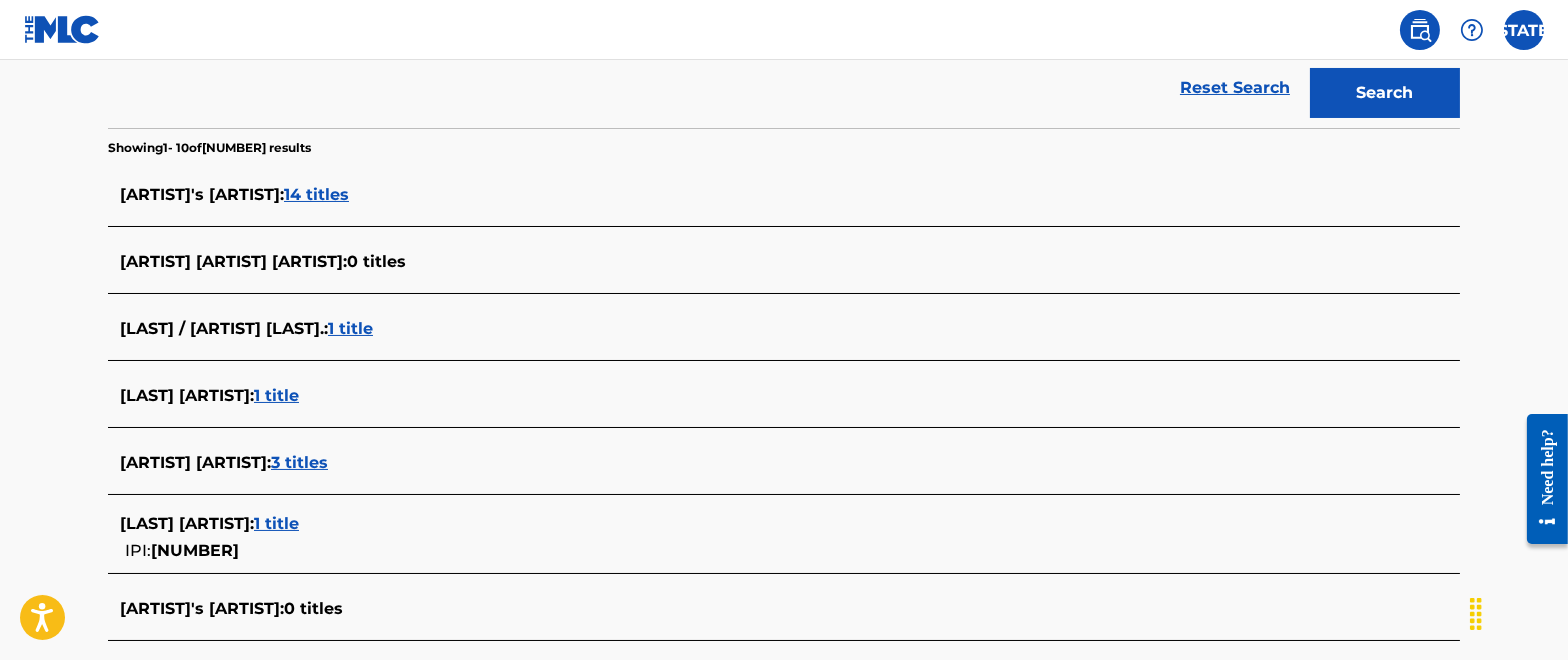 scroll, scrollTop: 462, scrollLeft: 0, axis: vertical 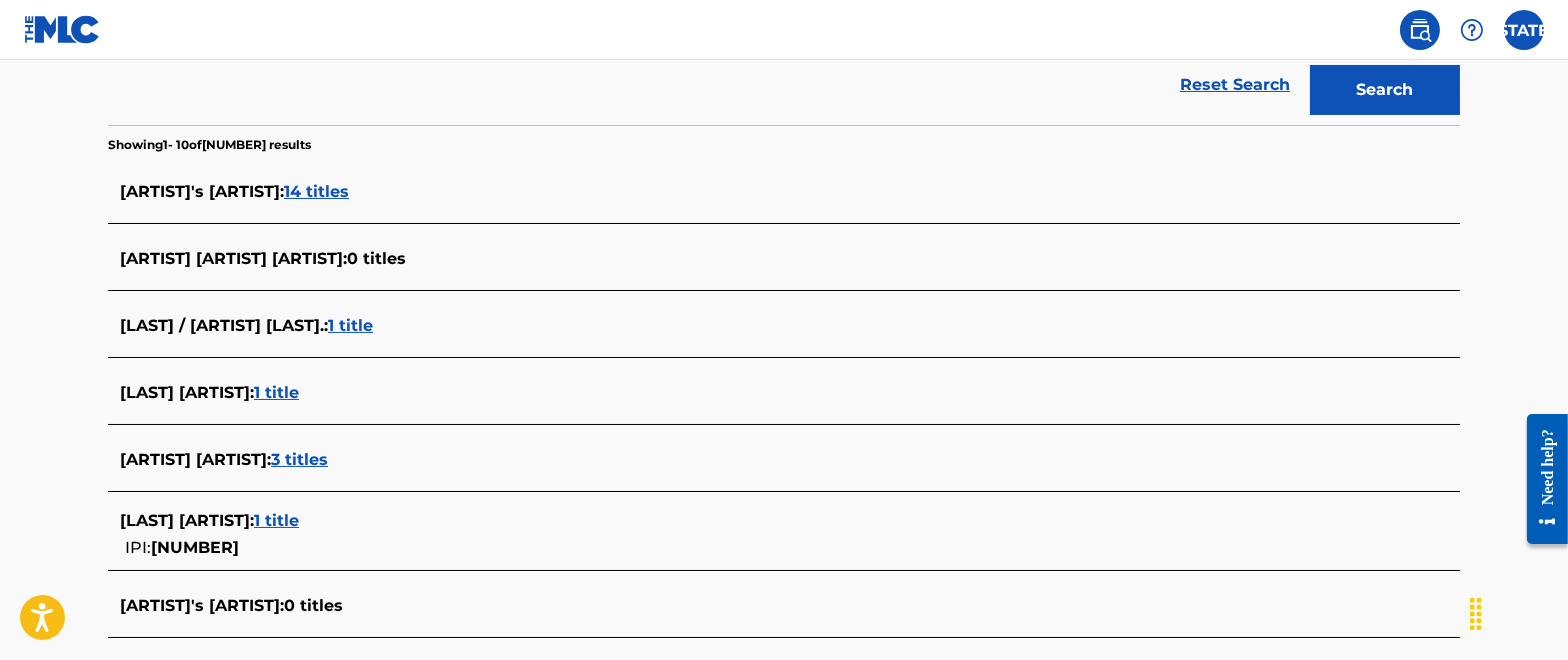 click on "3 titles" at bounding box center [299, 459] 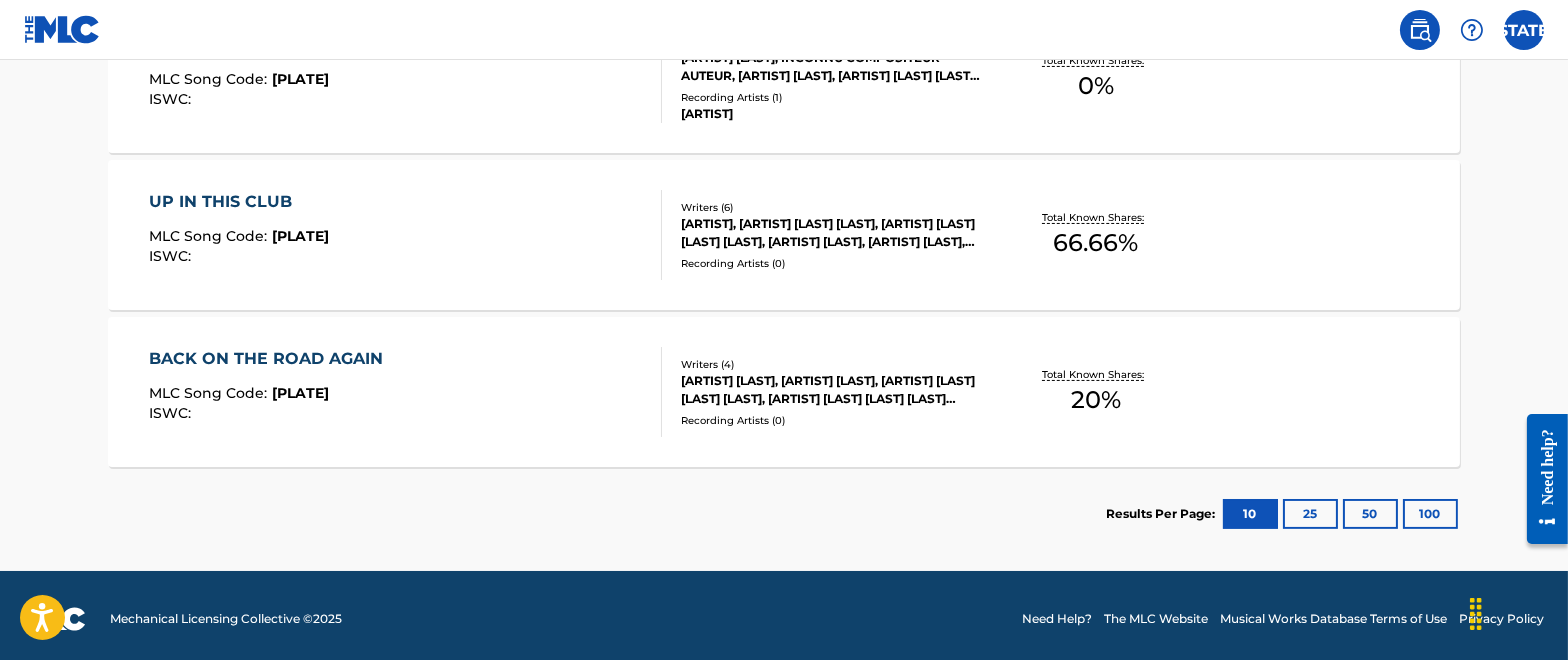 scroll, scrollTop: 679, scrollLeft: 0, axis: vertical 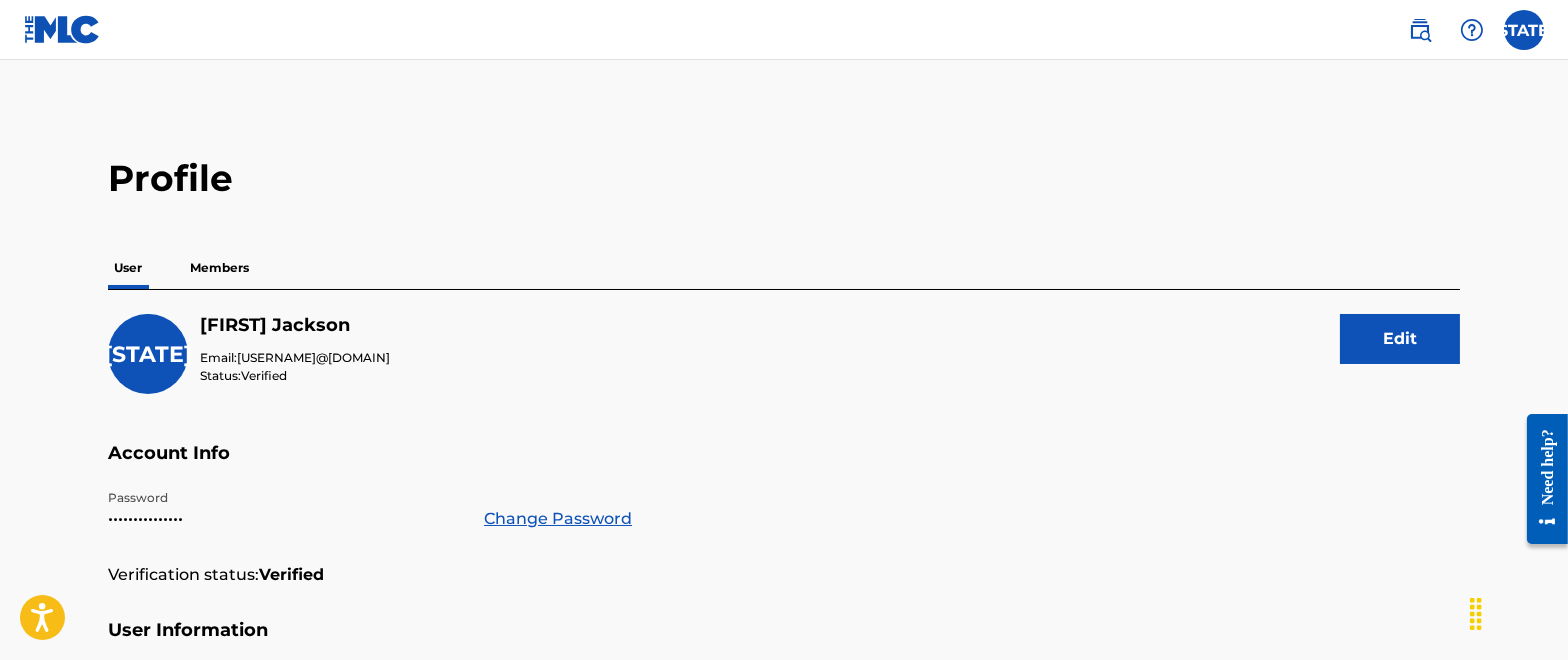 click at bounding box center [1420, 30] 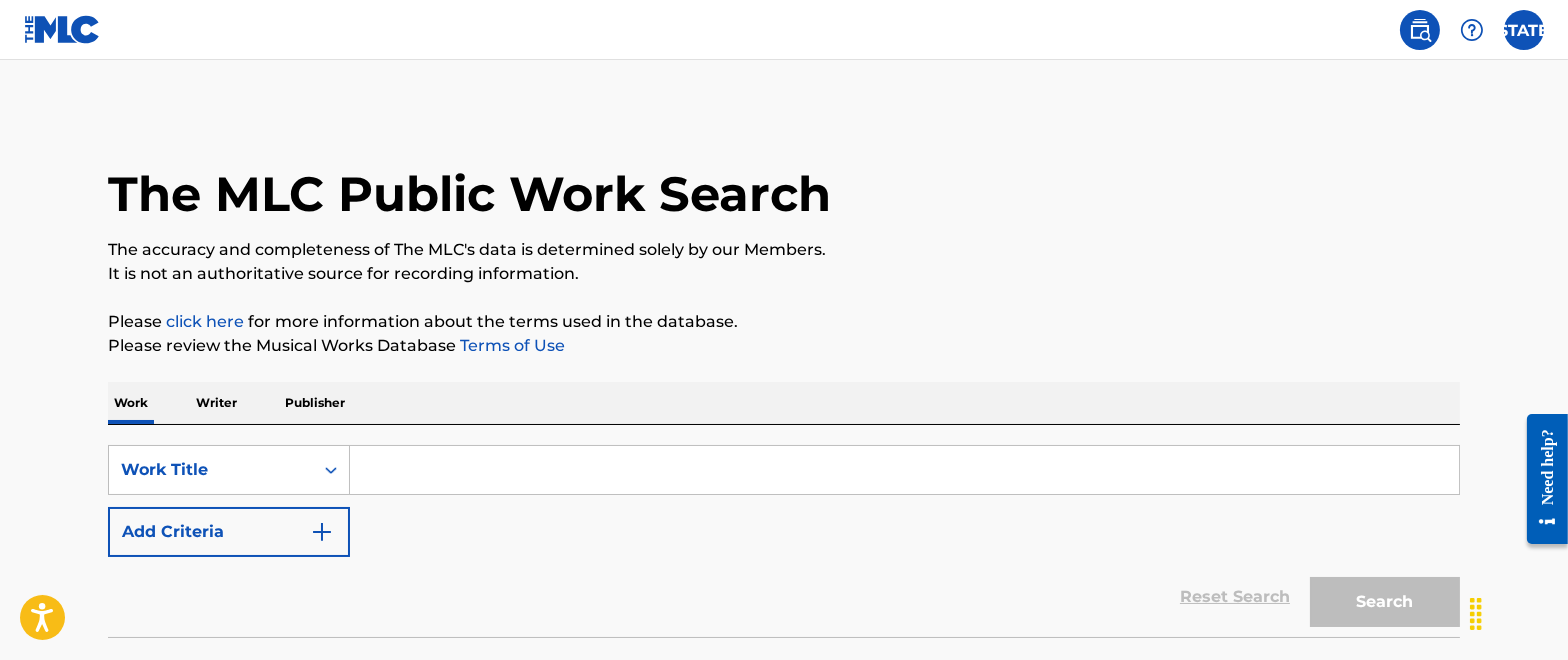 click on "Publisher" at bounding box center (315, 403) 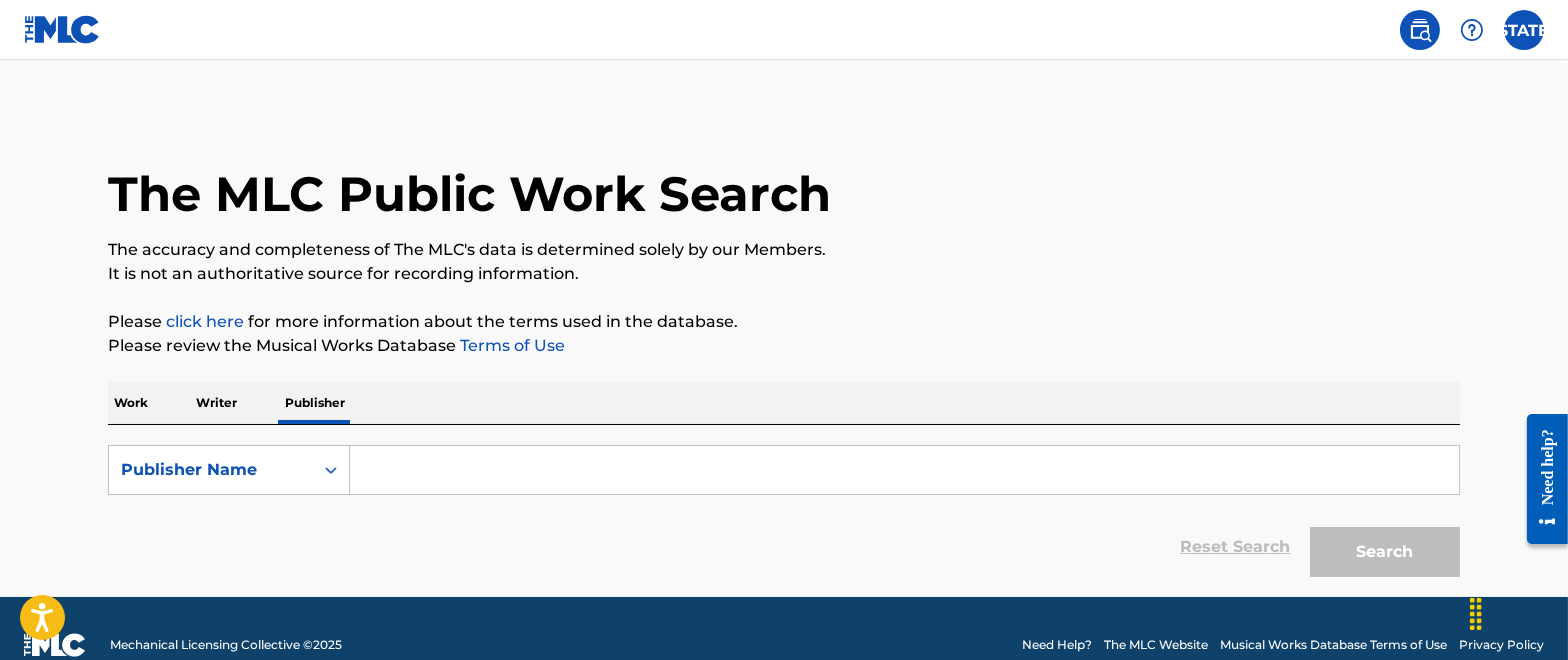 click at bounding box center (904, 470) 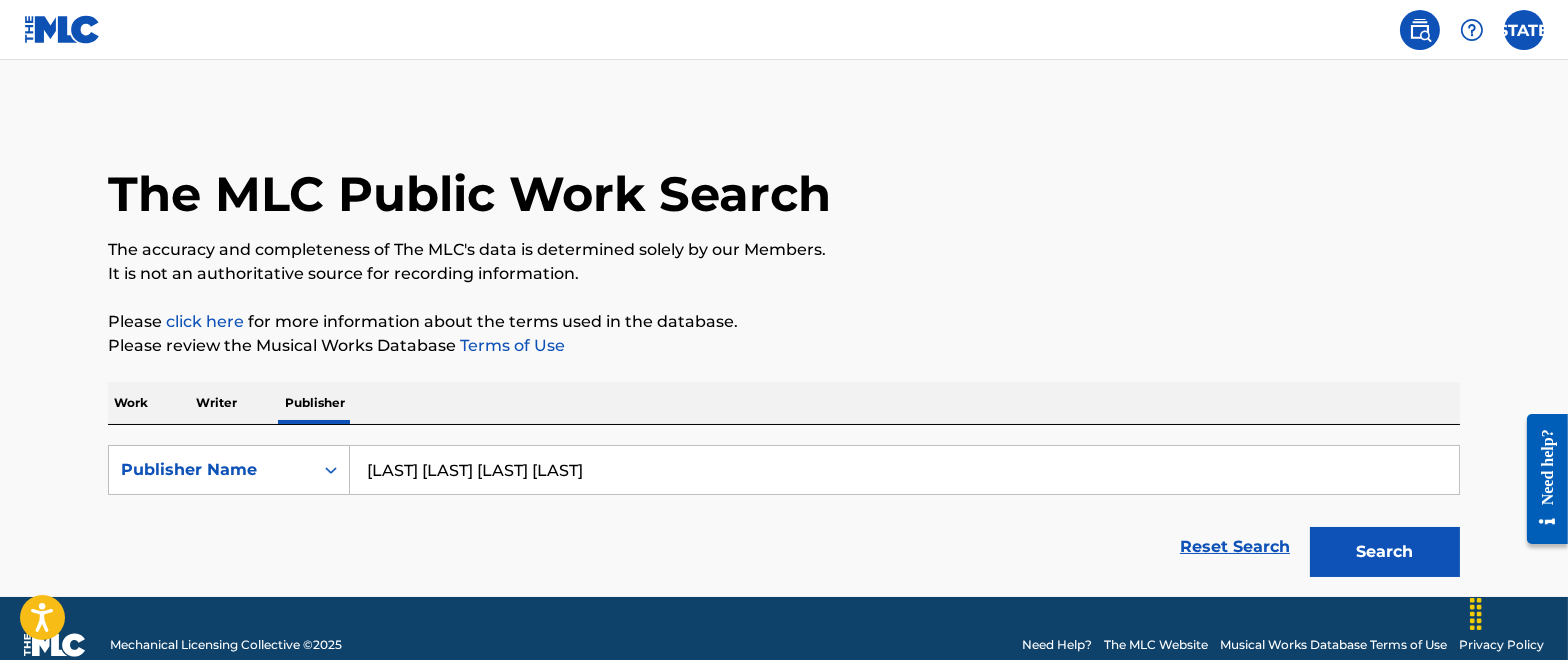 type on "[LAST] [LAST] [LAST] [LAST]" 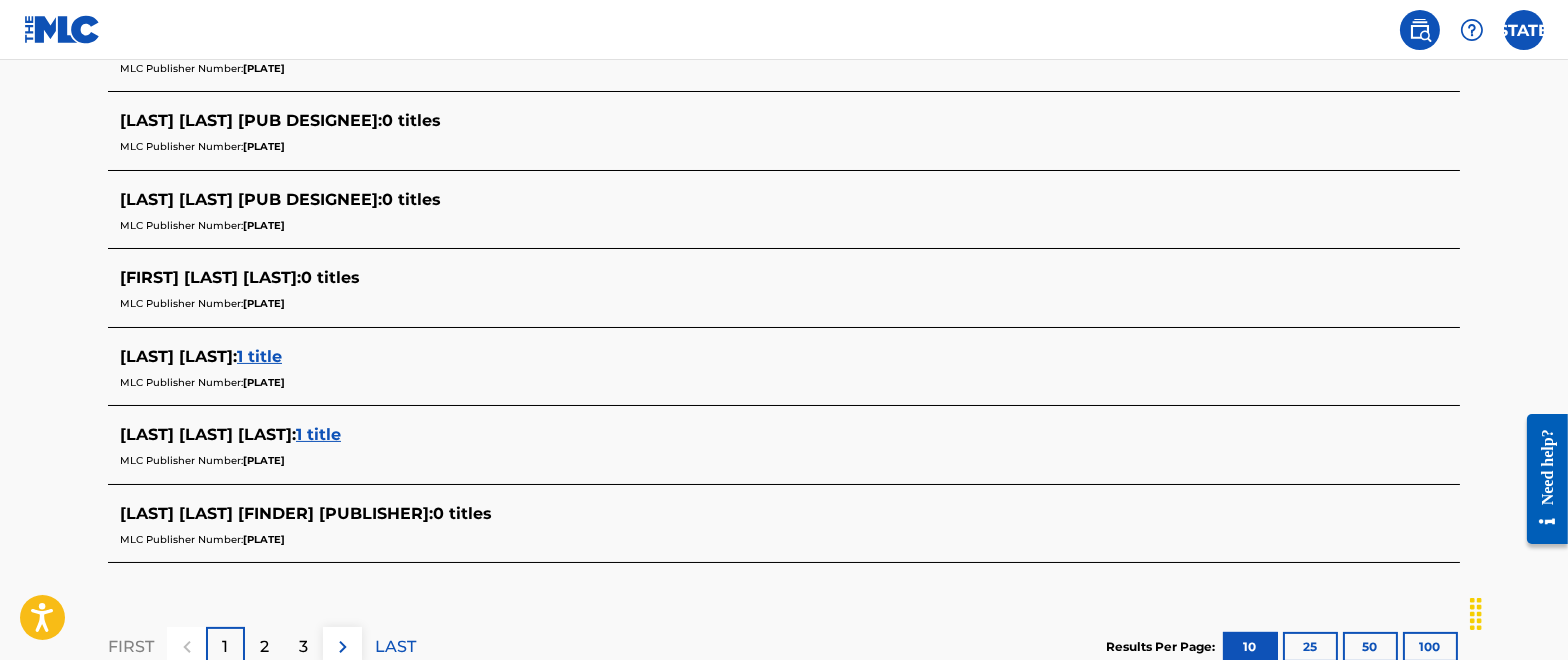 scroll, scrollTop: 0, scrollLeft: 0, axis: both 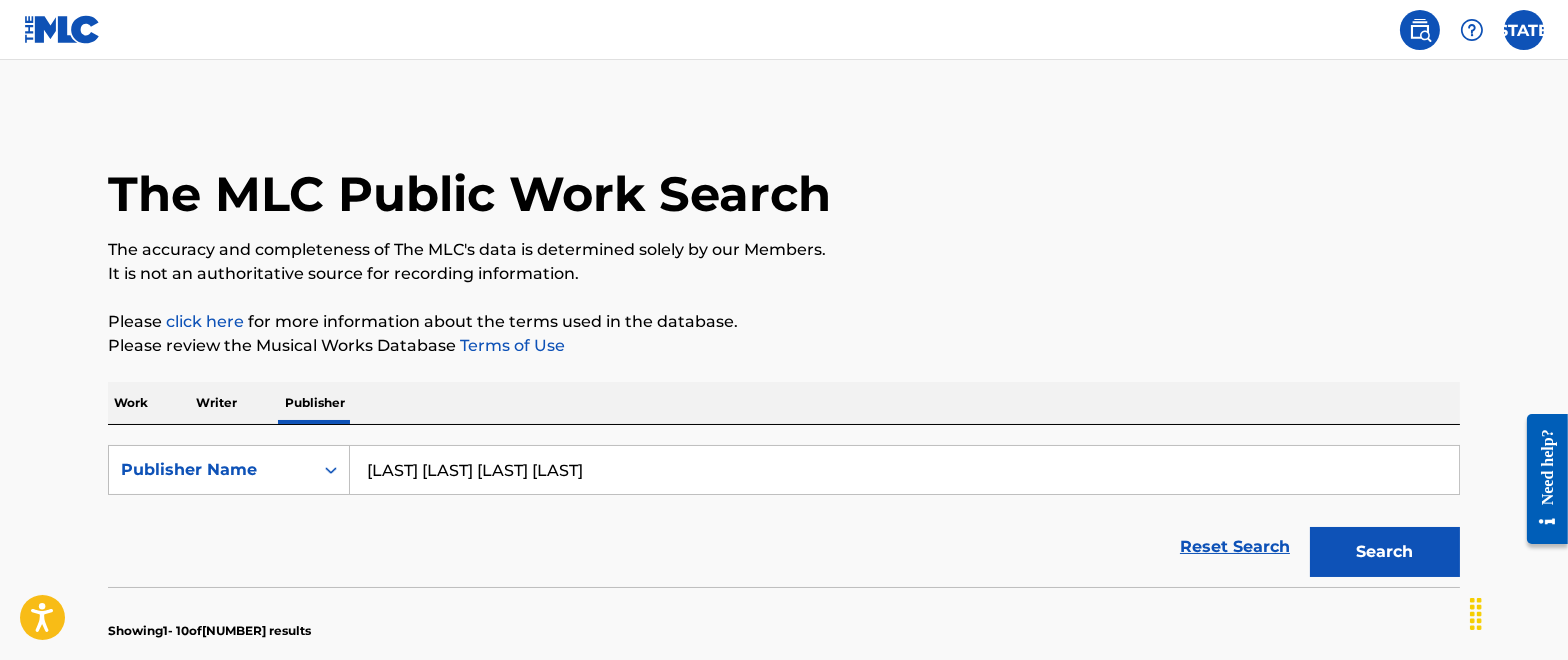 click on "Writer" at bounding box center (216, 403) 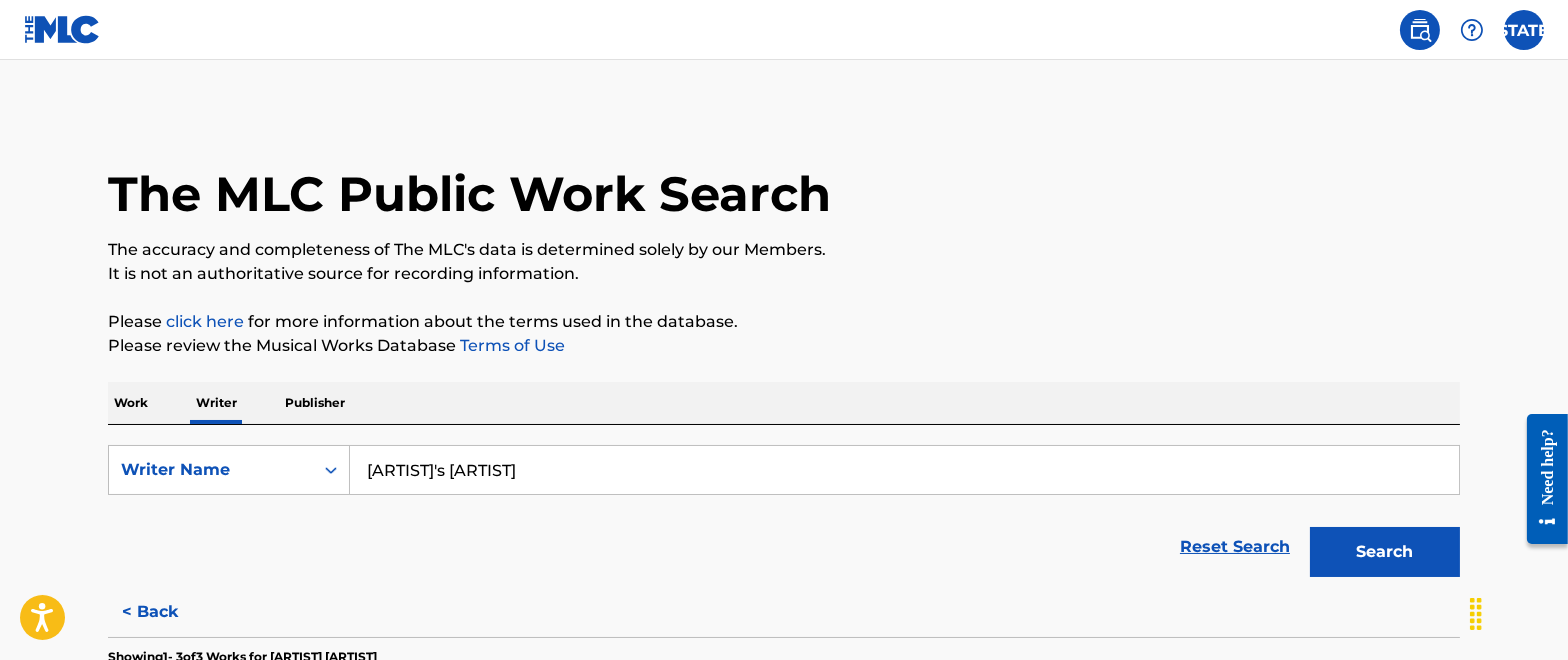 click on "SearchWithCriteria[UUID] Writer Name [ARTIST]'s [ARTIST] Reset Search Search" at bounding box center (784, 506) 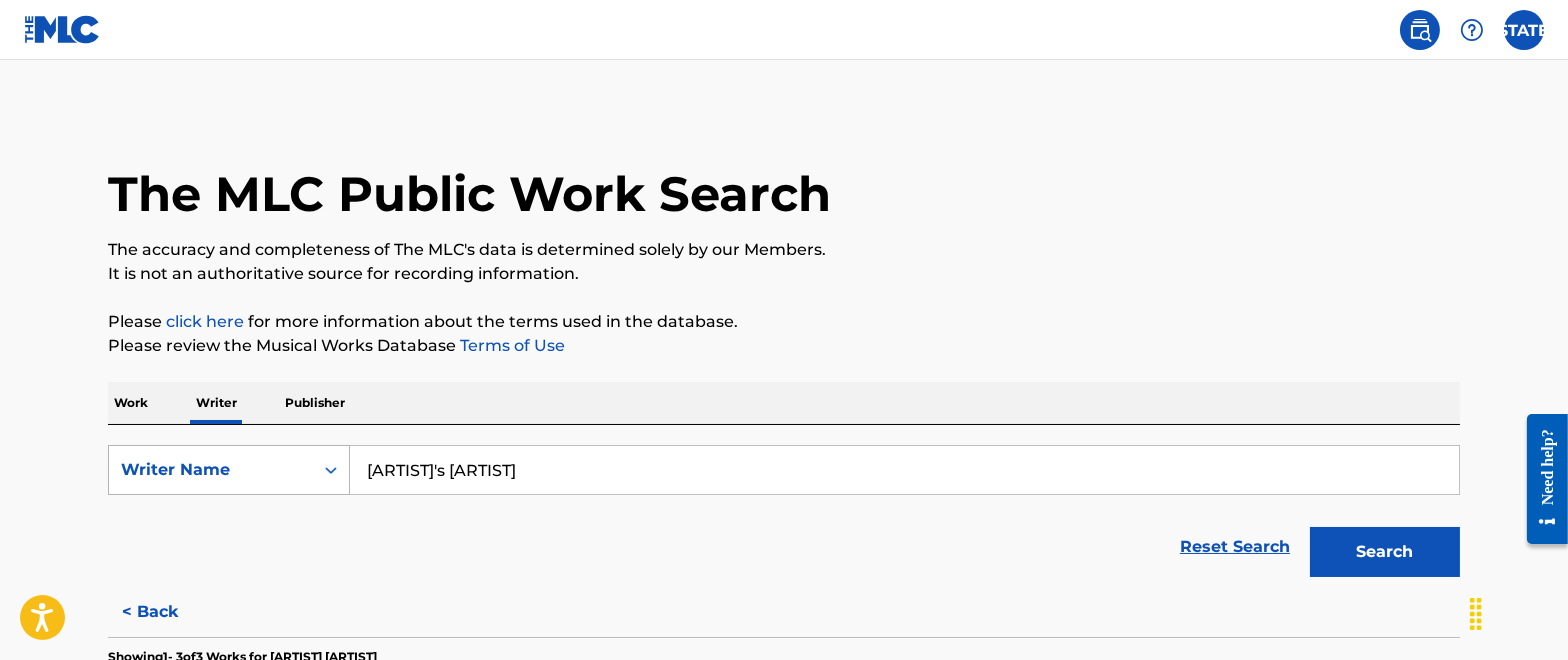drag, startPoint x: 452, startPoint y: 476, endPoint x: 263, endPoint y: 467, distance: 189.21416 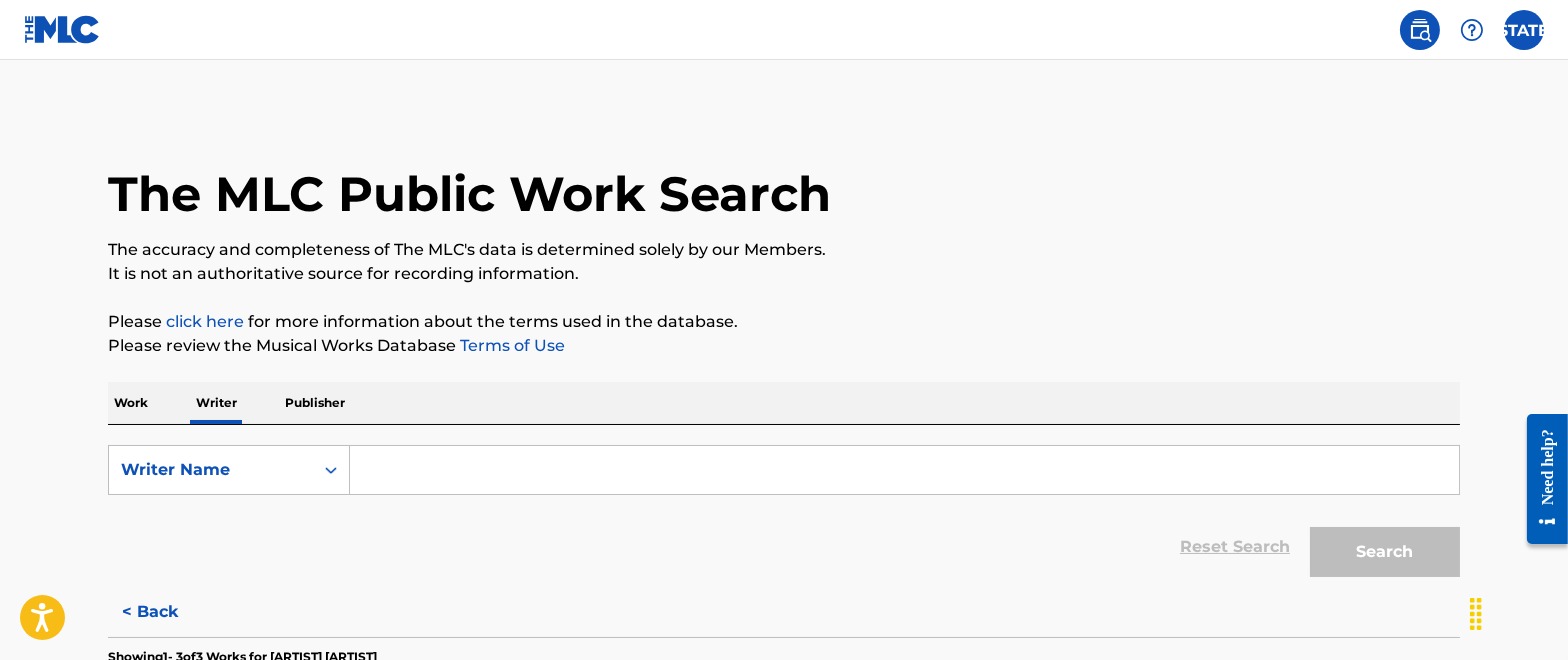 paste on "[LAST] [LAST] [LAST] [LAST]" 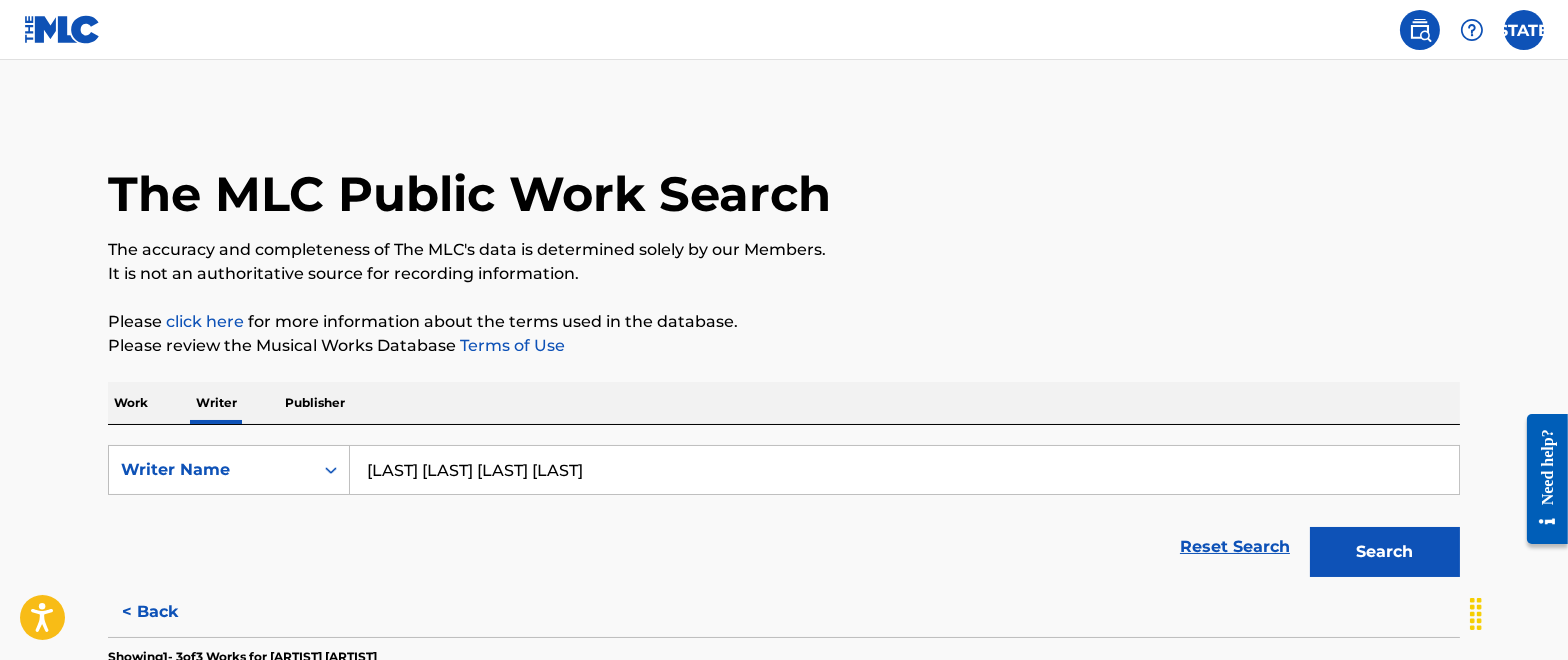 type on "[LAST] [LAST] [LAST] [LAST]" 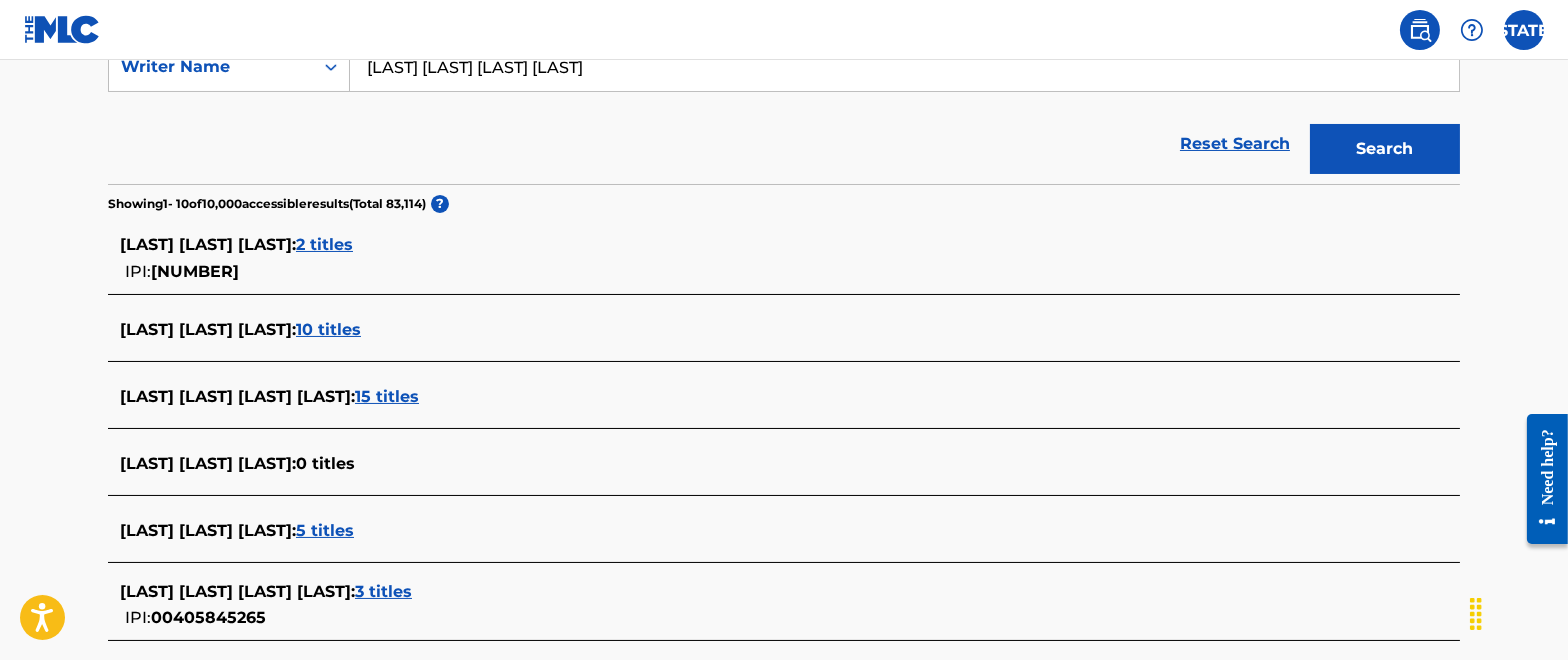 scroll, scrollTop: 414, scrollLeft: 0, axis: vertical 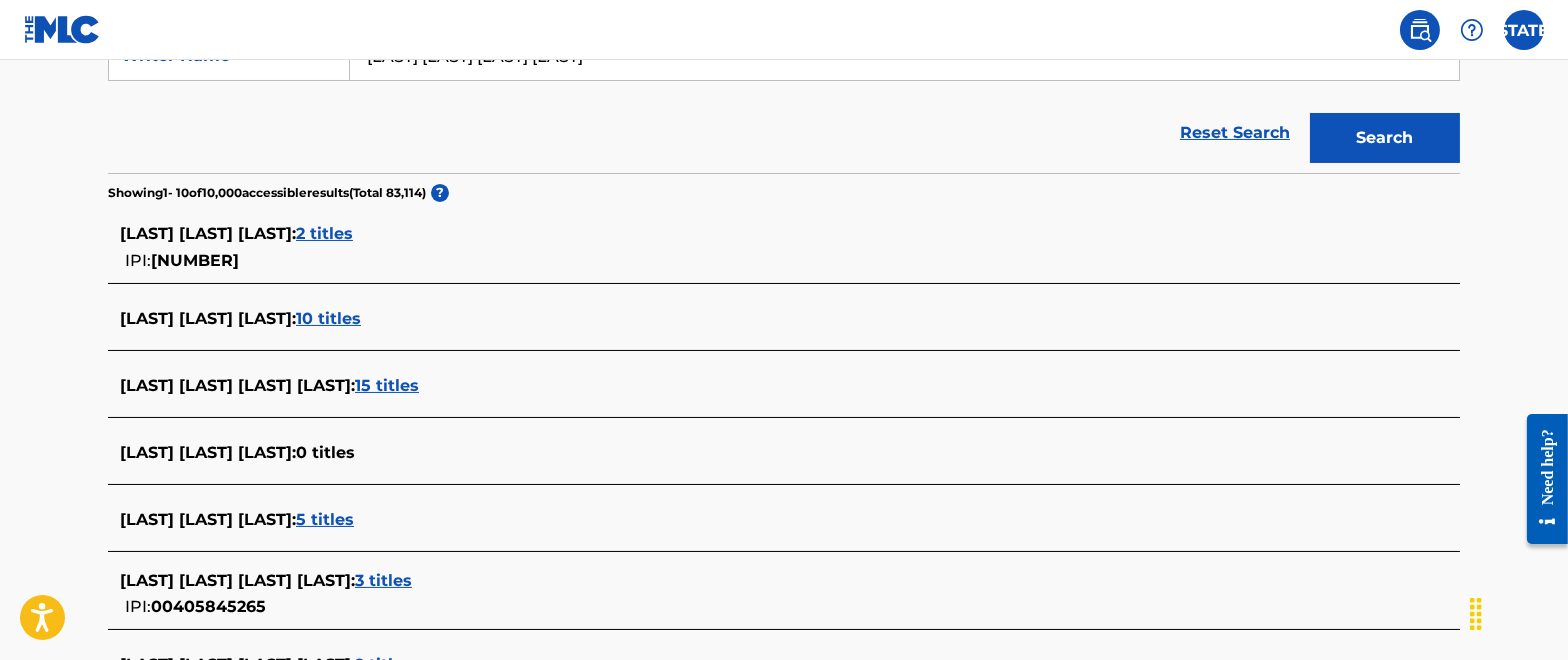 click on "2 titles" at bounding box center (324, 233) 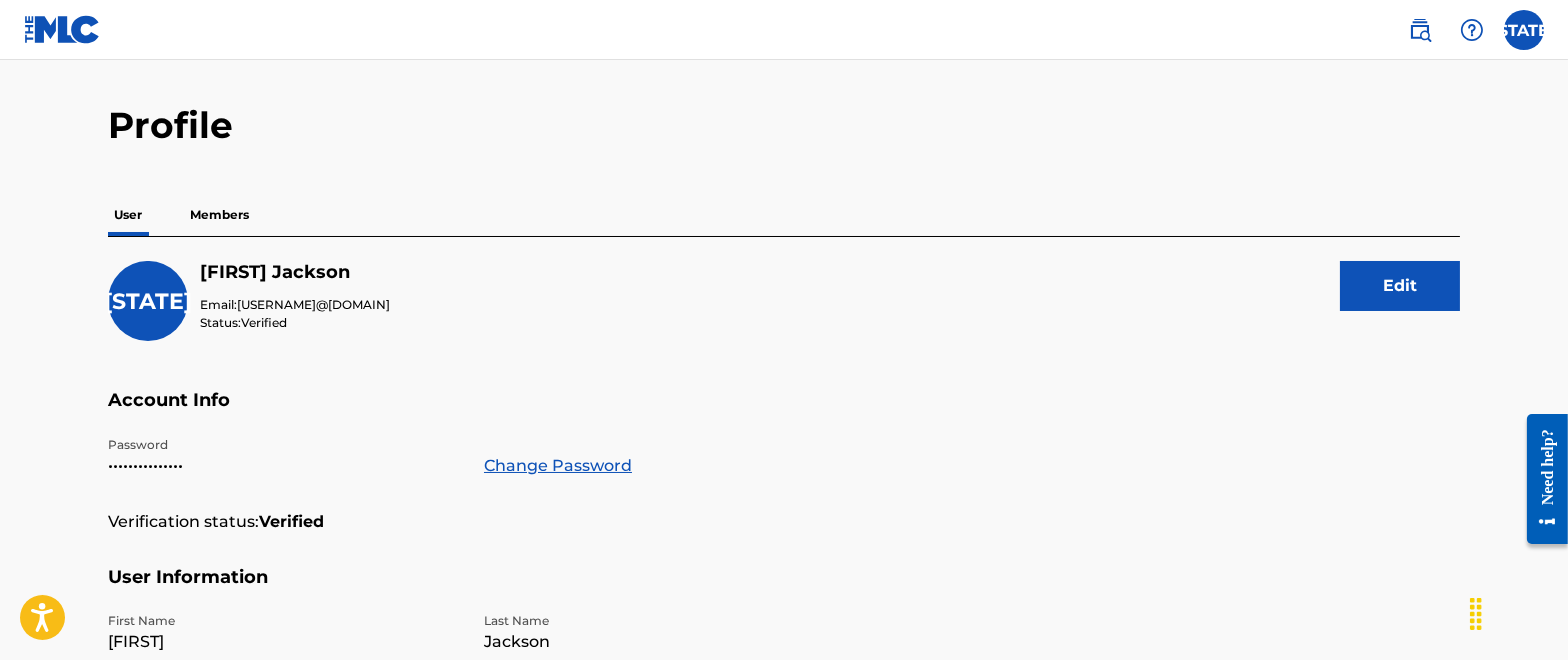 scroll, scrollTop: 59, scrollLeft: 0, axis: vertical 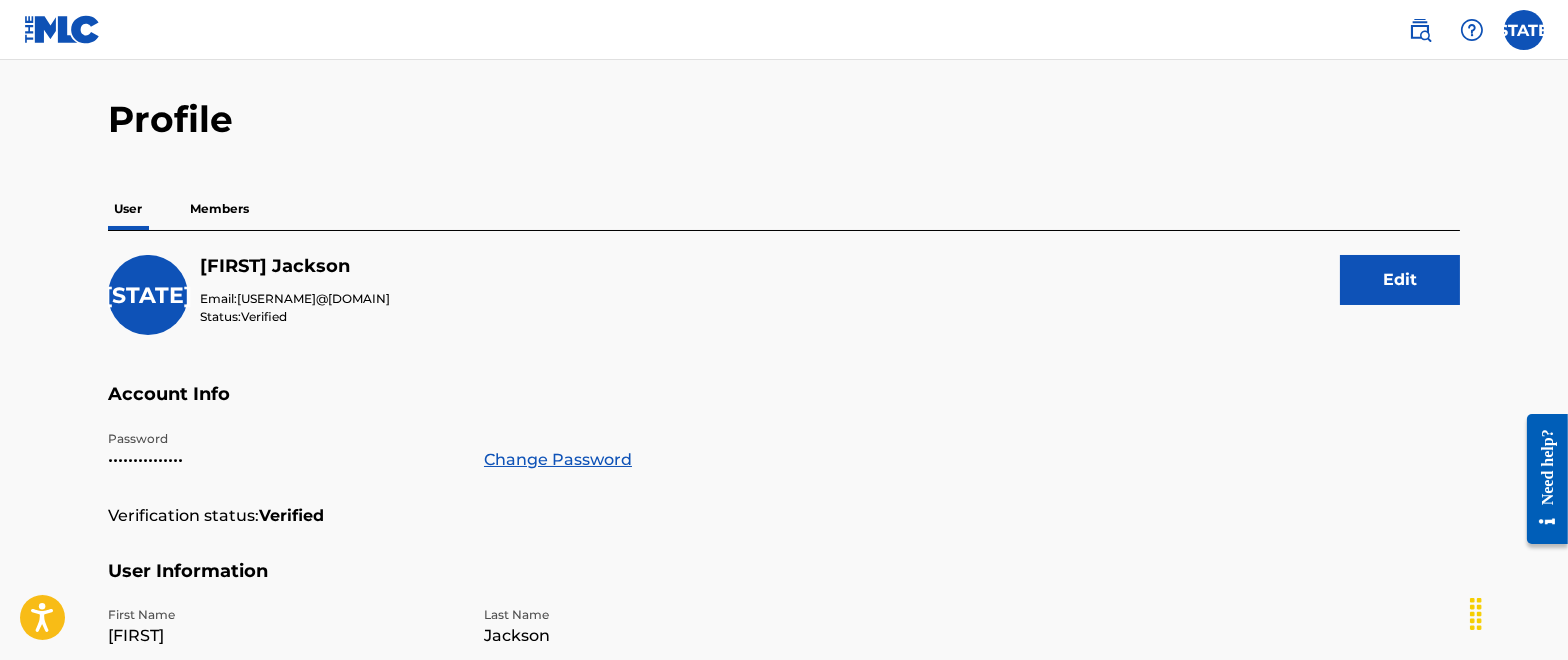 click at bounding box center [62, 29] 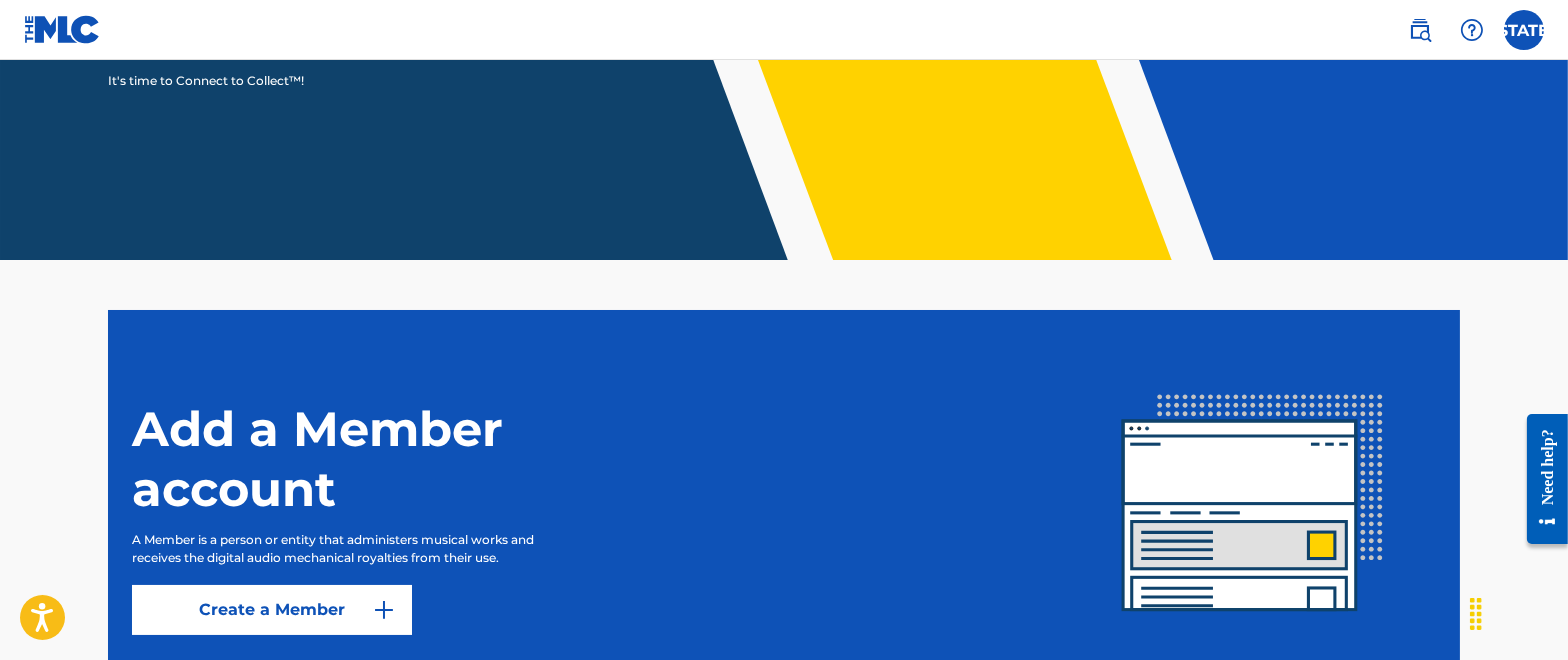 scroll, scrollTop: 0, scrollLeft: 0, axis: both 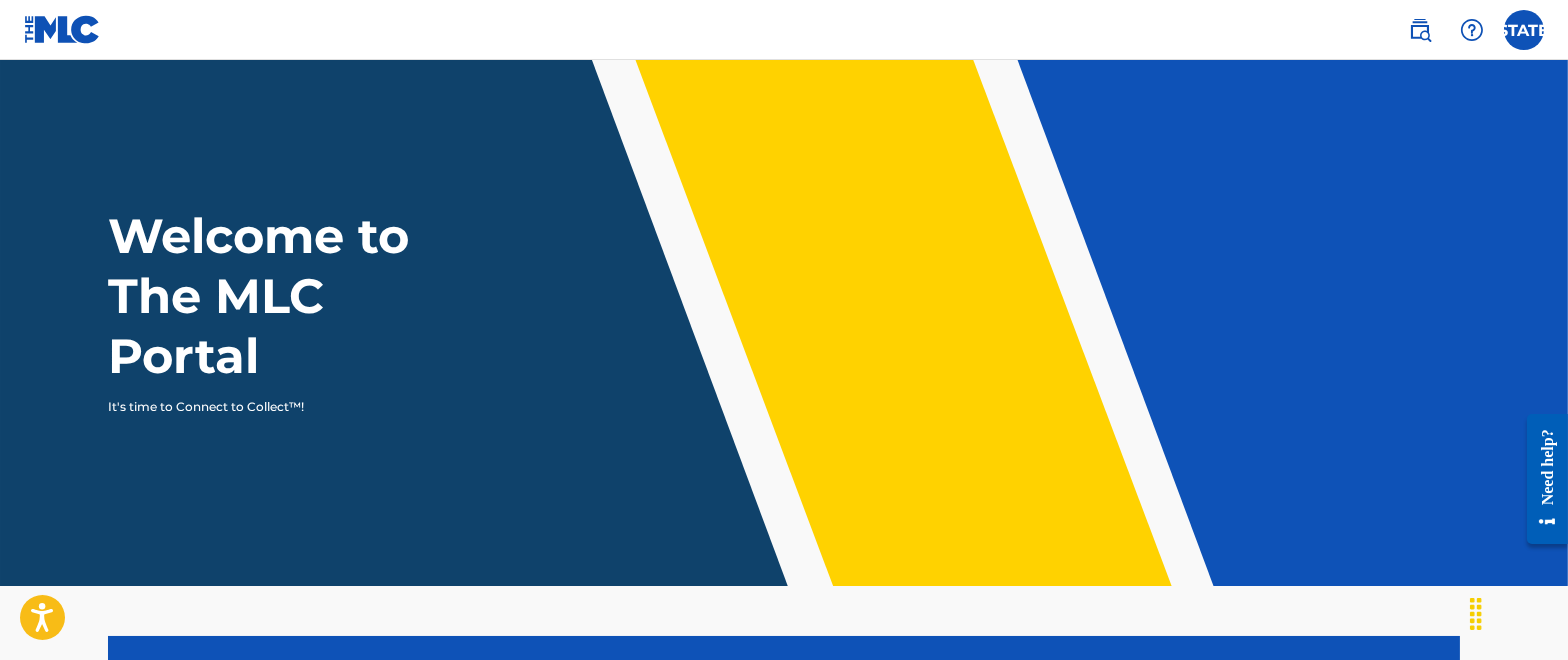click at bounding box center [1524, 30] 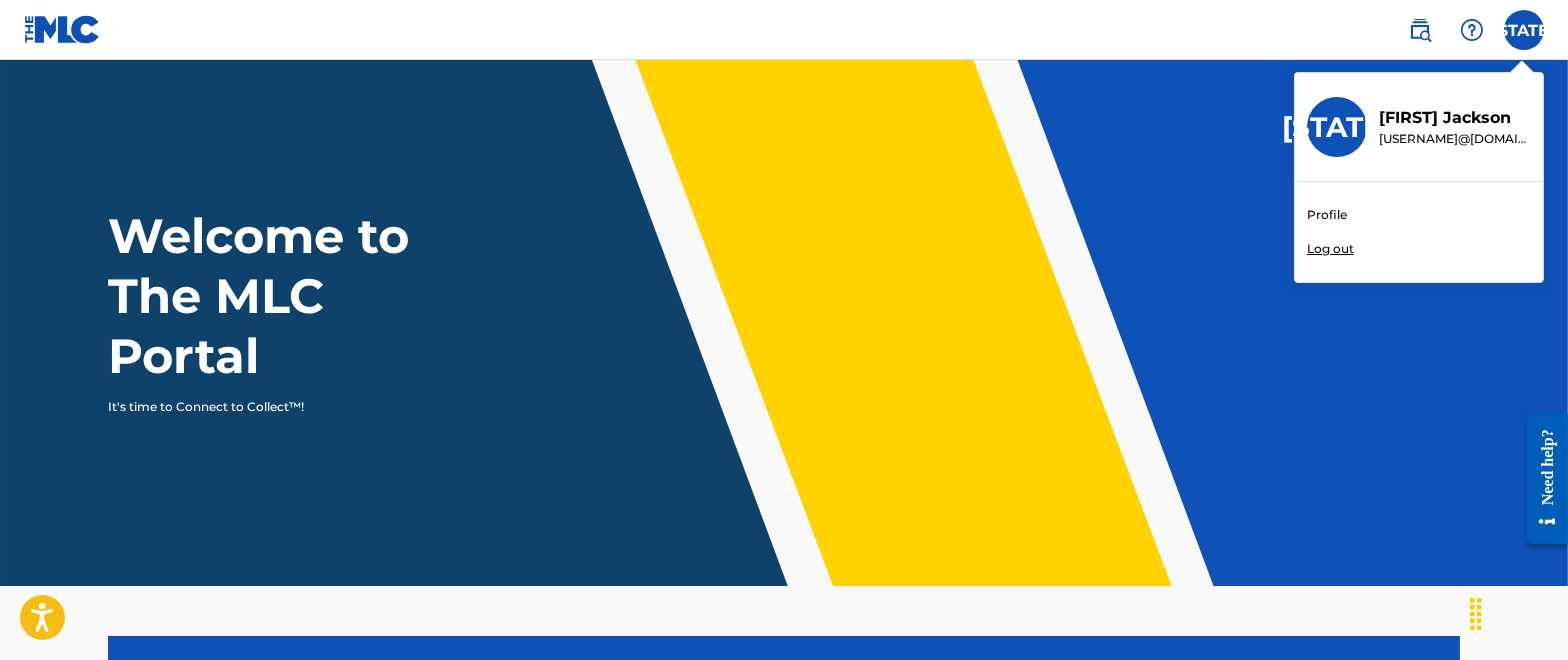 click at bounding box center [1472, 30] 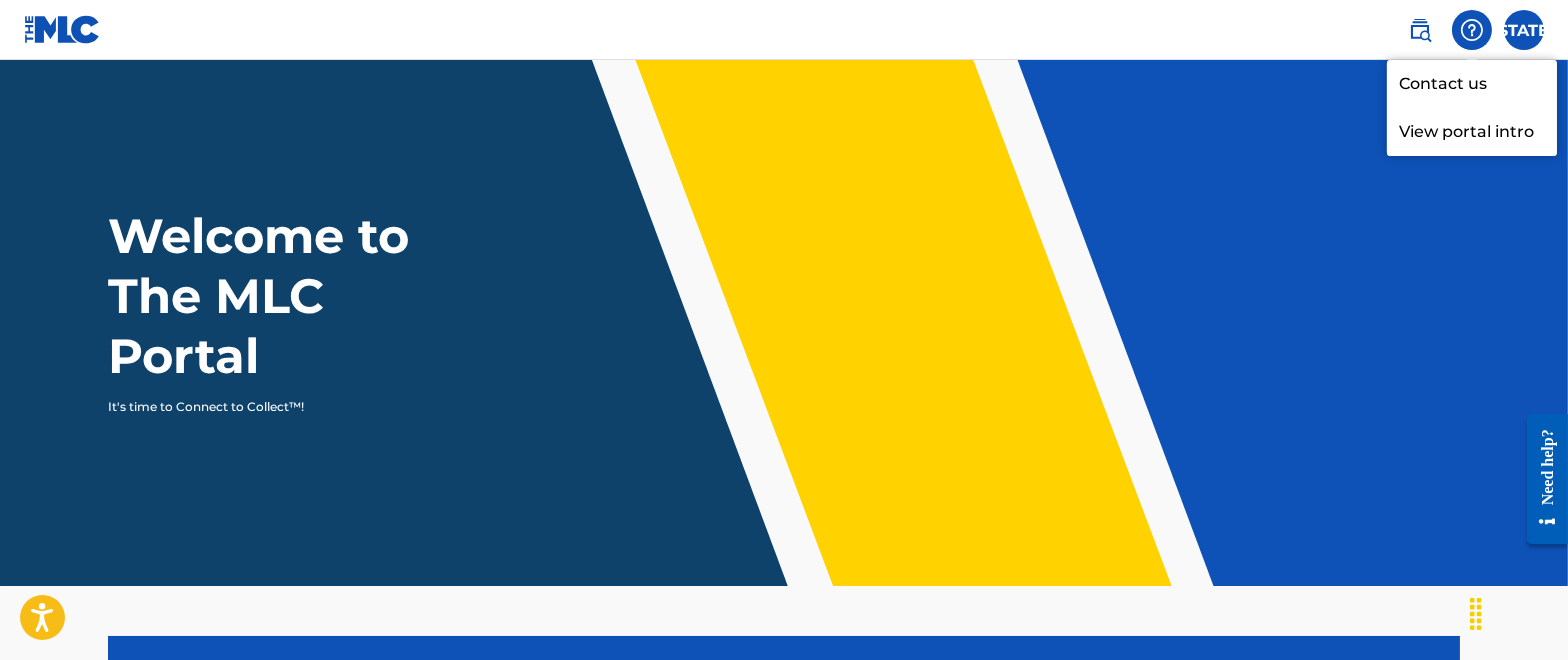 click on "View portal intro" at bounding box center [1472, 132] 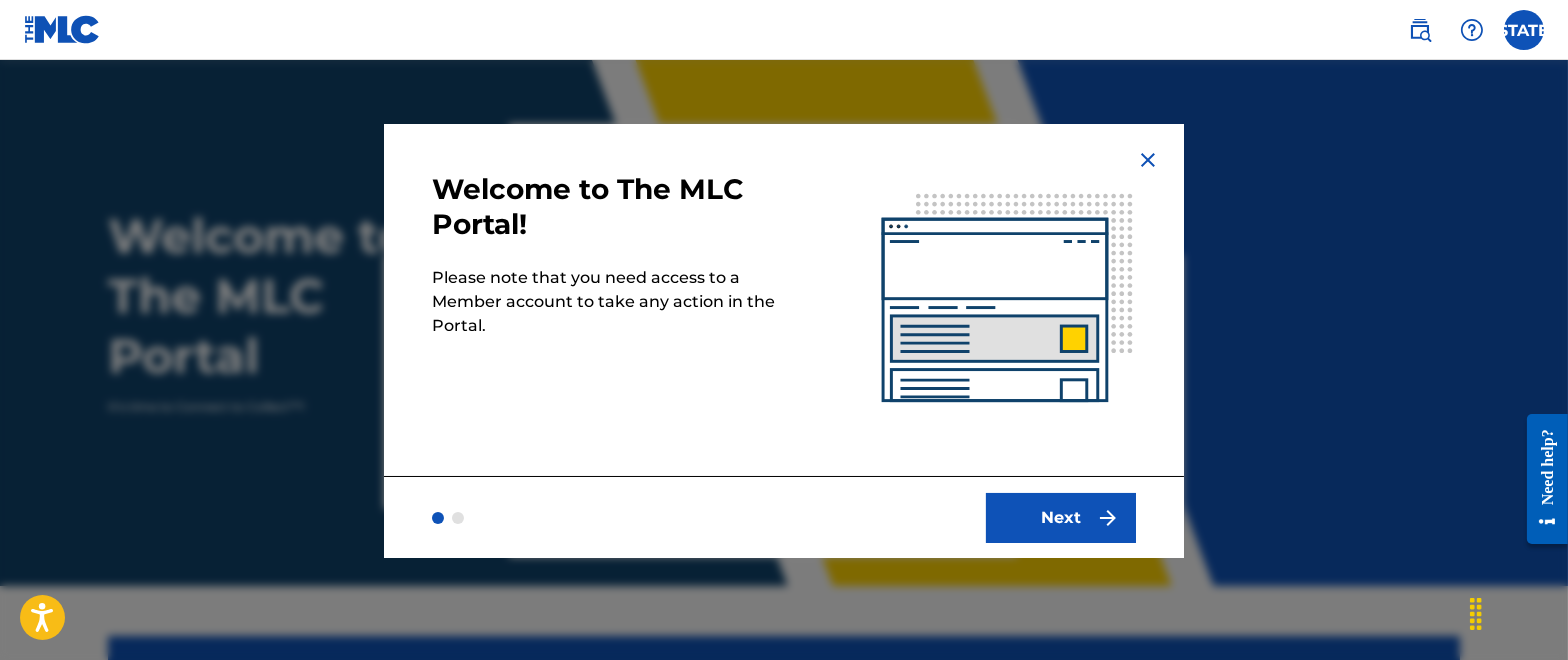 click on "Next" at bounding box center (1061, 518) 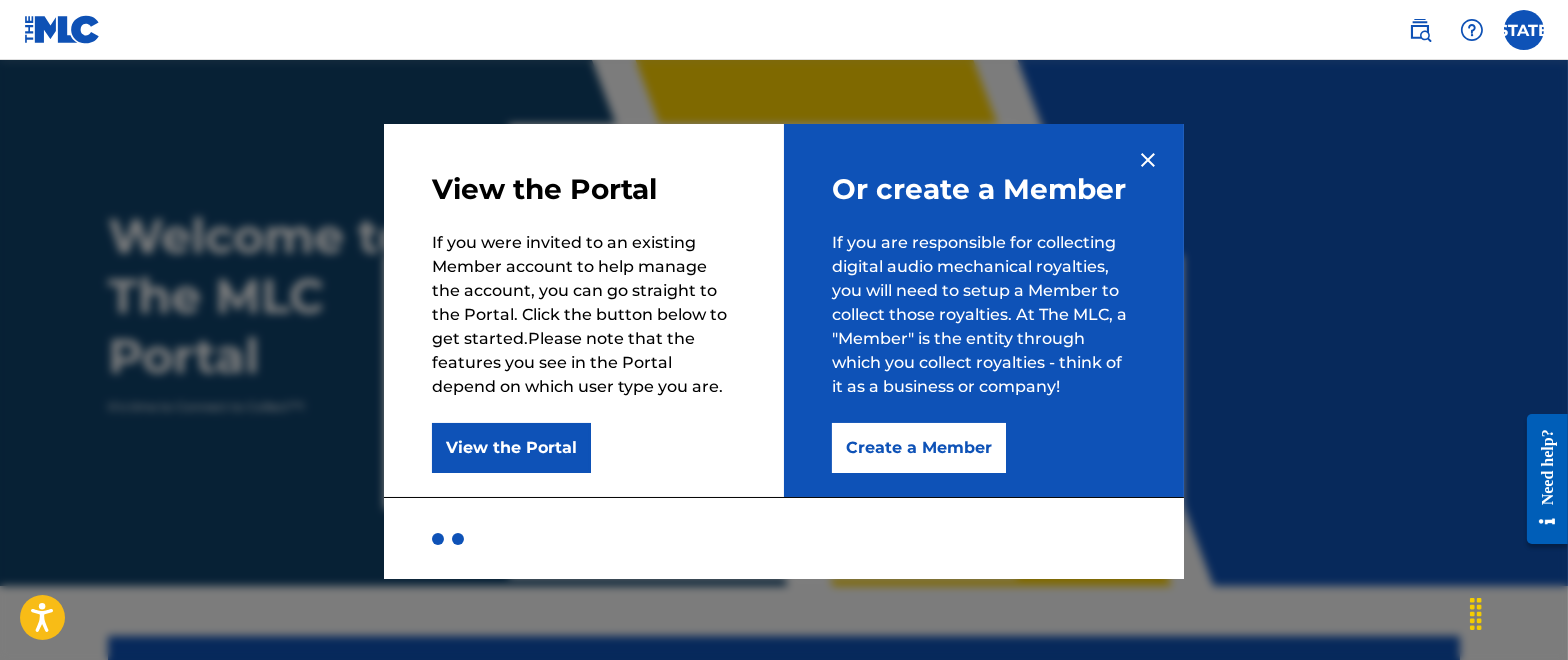 click on "View the Portal" at bounding box center [511, 448] 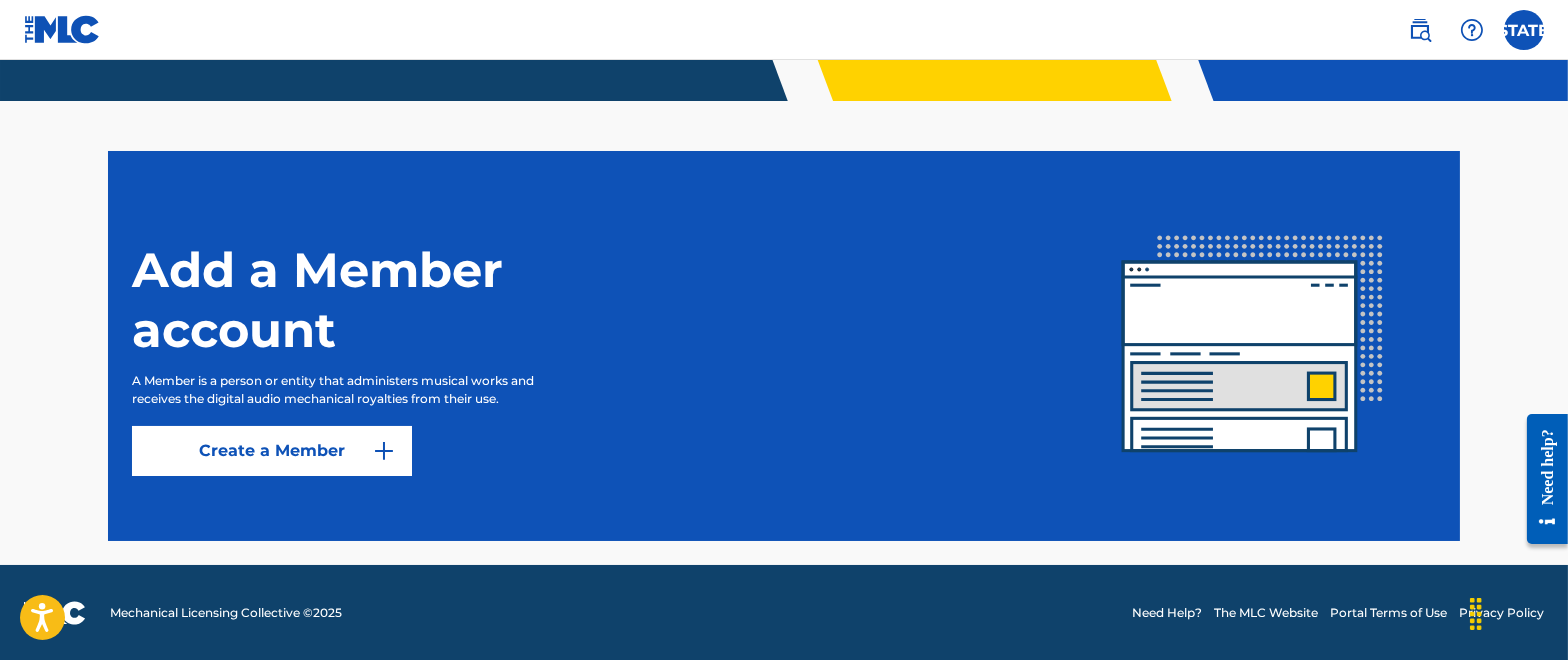 scroll, scrollTop: 0, scrollLeft: 0, axis: both 